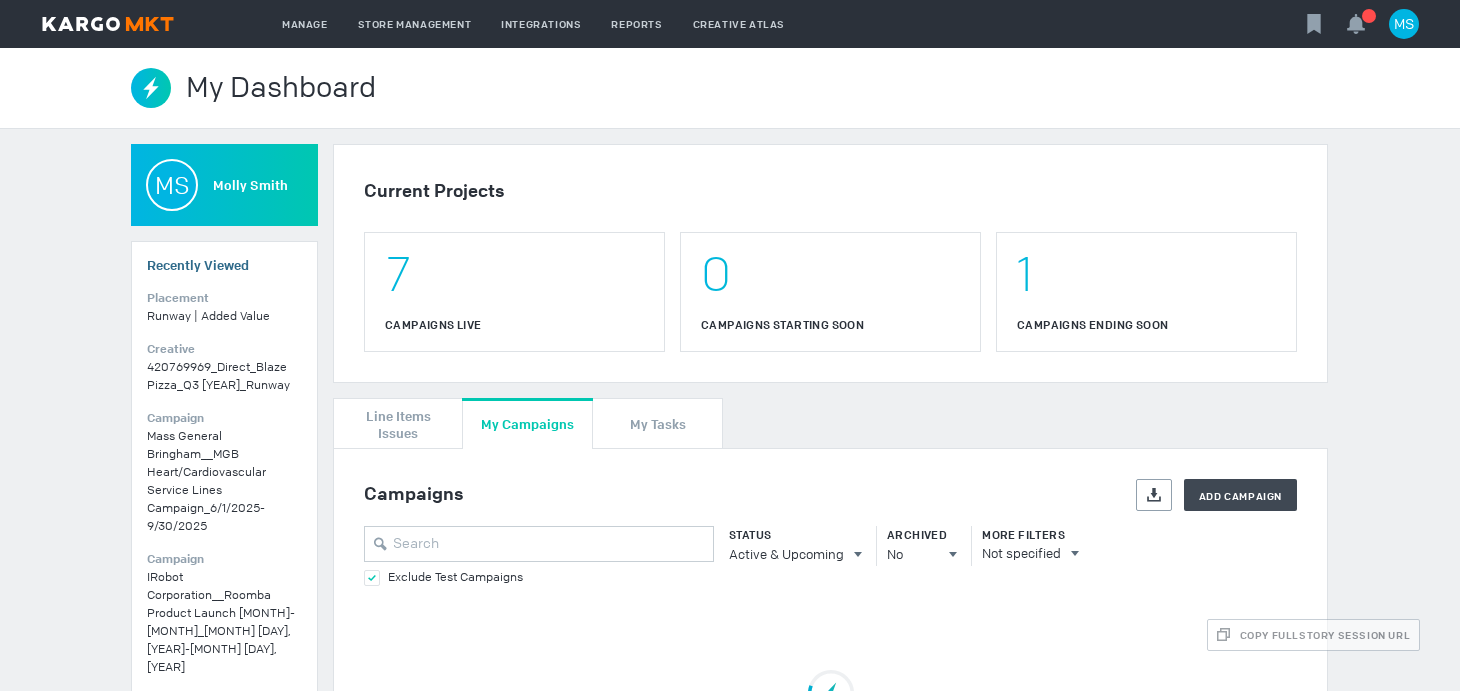 scroll, scrollTop: 0, scrollLeft: 0, axis: both 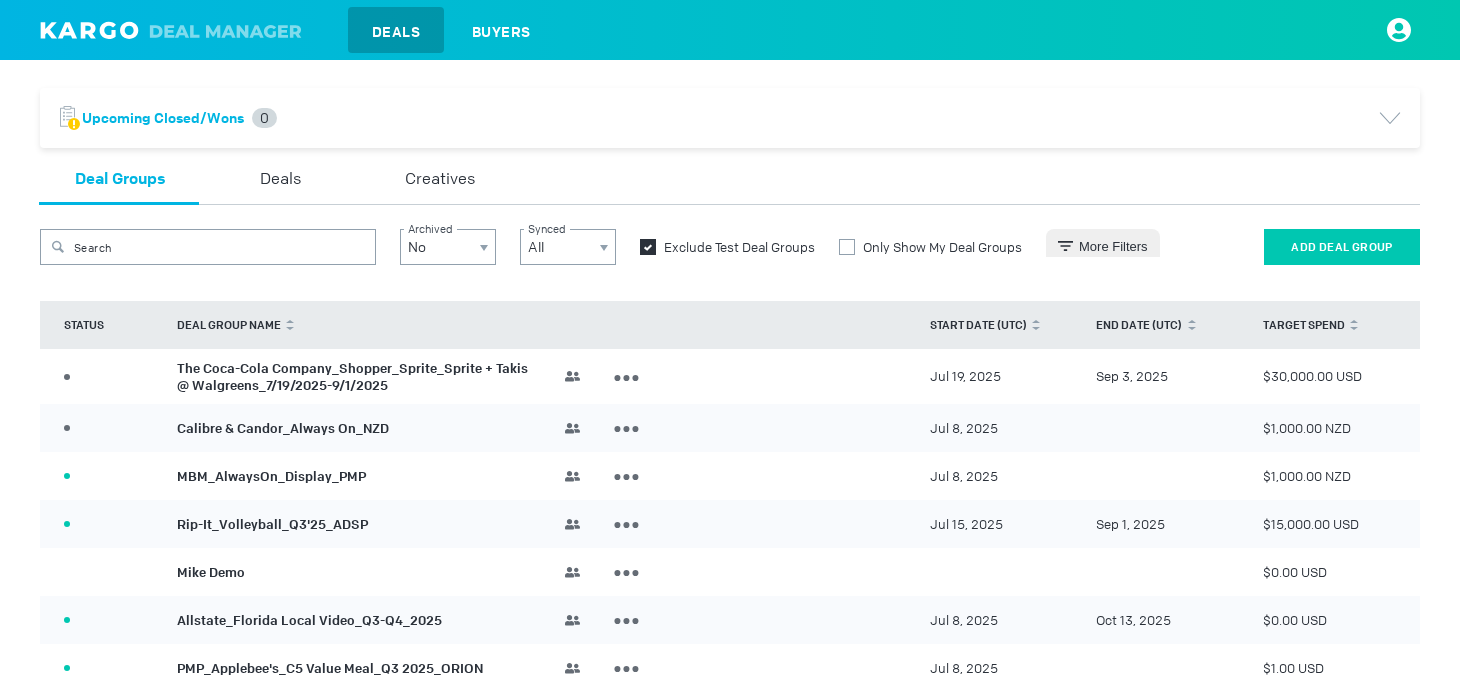 click on "Add Deal Group" at bounding box center [1342, 247] 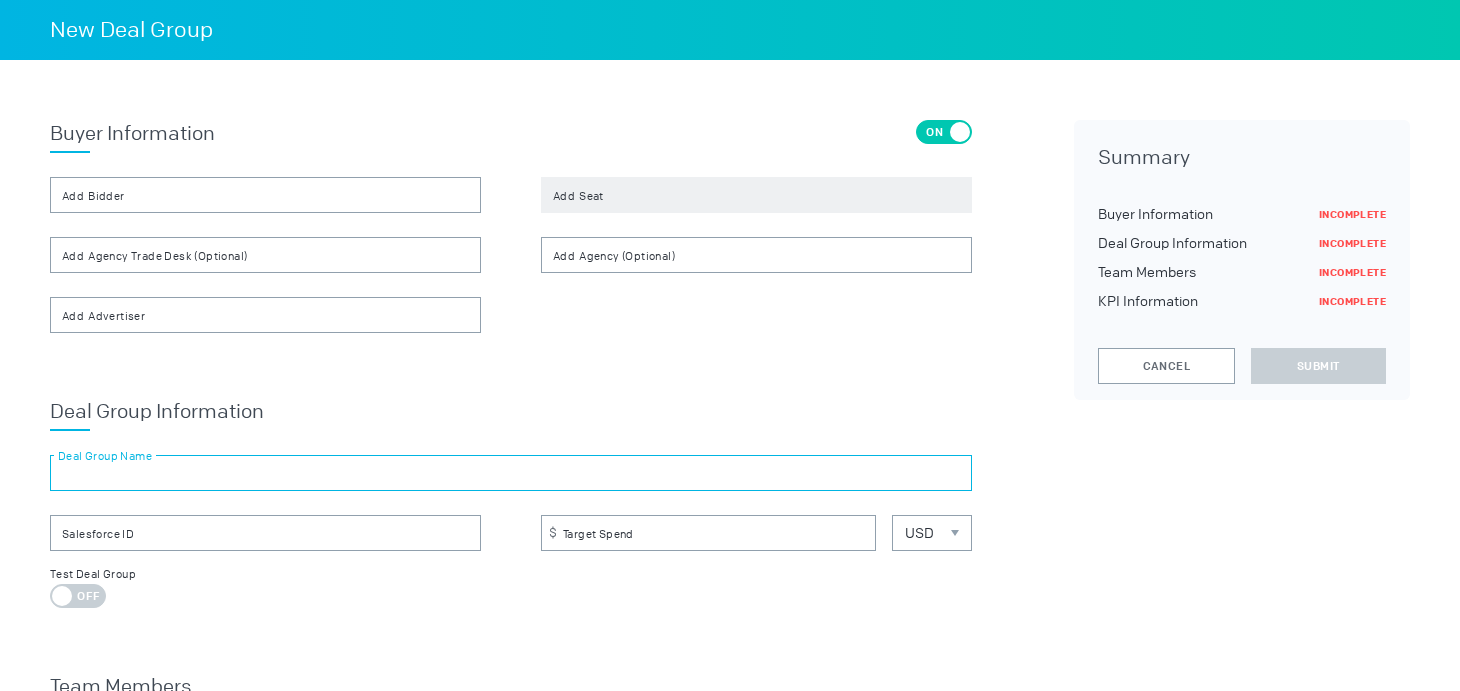 click at bounding box center (511, 473) 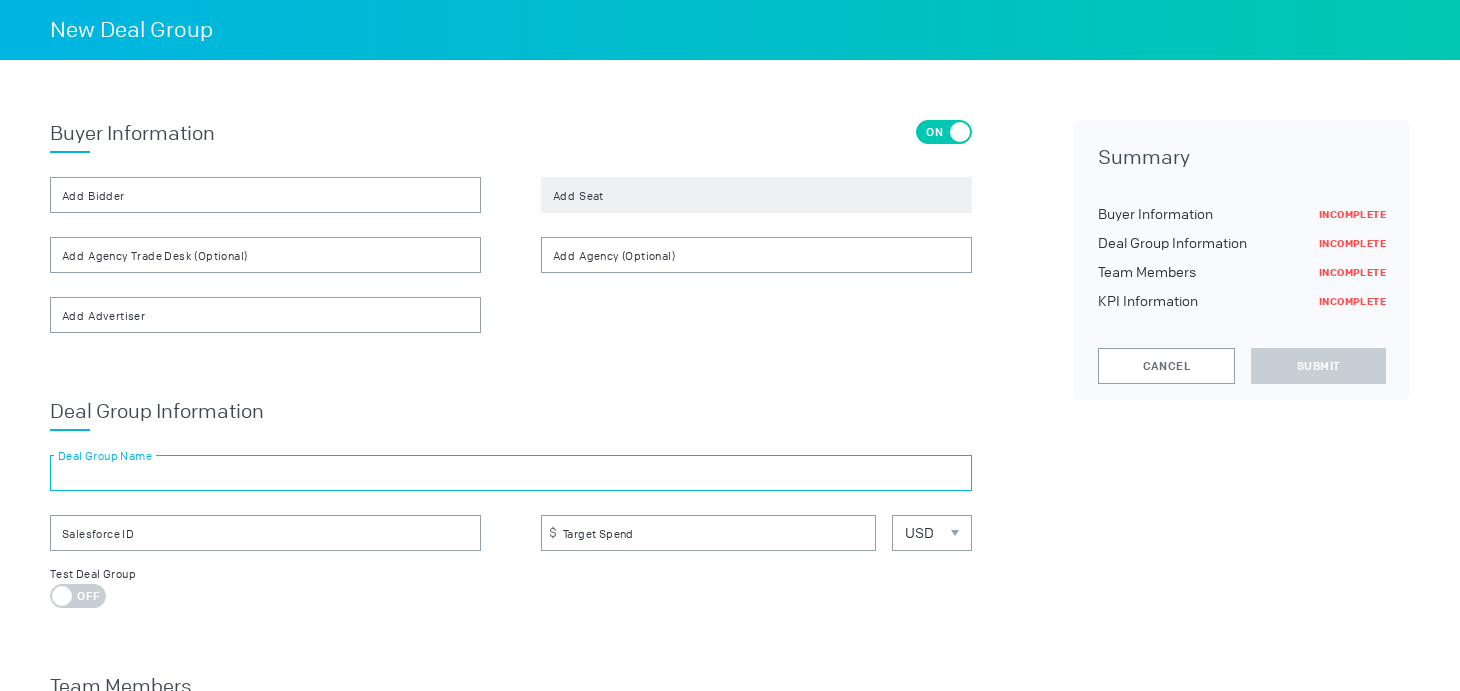 paste on "Xifaxan FY25_IBSD DTC Branded" 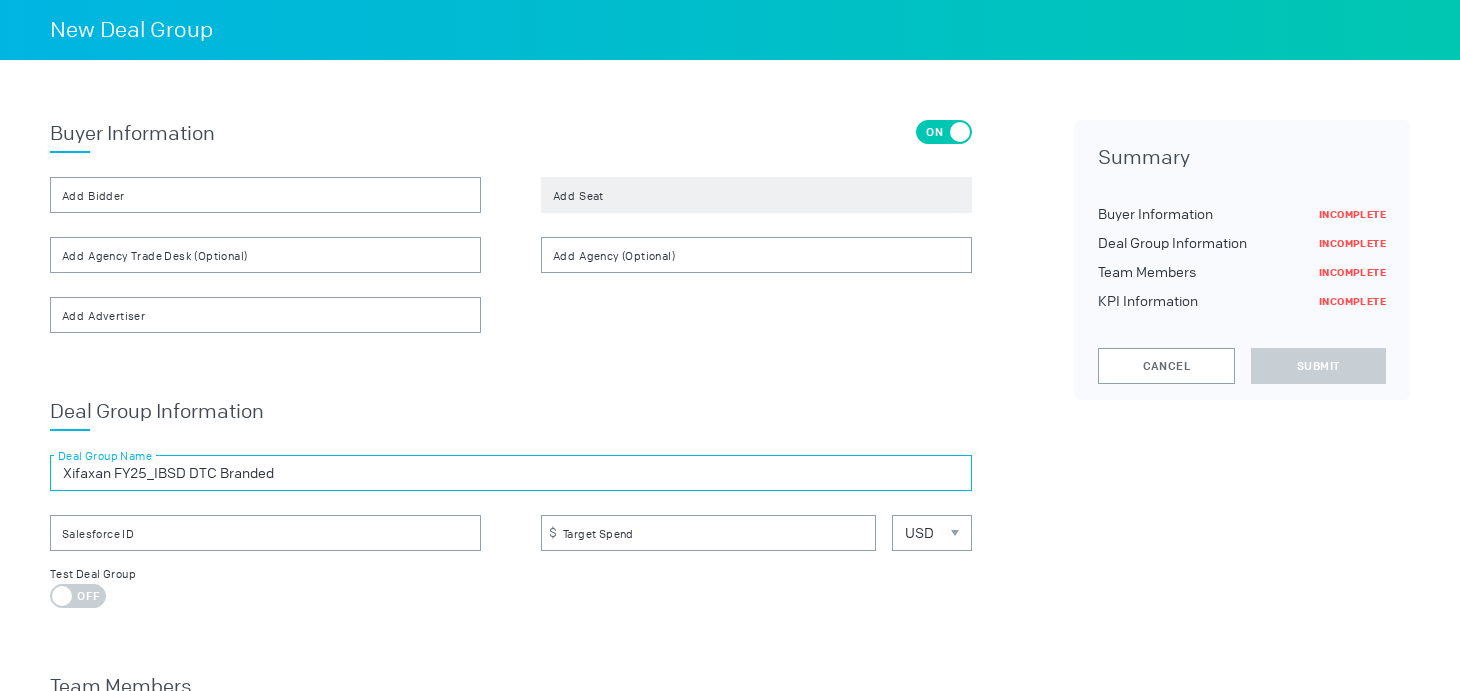 type on "Xifaxan FY25_IBSD DTC Branded" 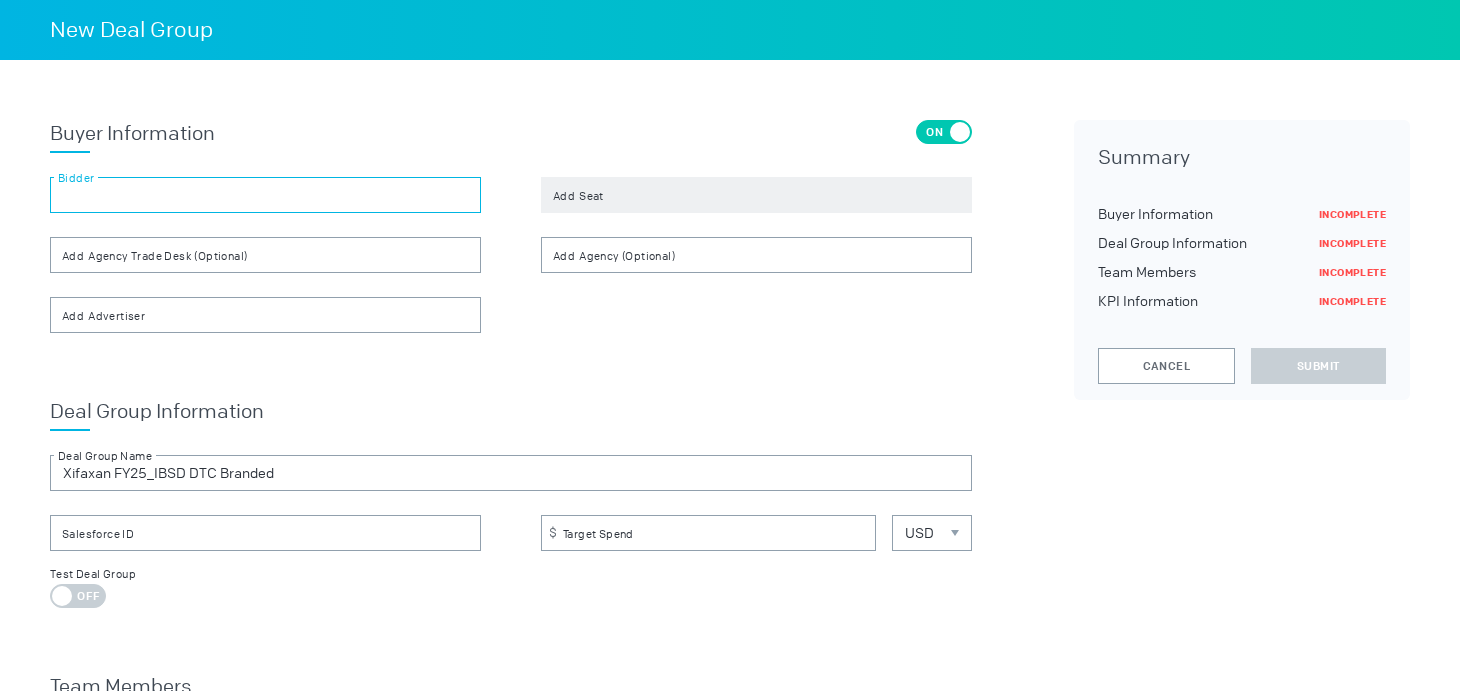 click at bounding box center (265, 195) 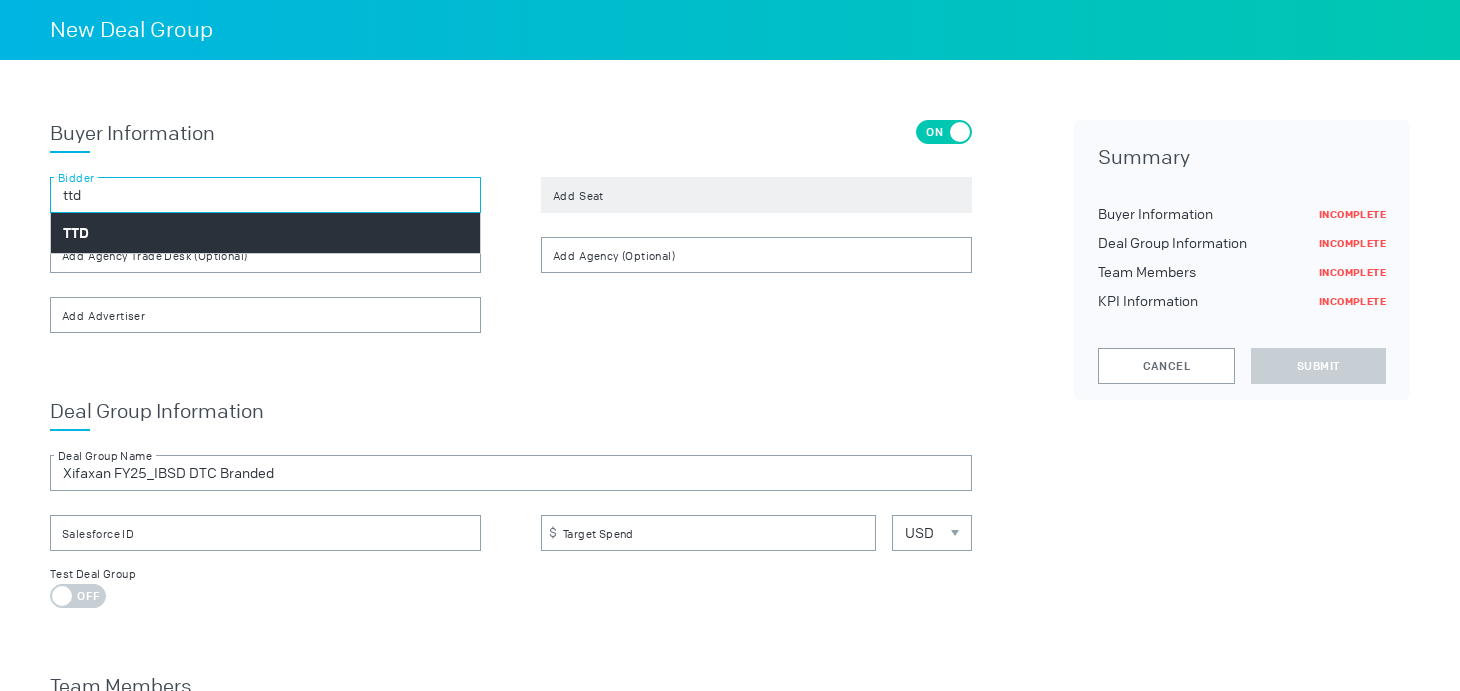 type on "ttd" 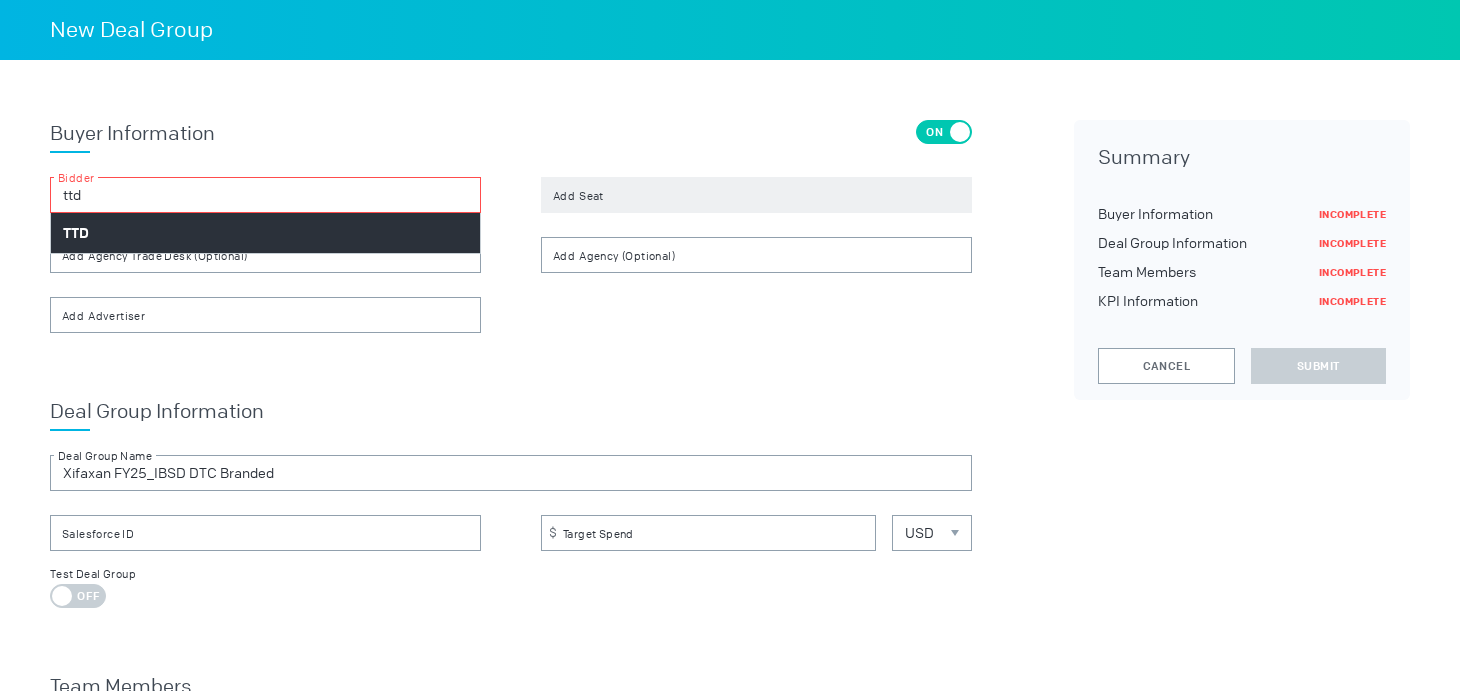 click on "TTD" at bounding box center (265, 233) 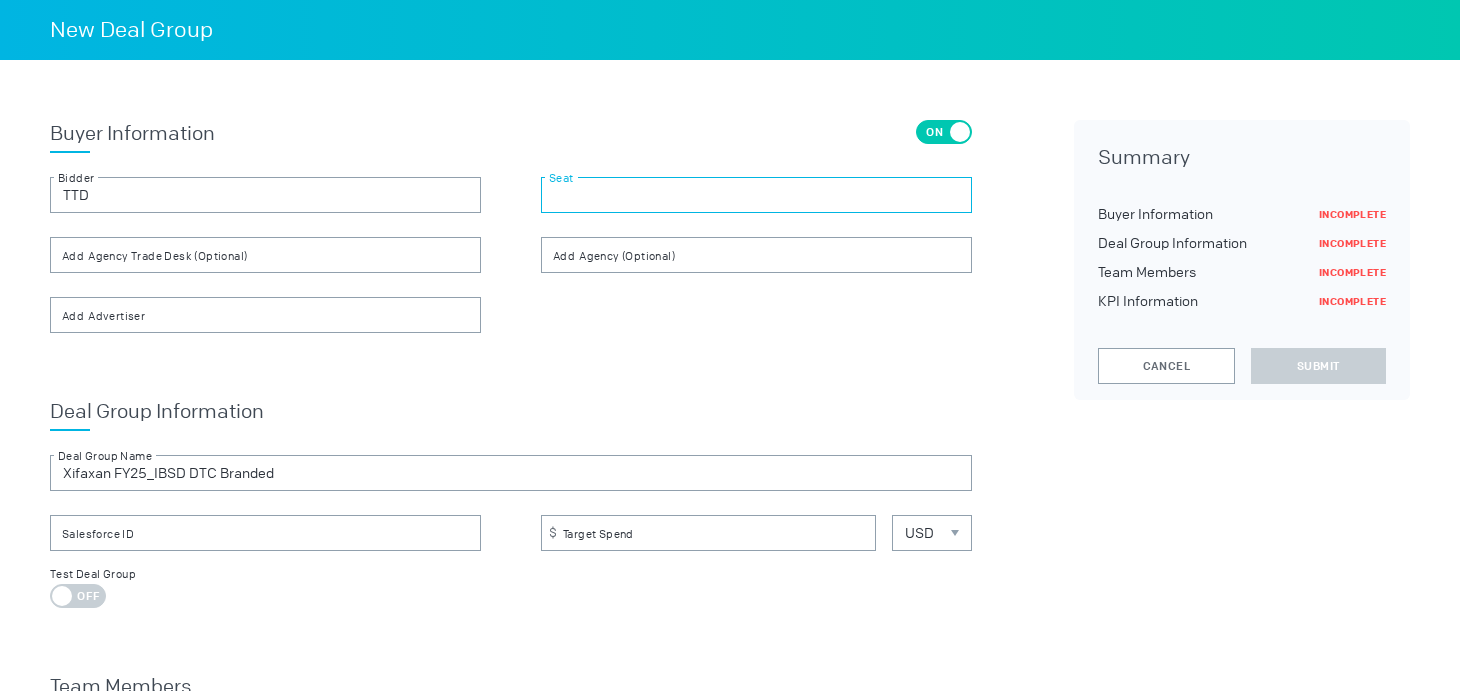click at bounding box center (756, 195) 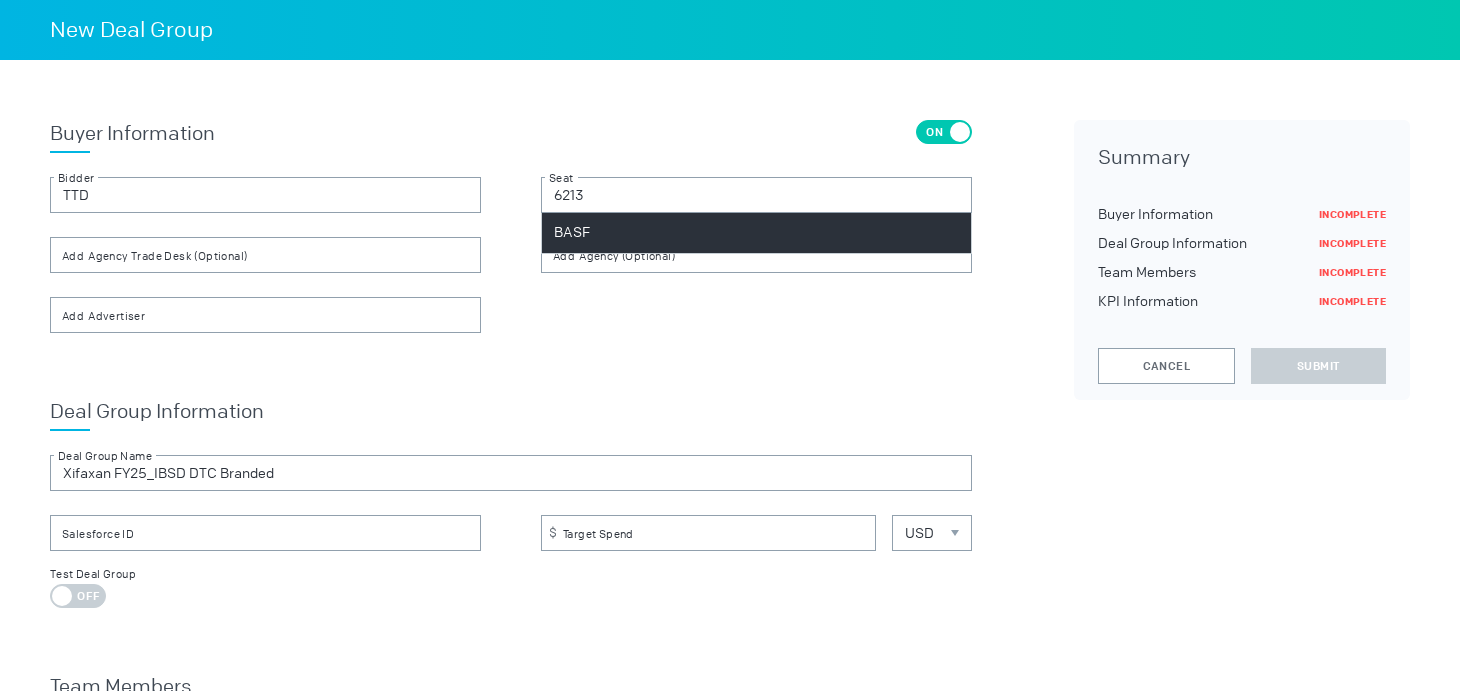 click on "BASF" at bounding box center (756, 233) 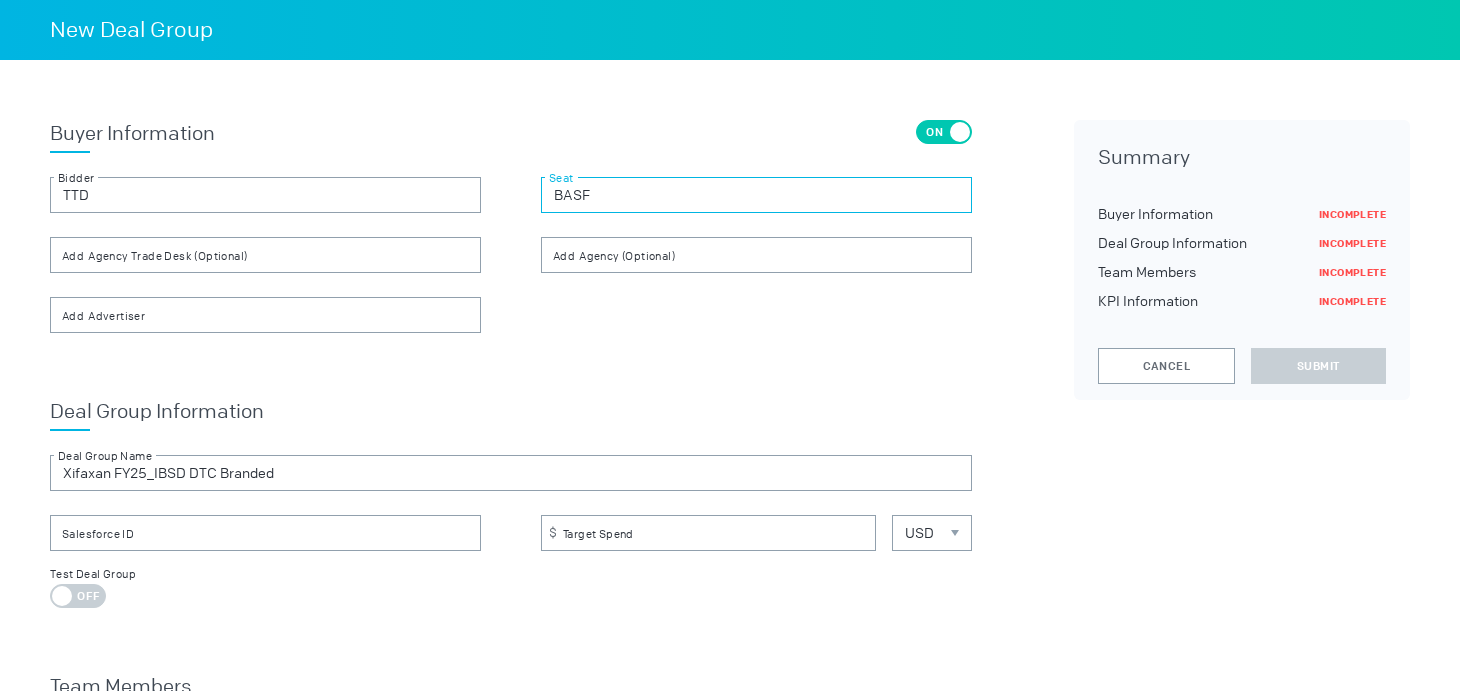 click on "BASF" at bounding box center (756, 195) 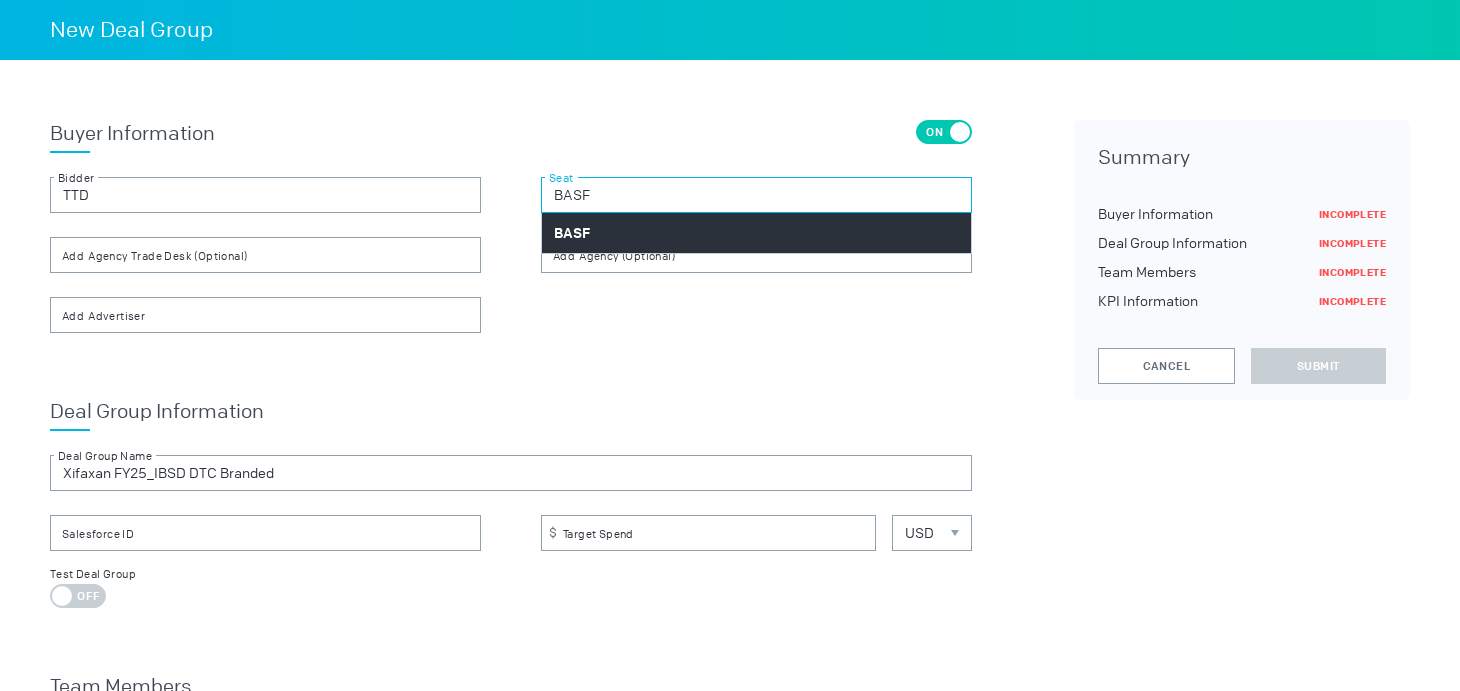 click on "BASF" at bounding box center (756, 195) 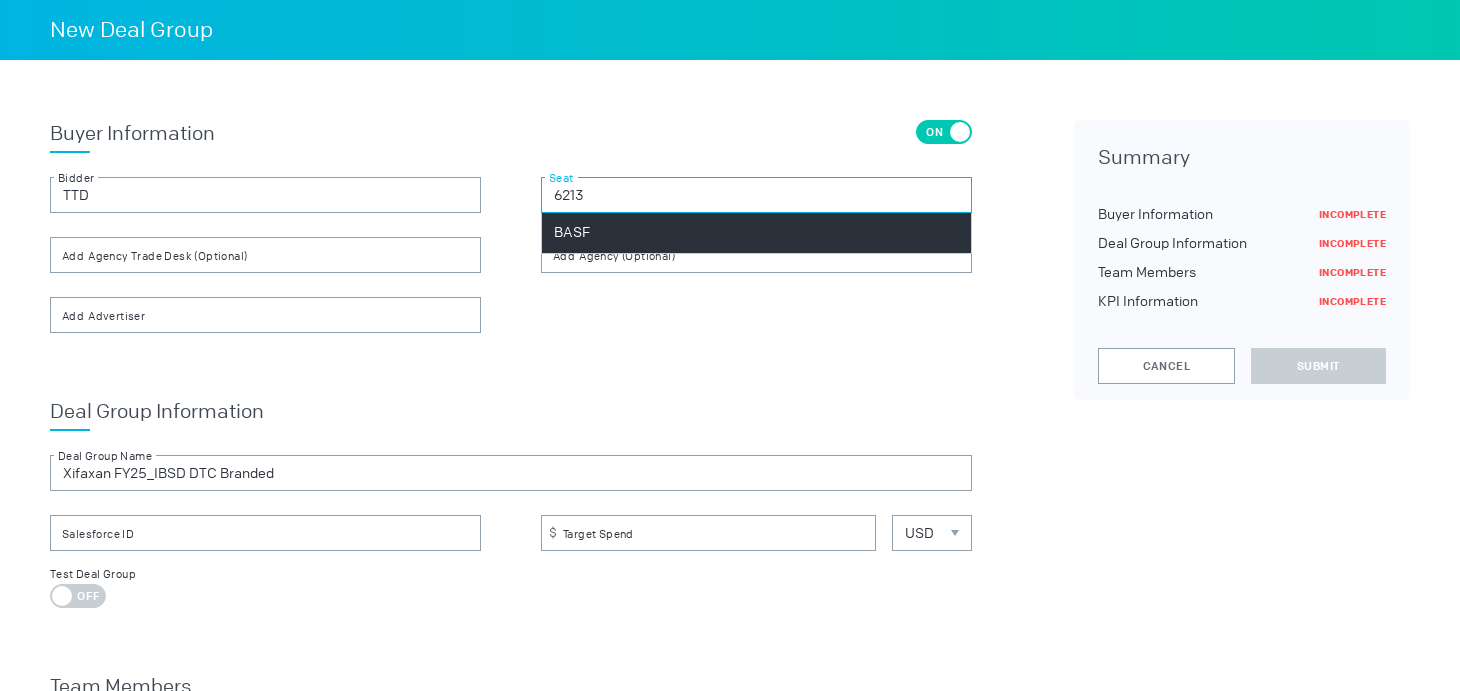 type on "6213" 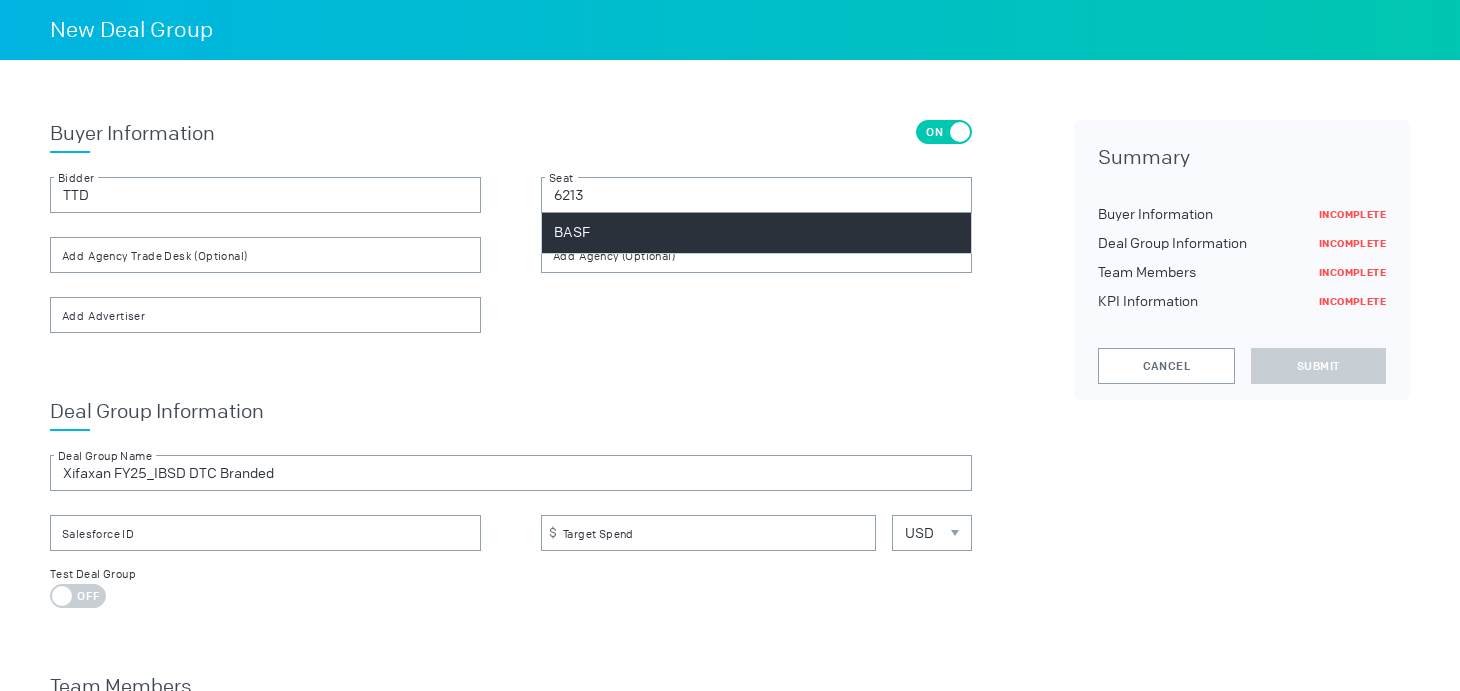 click on "BASF" at bounding box center (756, 233) 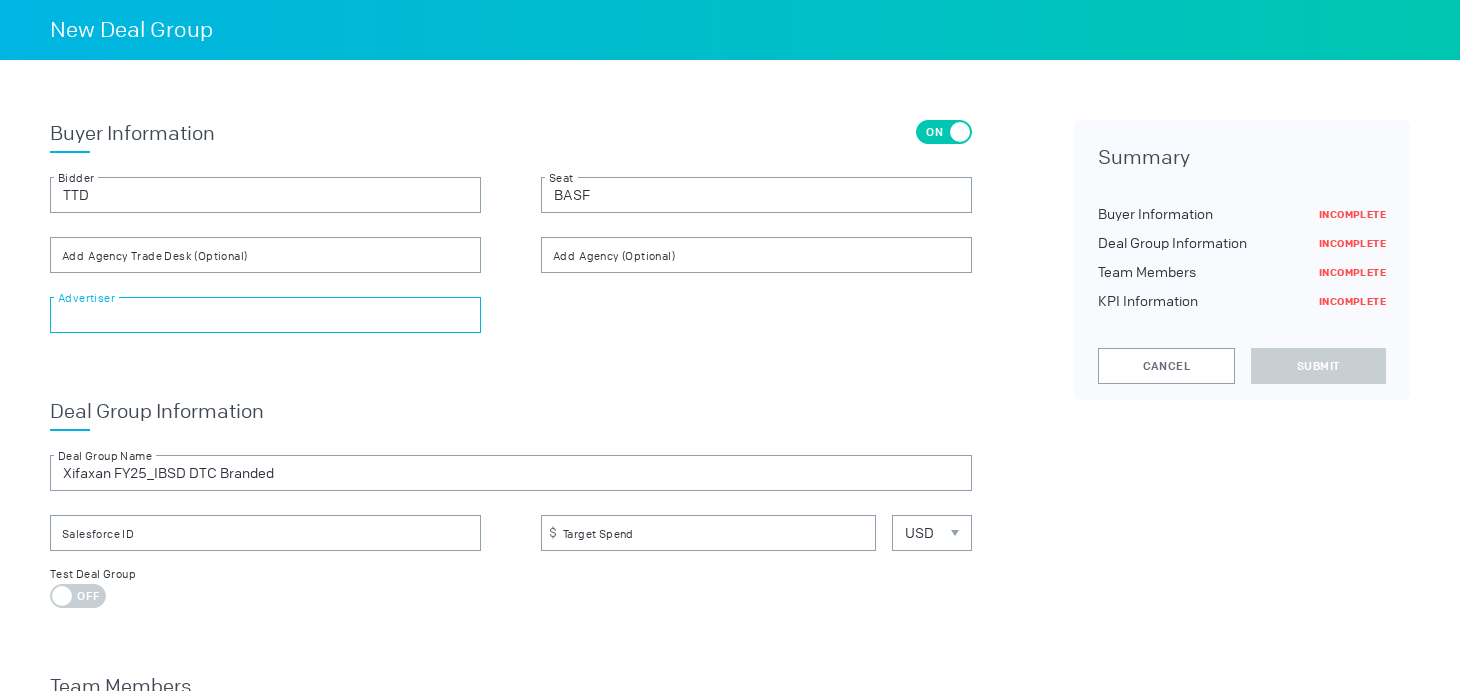 click at bounding box center (265, 315) 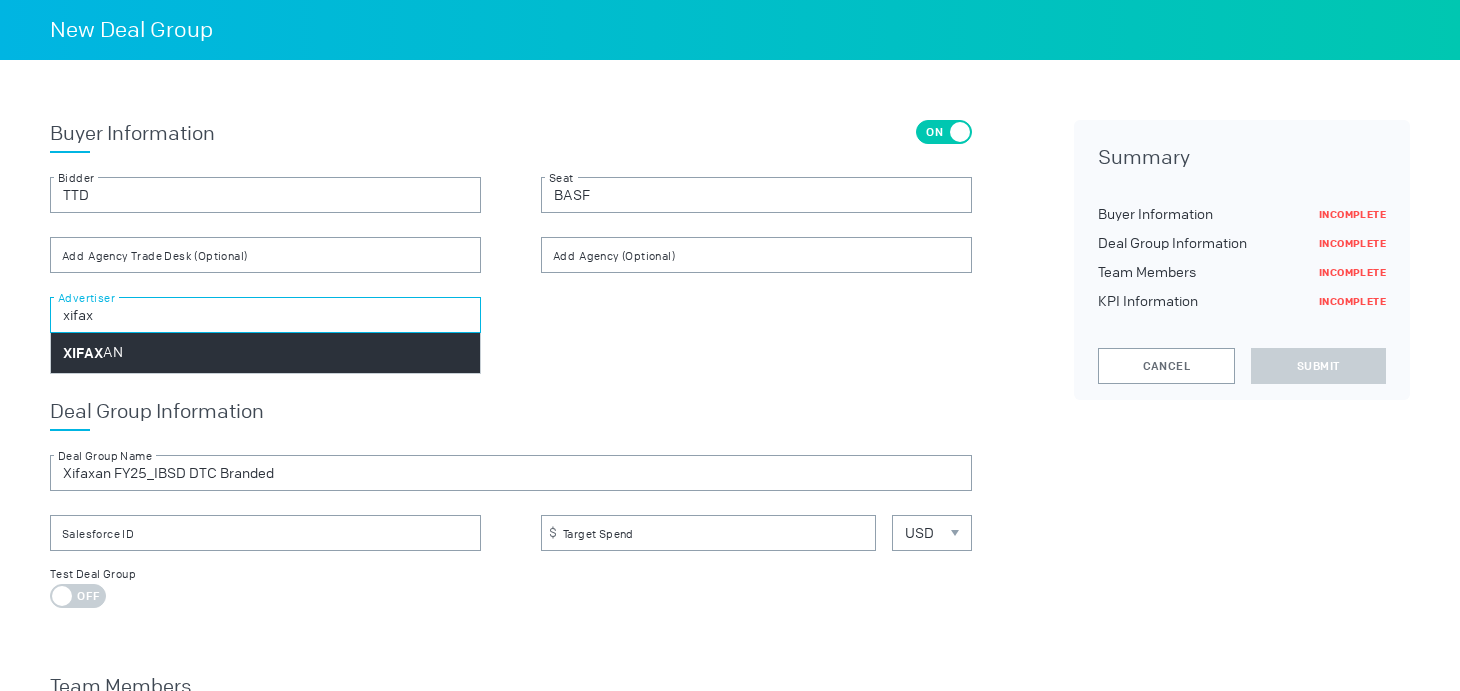 type on "xifax" 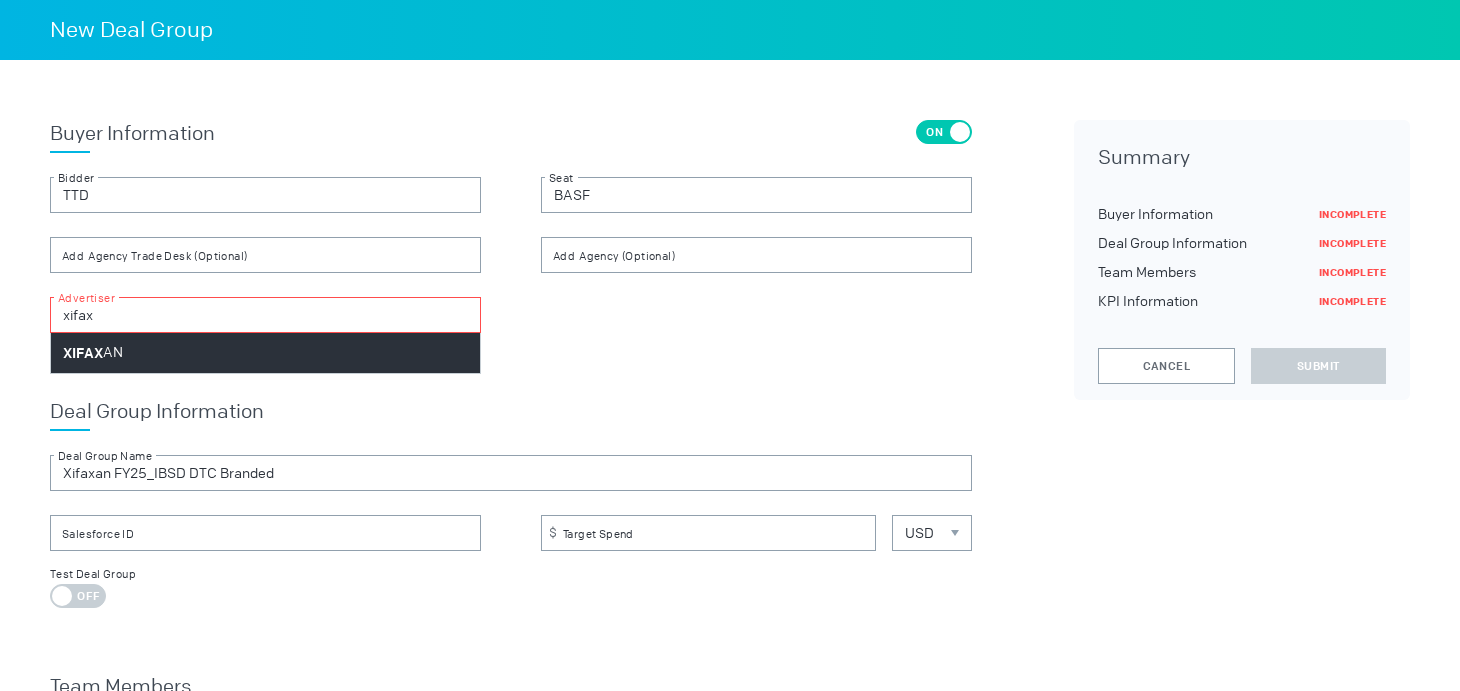 click on "XIFAX AN" at bounding box center (265, 353) 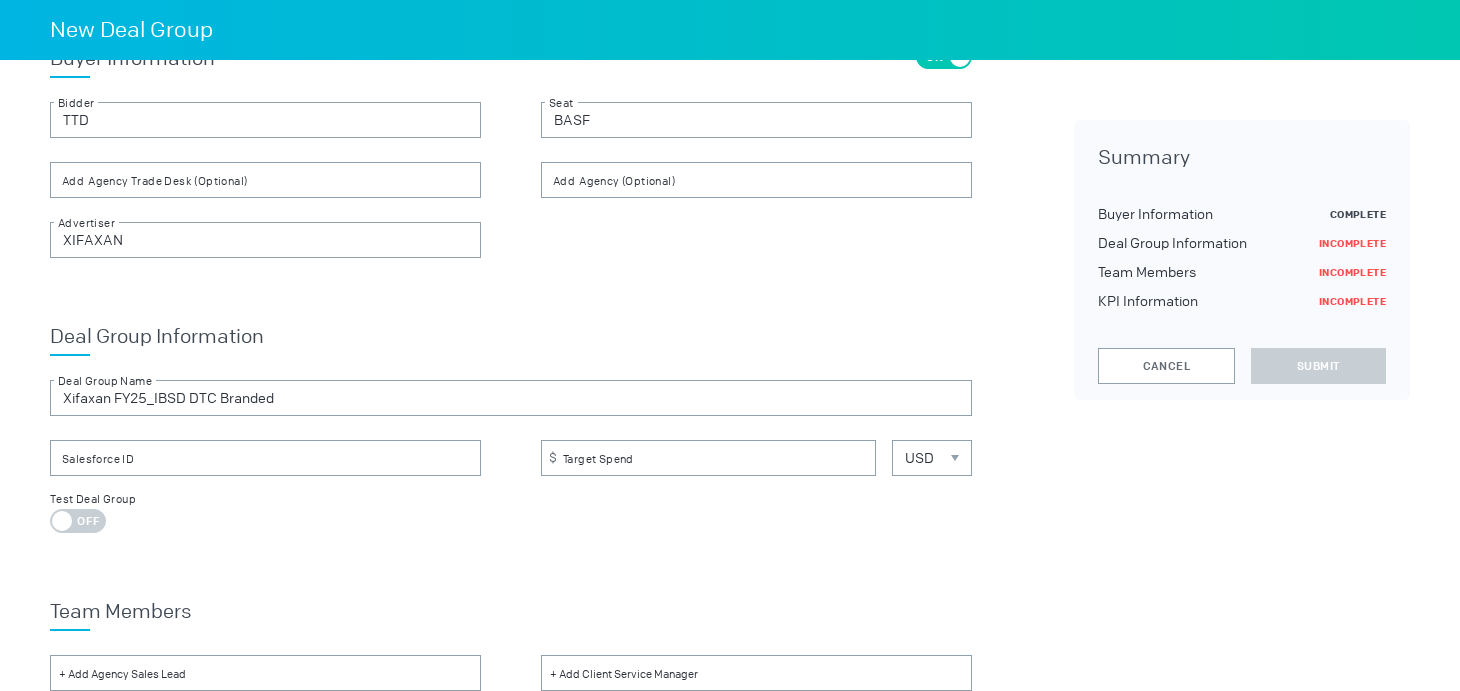 scroll, scrollTop: 76, scrollLeft: 0, axis: vertical 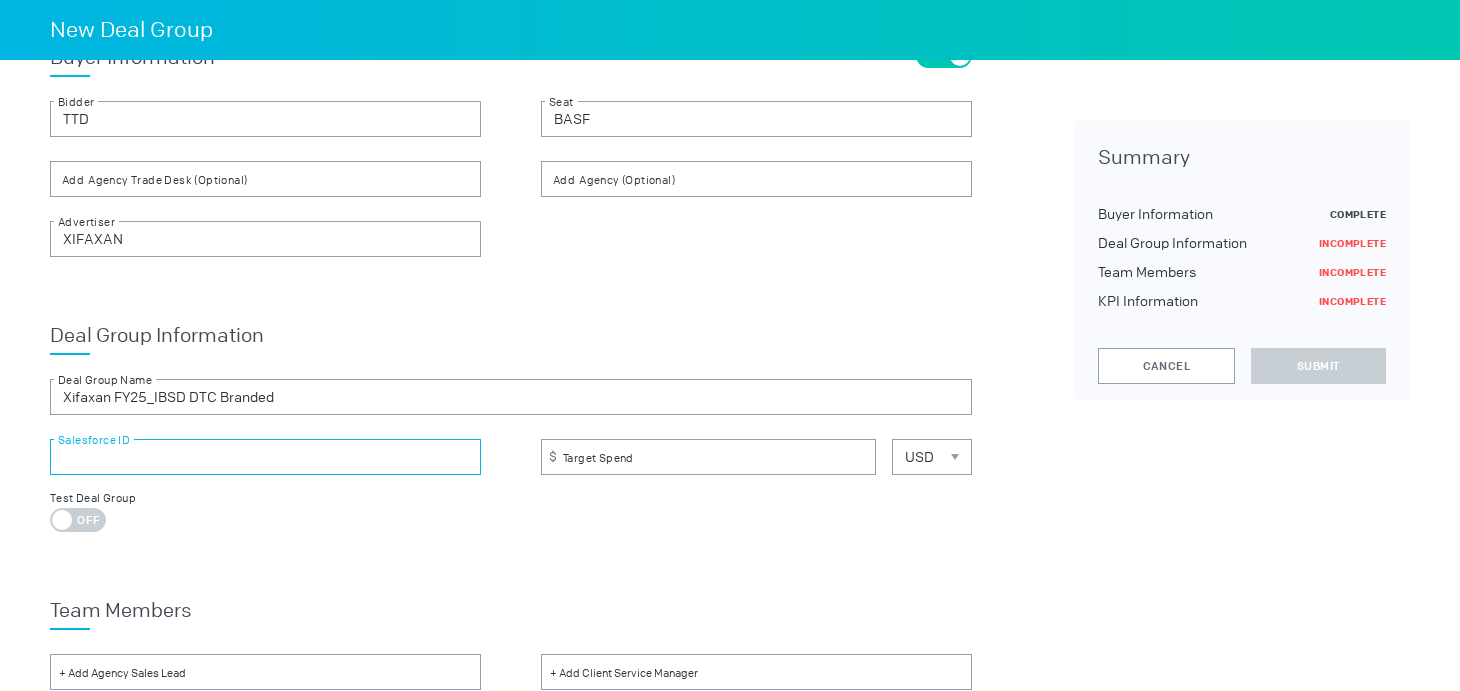 click at bounding box center [265, 457] 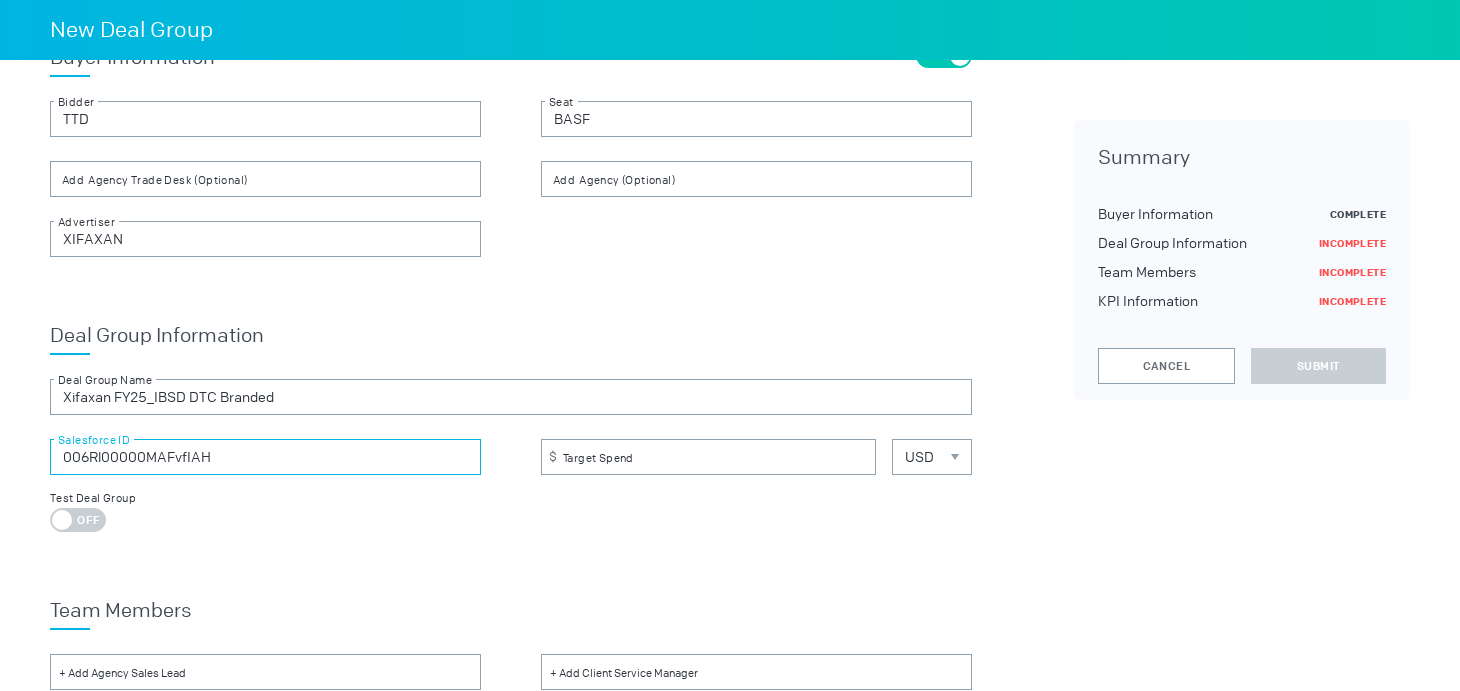 type on "006Rl00000MAFvfIAH" 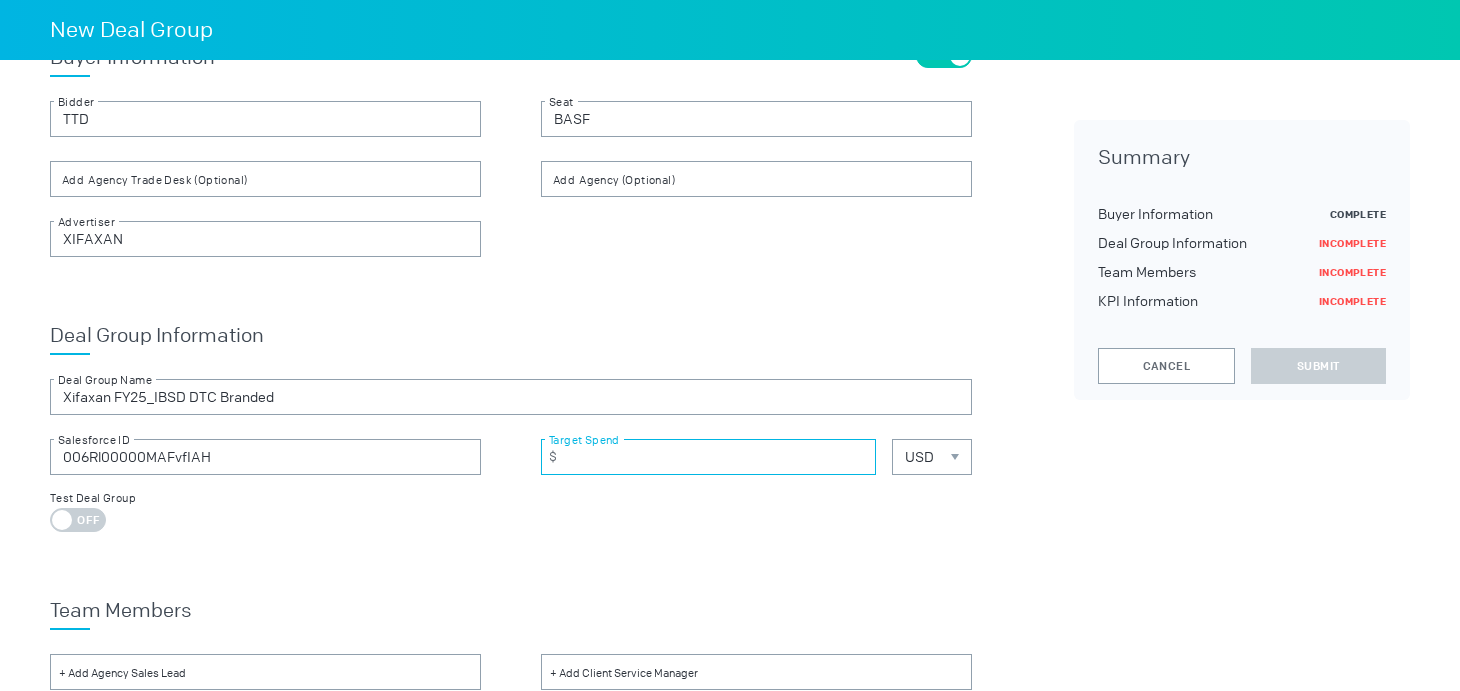 click at bounding box center [708, 457] 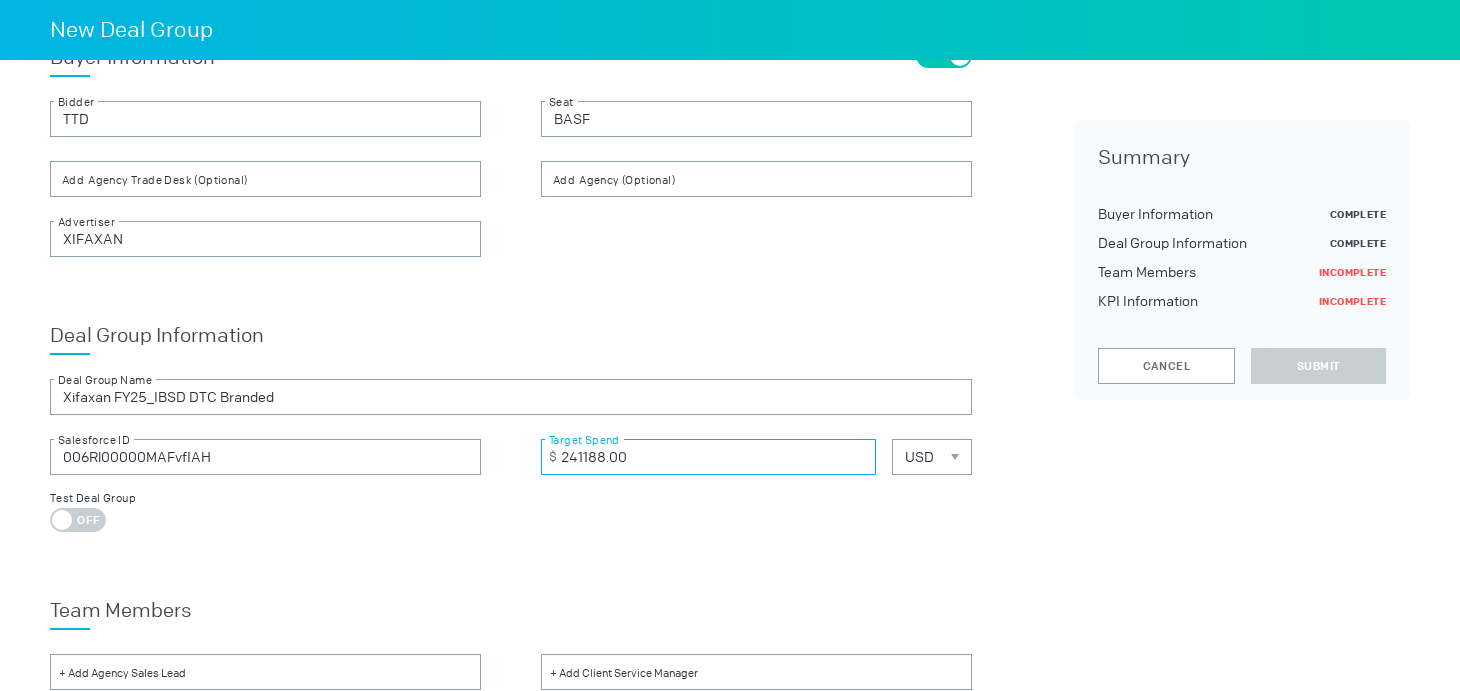 type on "241188.00" 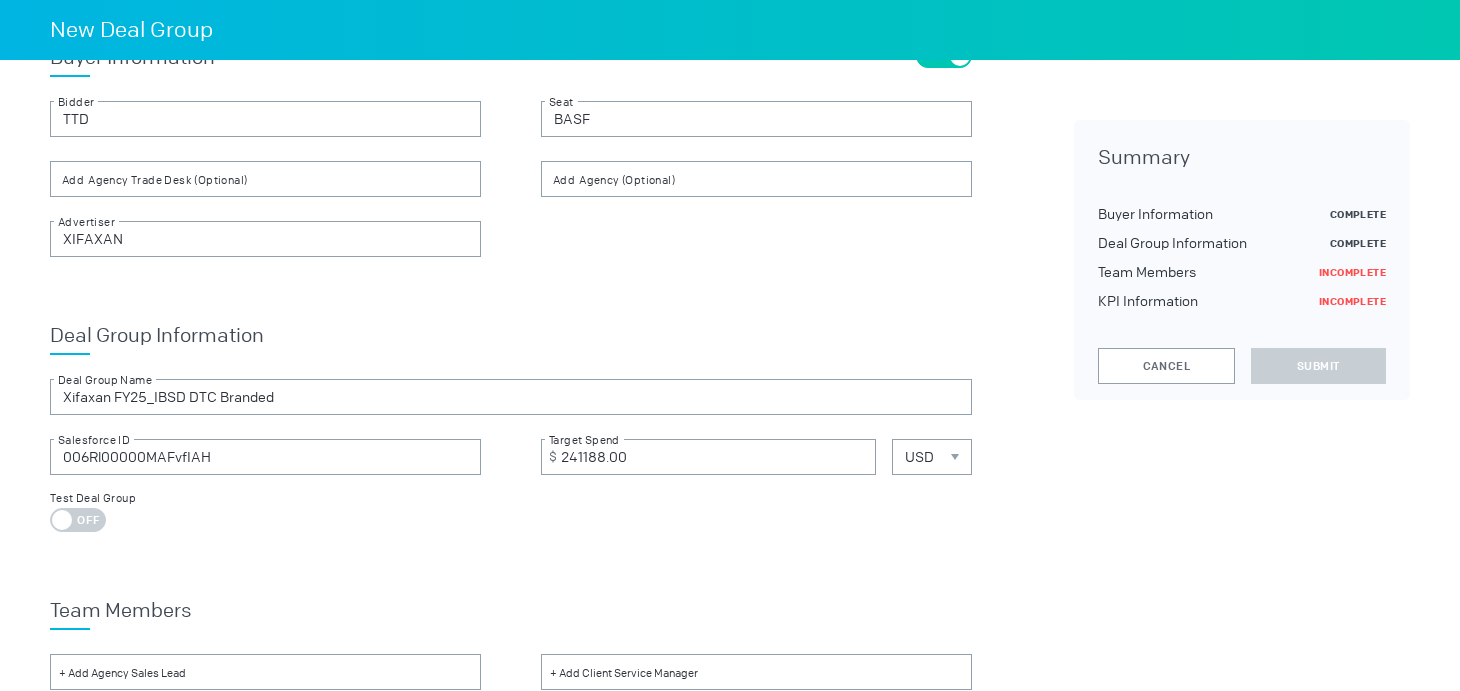 click on "Test Deal Group On Off" at bounding box center [511, 239] 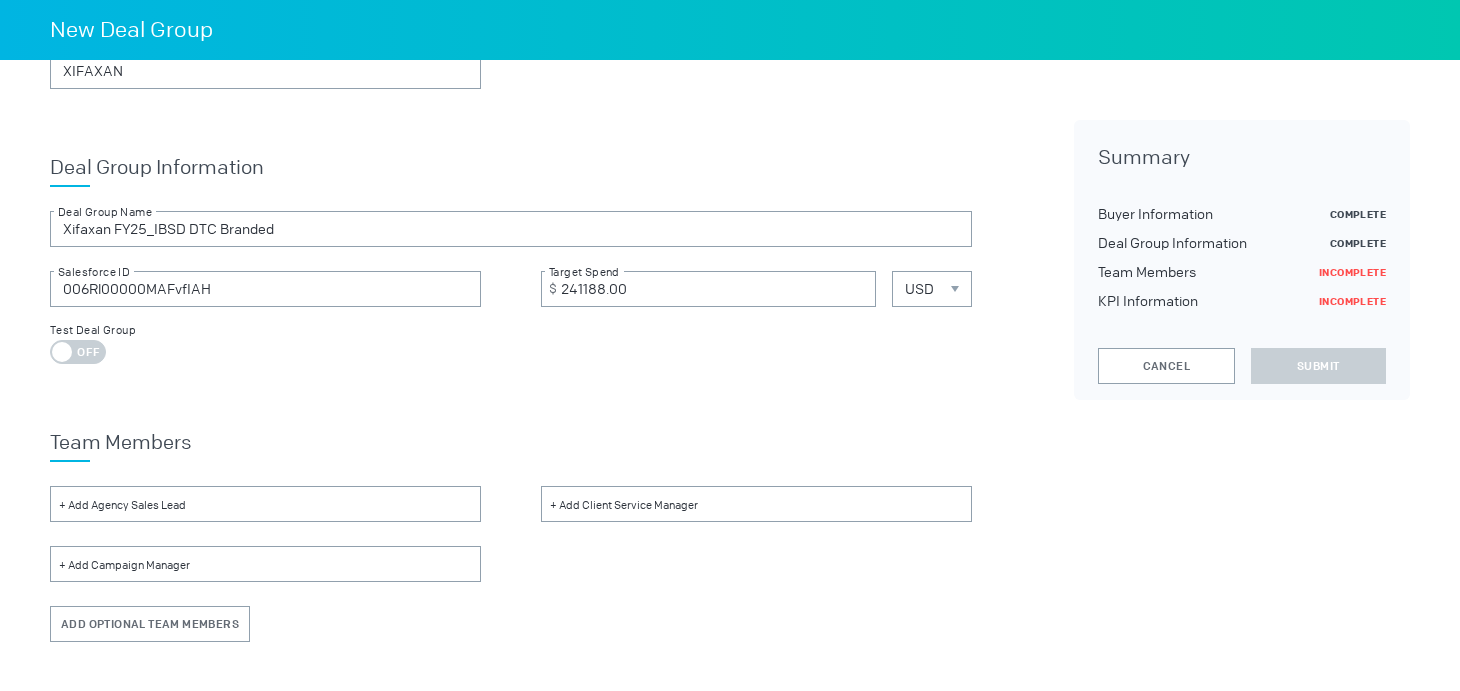 scroll, scrollTop: 252, scrollLeft: 0, axis: vertical 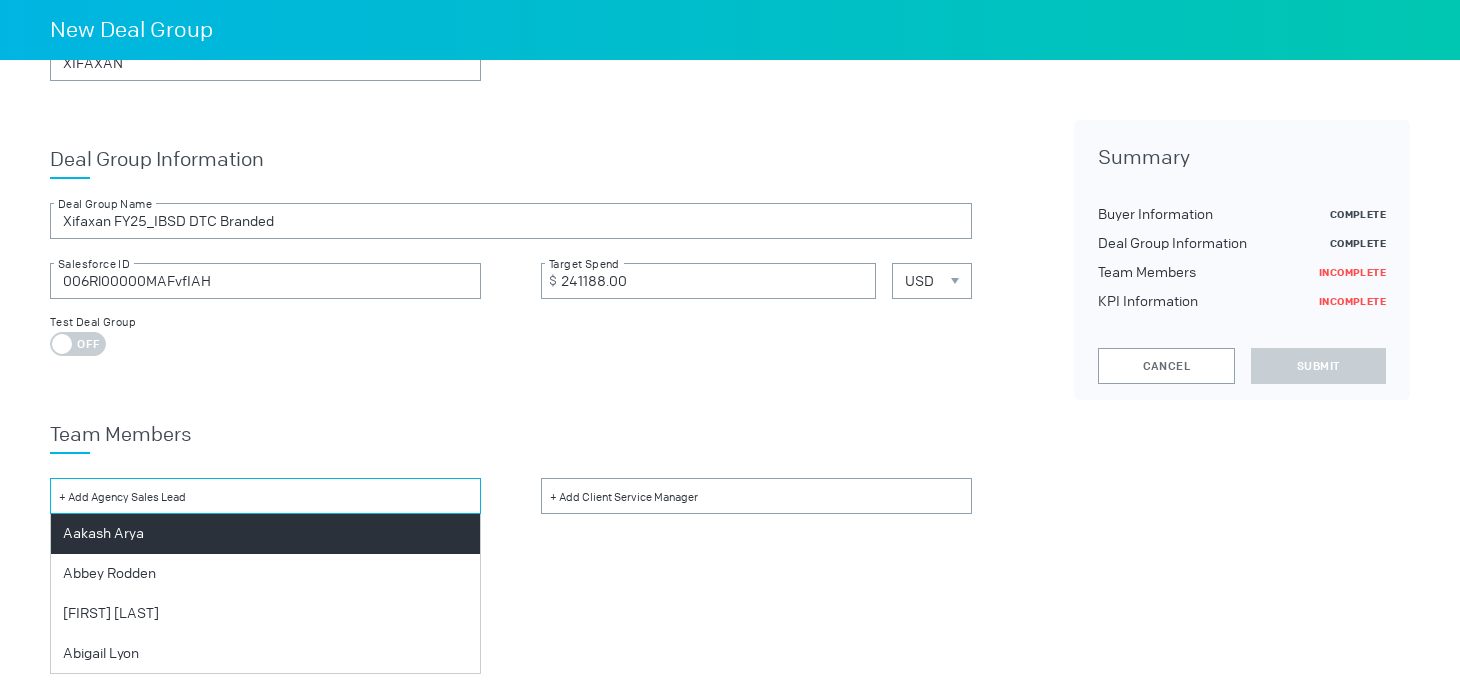 click at bounding box center [265, 496] 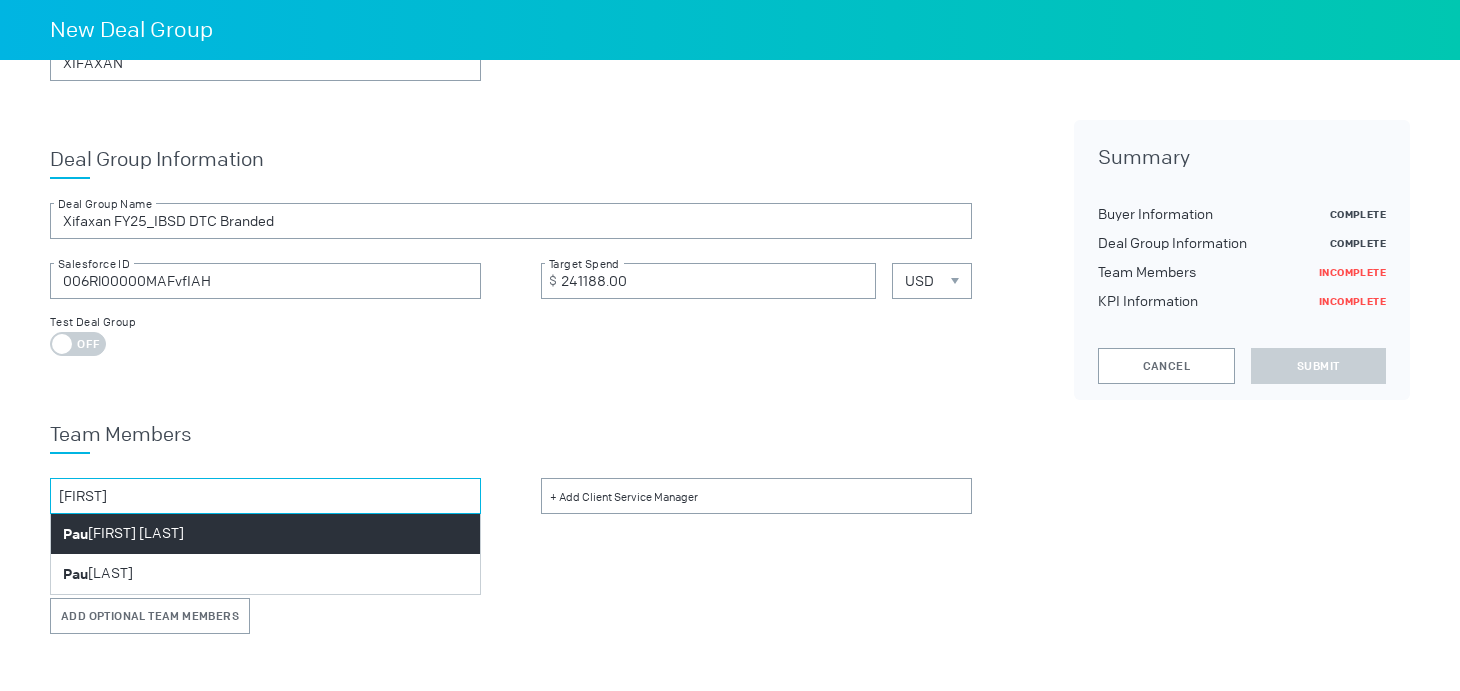type on "[FIRST]" 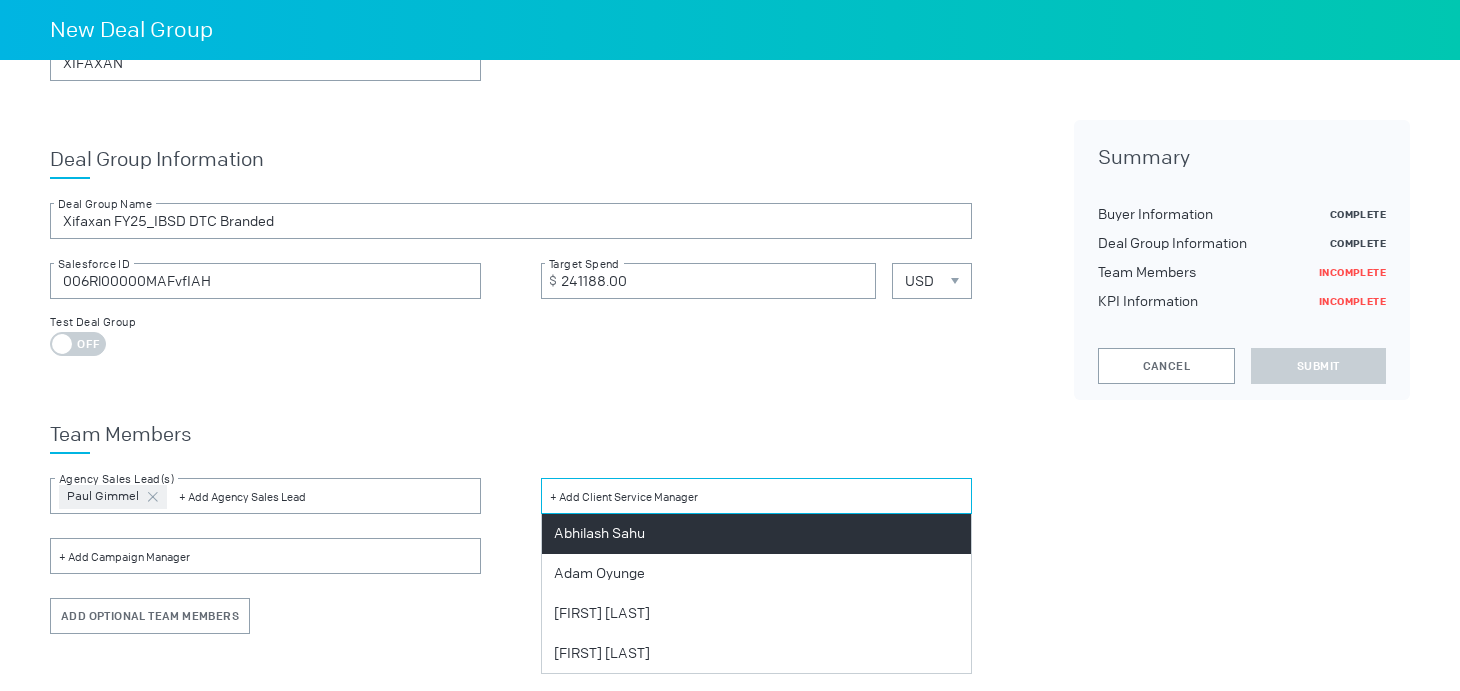 click at bounding box center [756, 496] 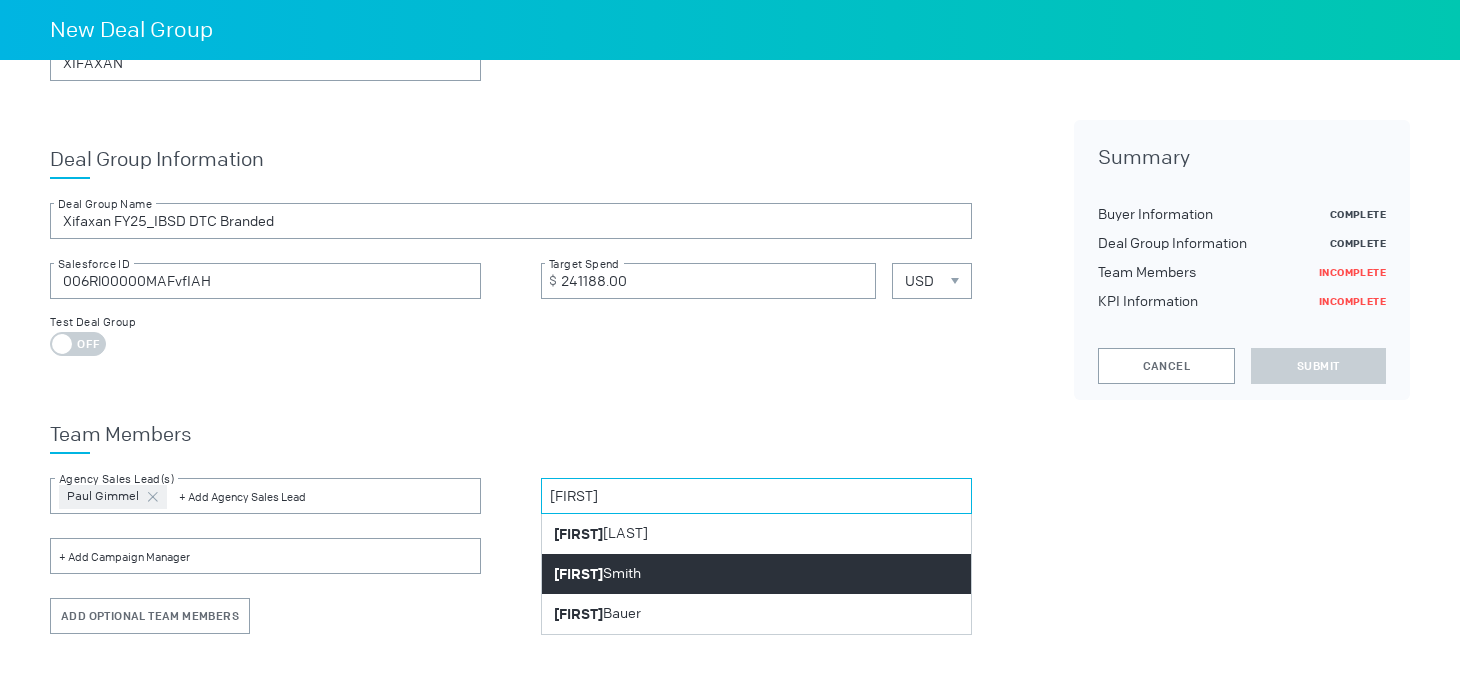 click on "[FIRST] [LAST]" at bounding box center (597, 574) 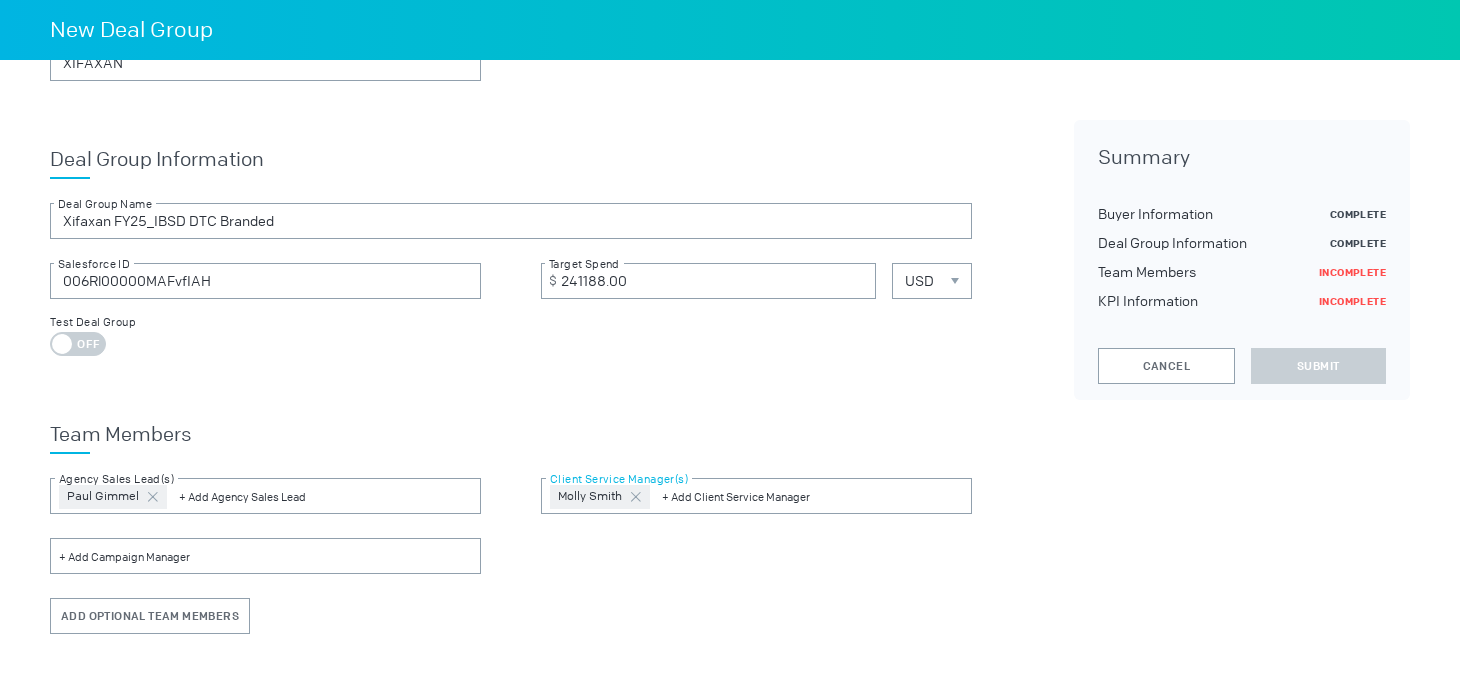 click at bounding box center (812, 496) 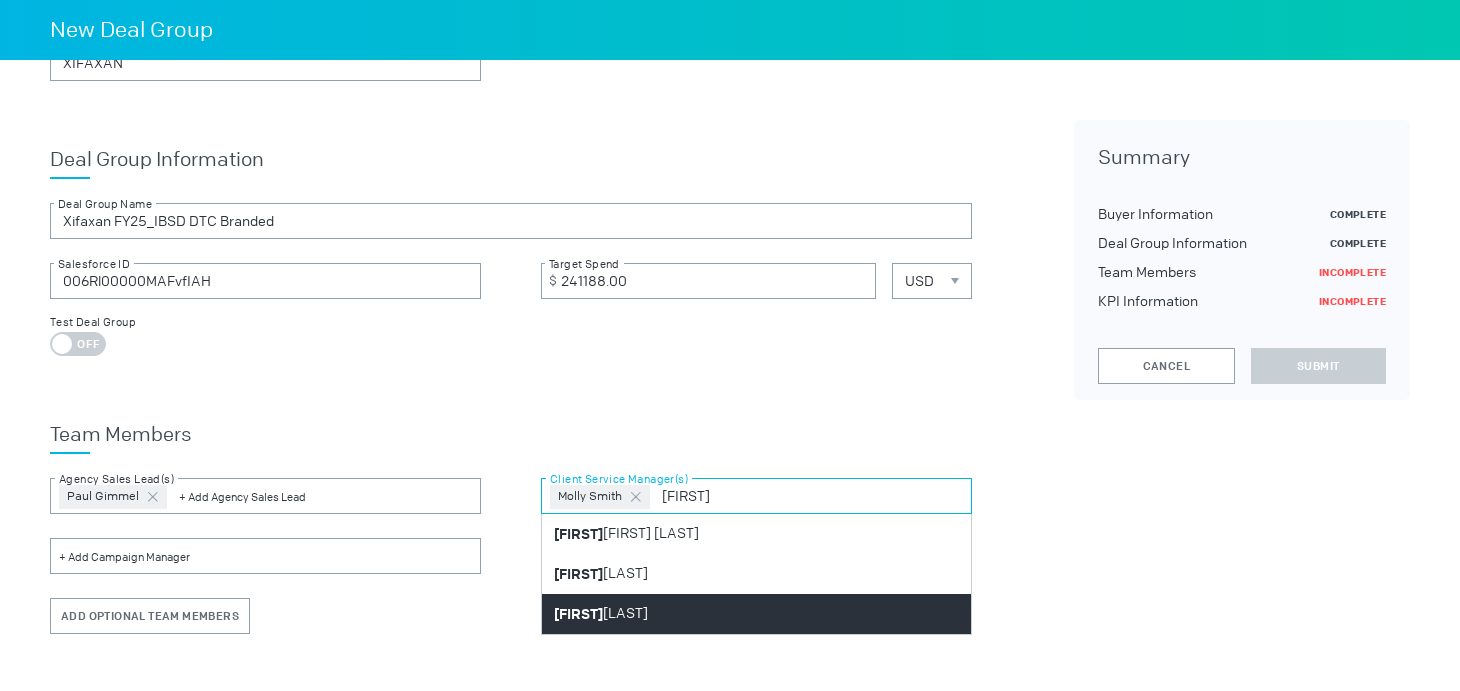 type on "[FIRST]" 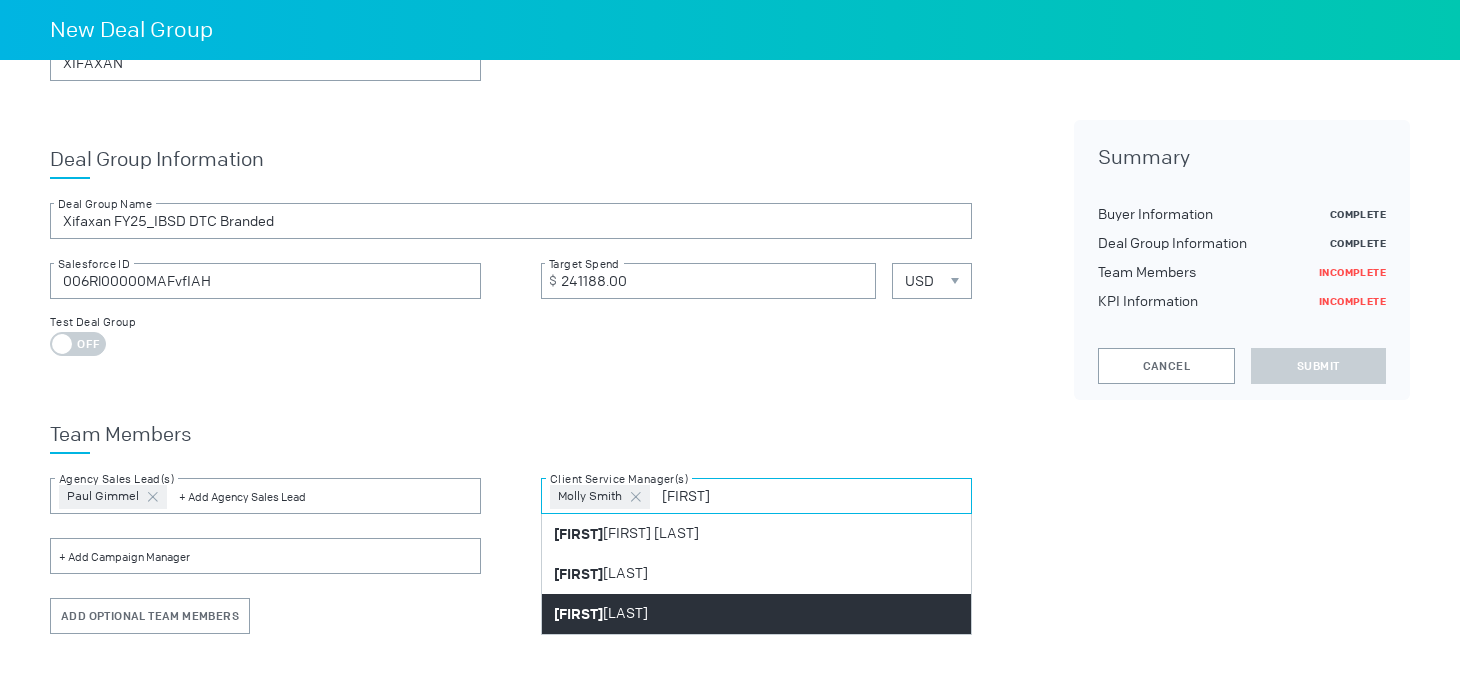 click on "[FIRST] [LAST]" at bounding box center [756, 614] 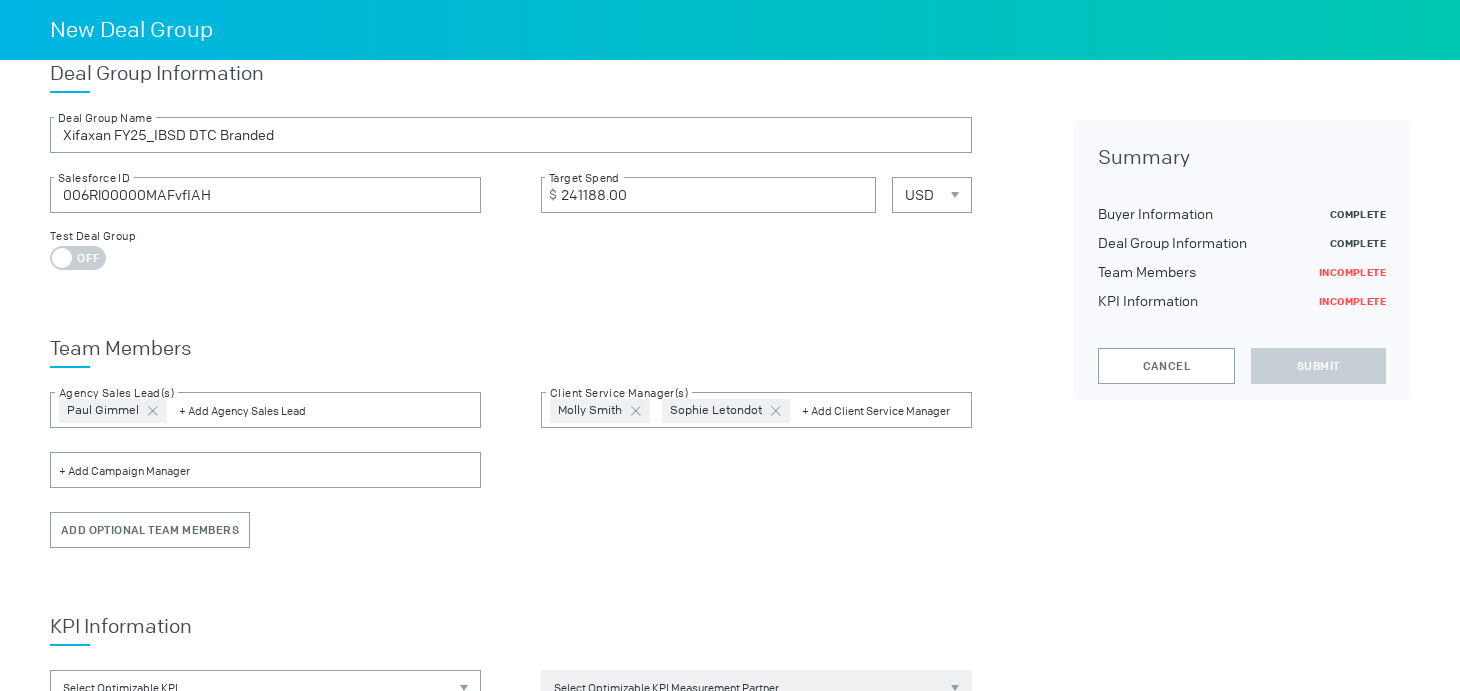 scroll, scrollTop: 361, scrollLeft: 0, axis: vertical 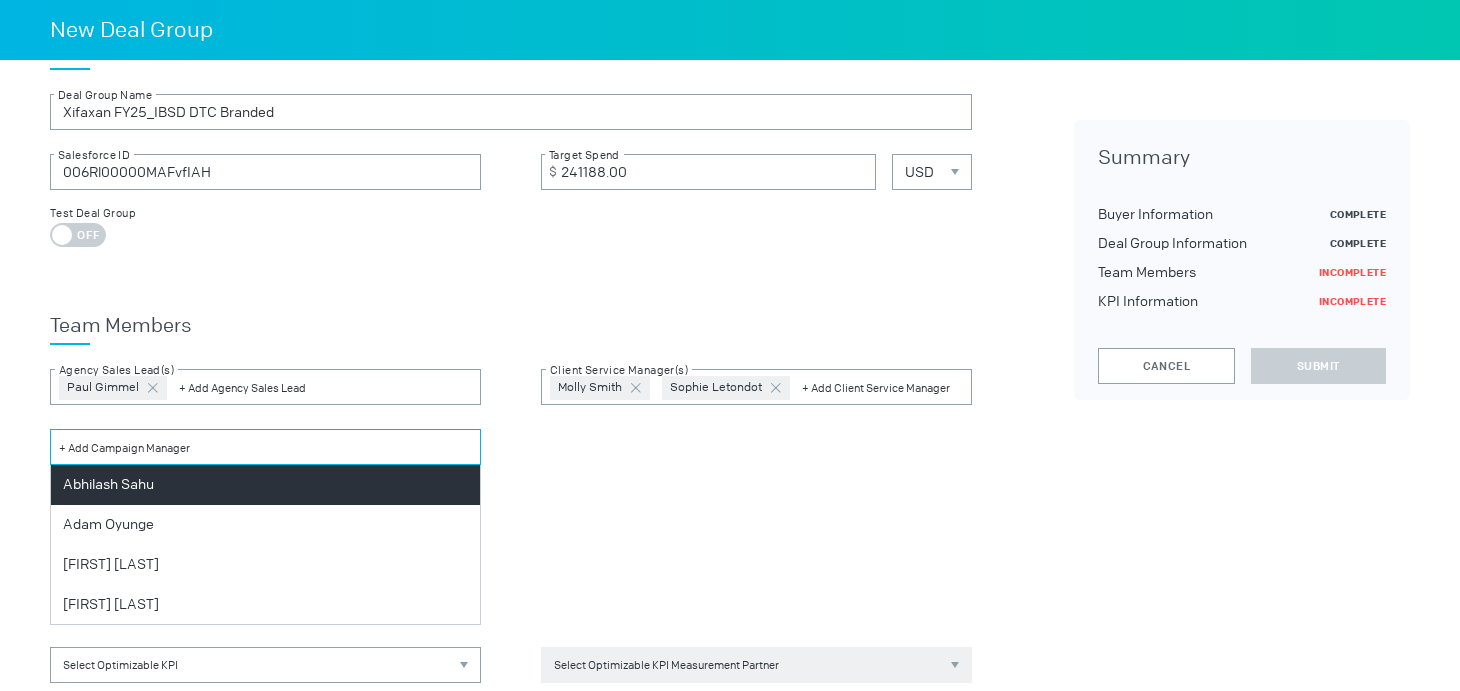 click at bounding box center (265, 447) 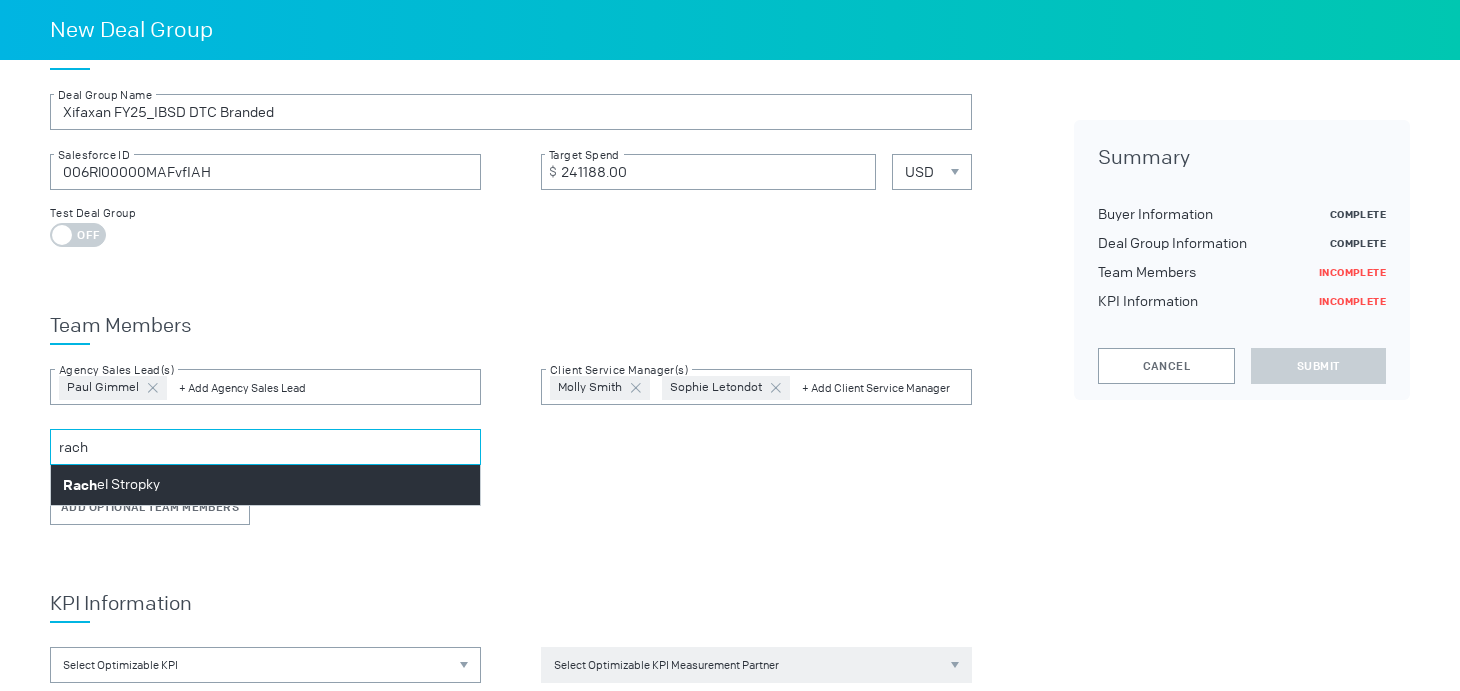 type on "rach" 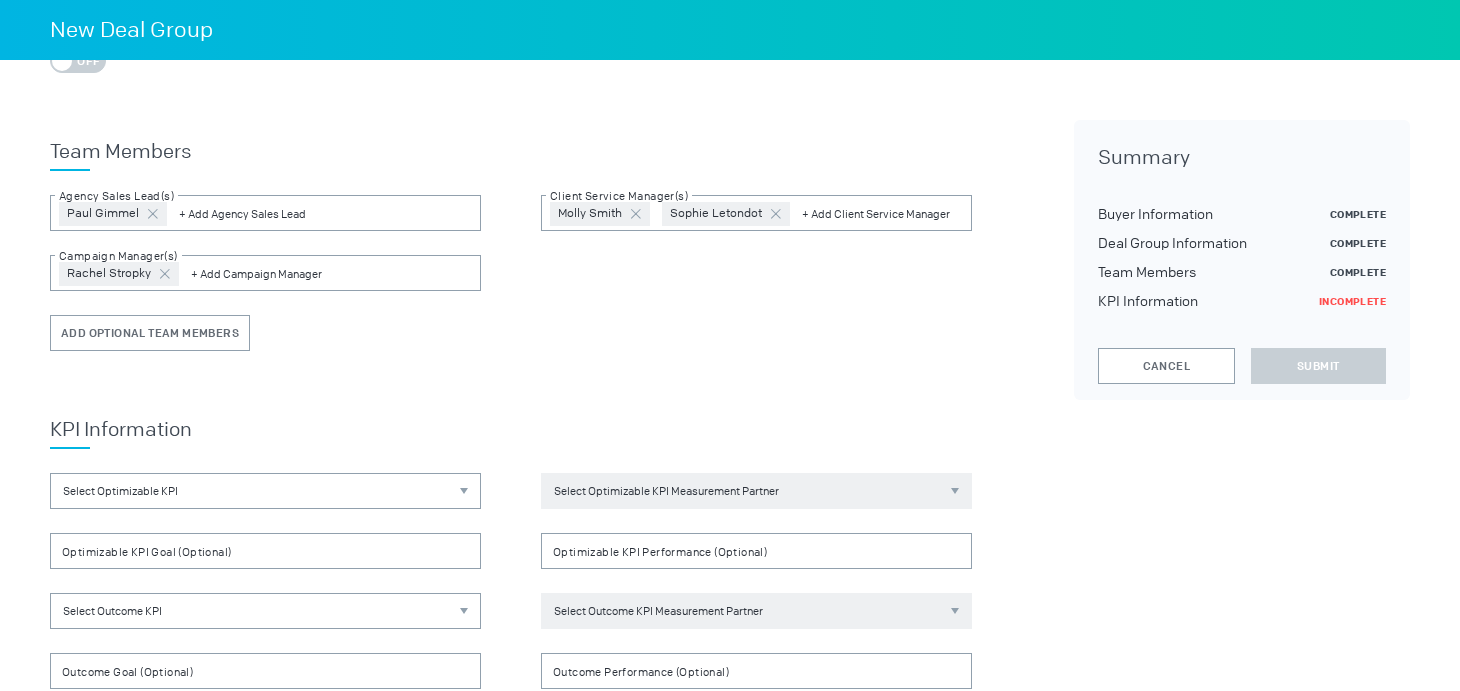 scroll, scrollTop: 539, scrollLeft: 0, axis: vertical 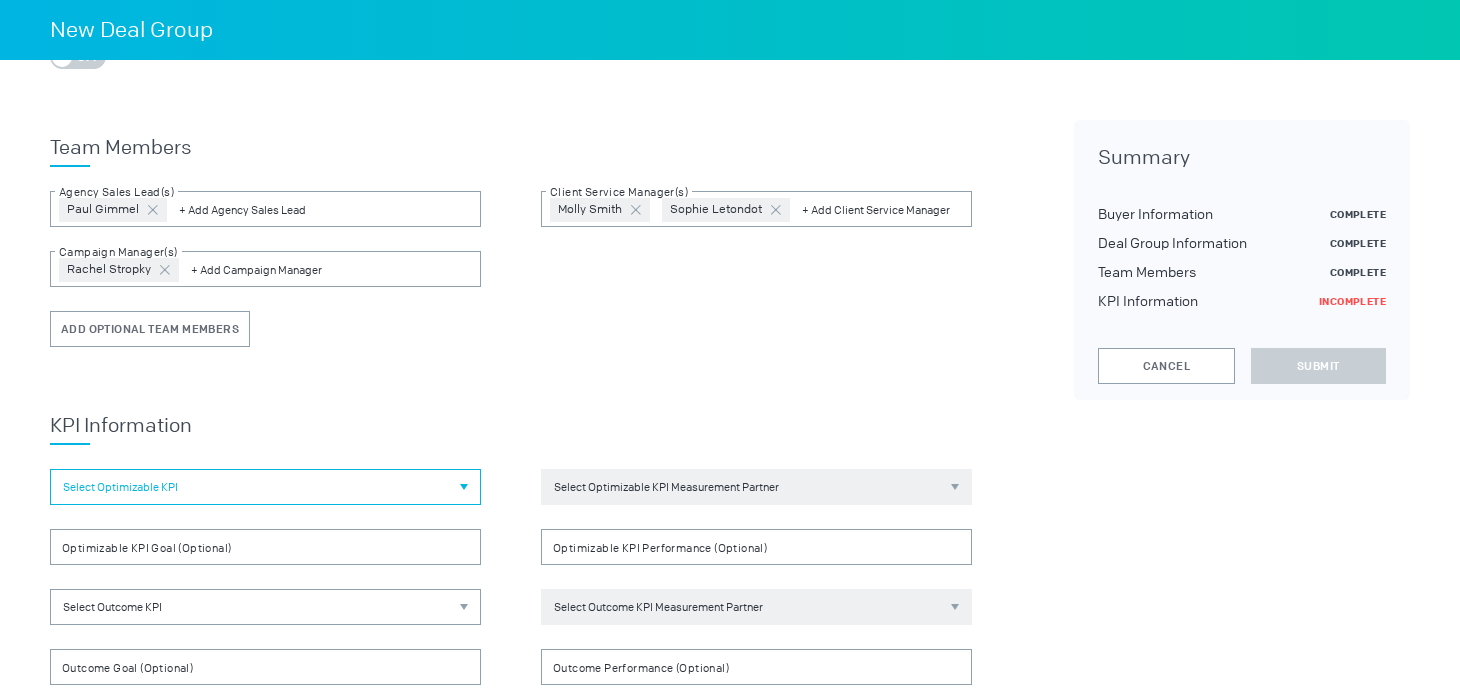 click on "Select Optimizable KPI" at bounding box center [265, 487] 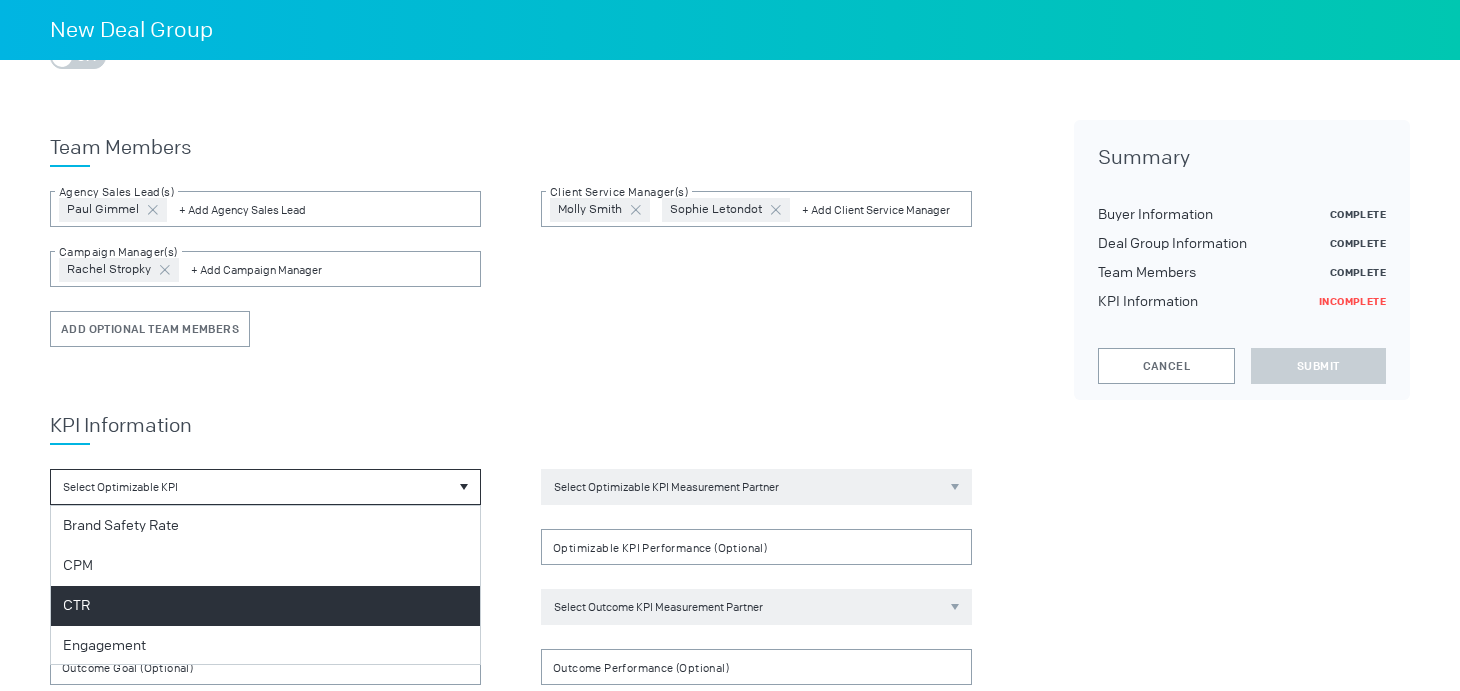 click on "CTR" at bounding box center [265, 606] 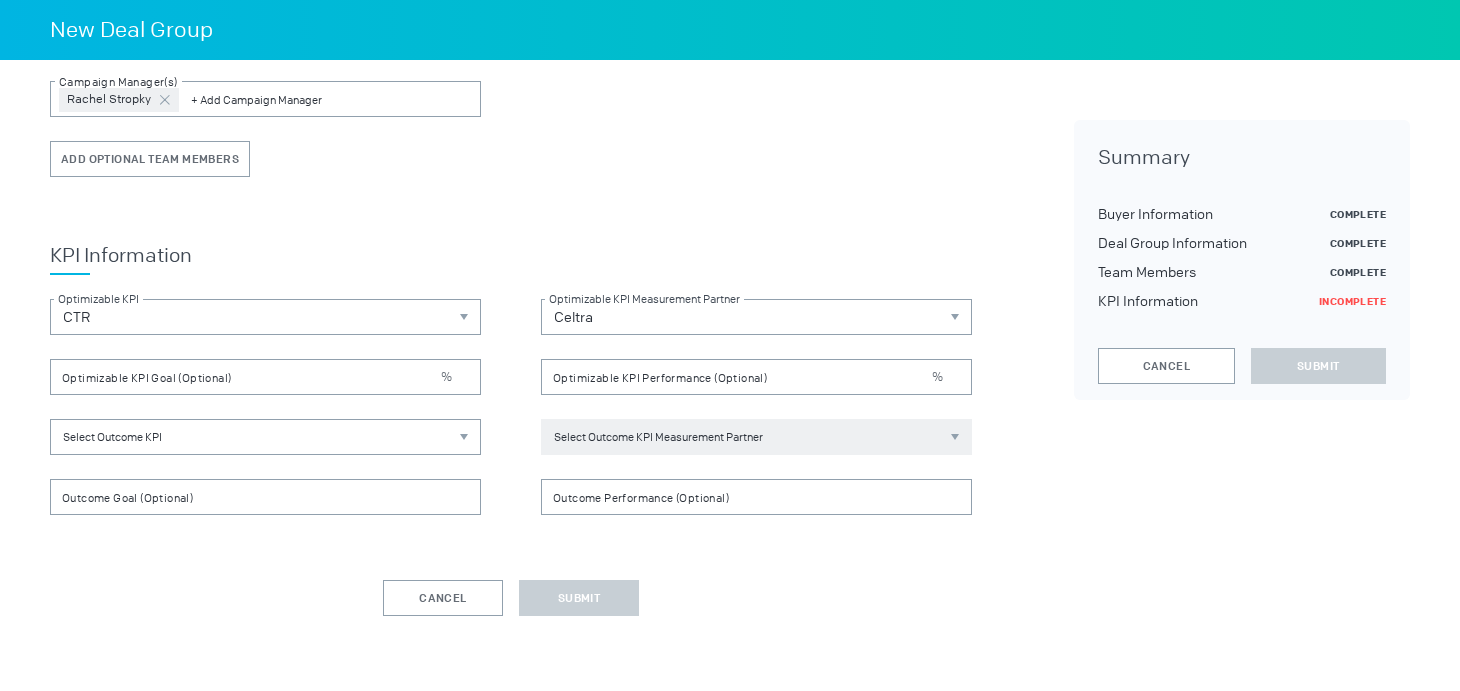 scroll, scrollTop: 730, scrollLeft: 0, axis: vertical 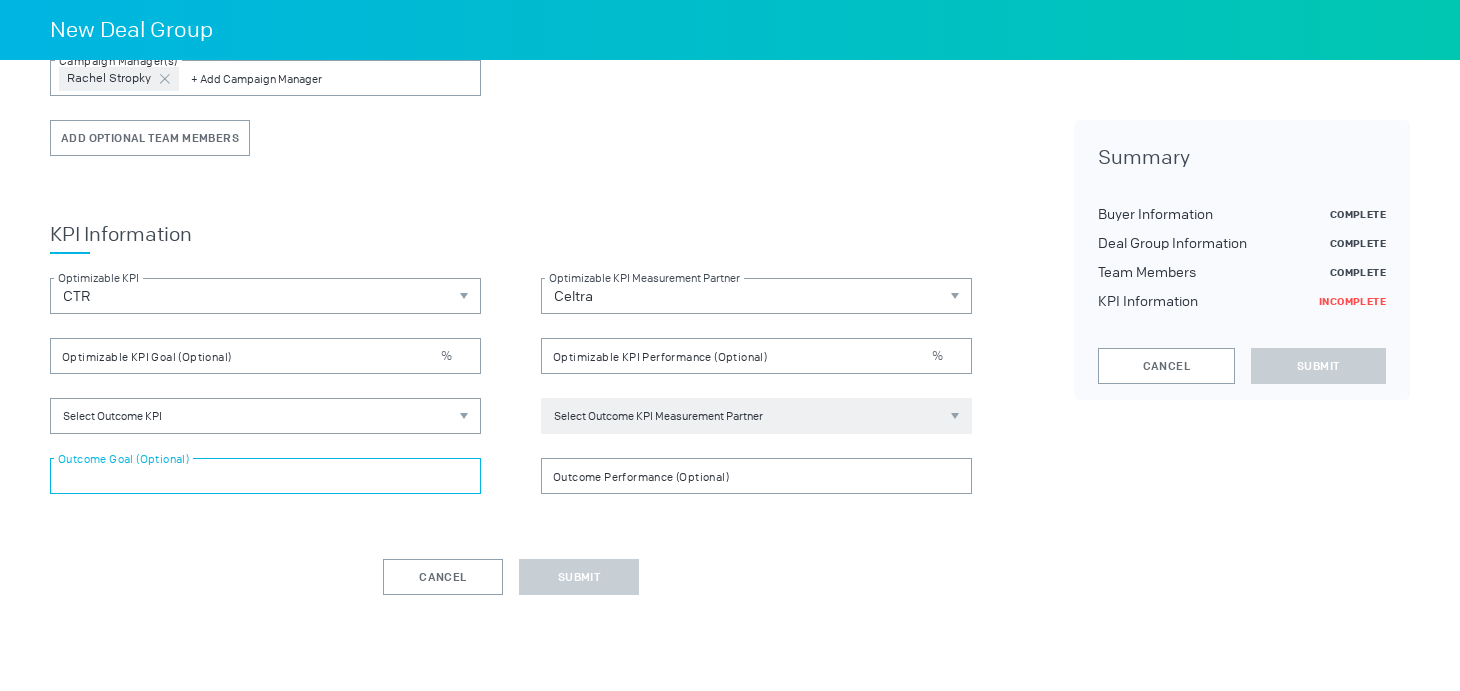 click at bounding box center [265, 476] 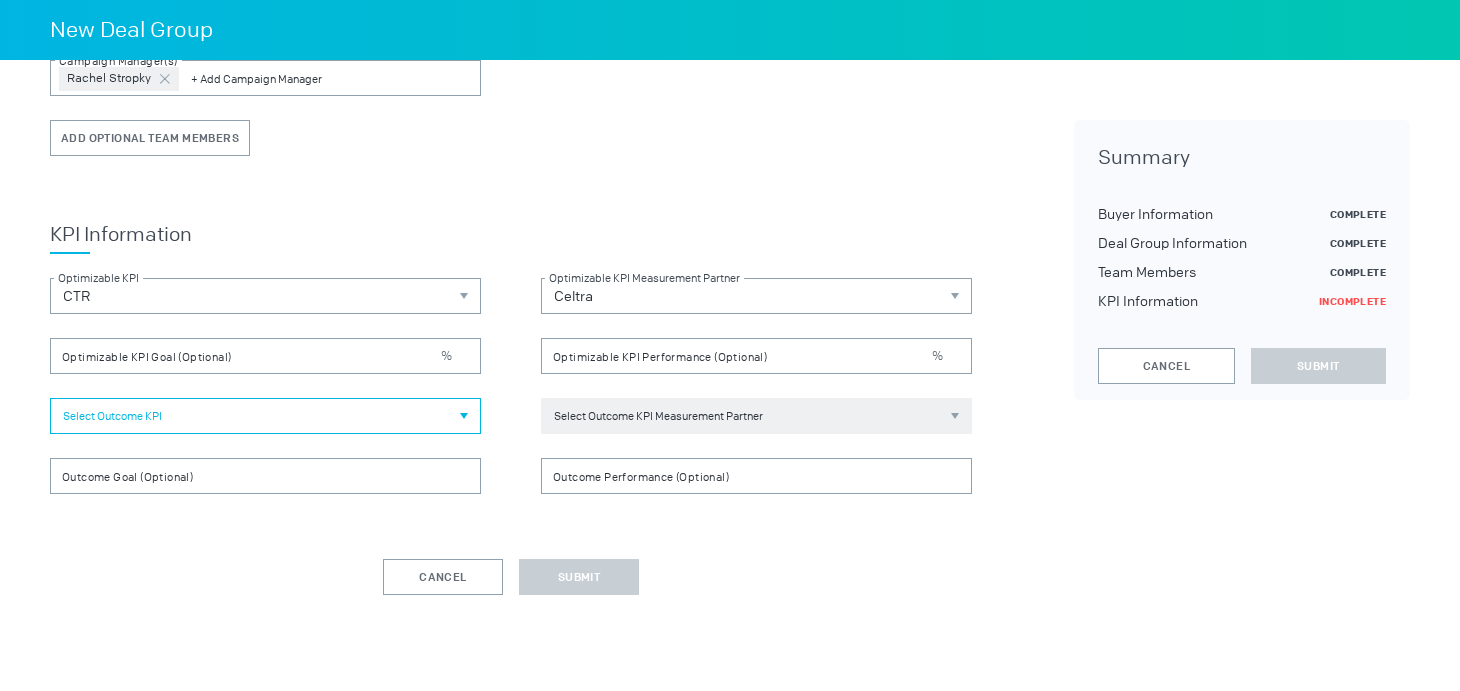 click on "Select Outcome KPI" at bounding box center (265, 416) 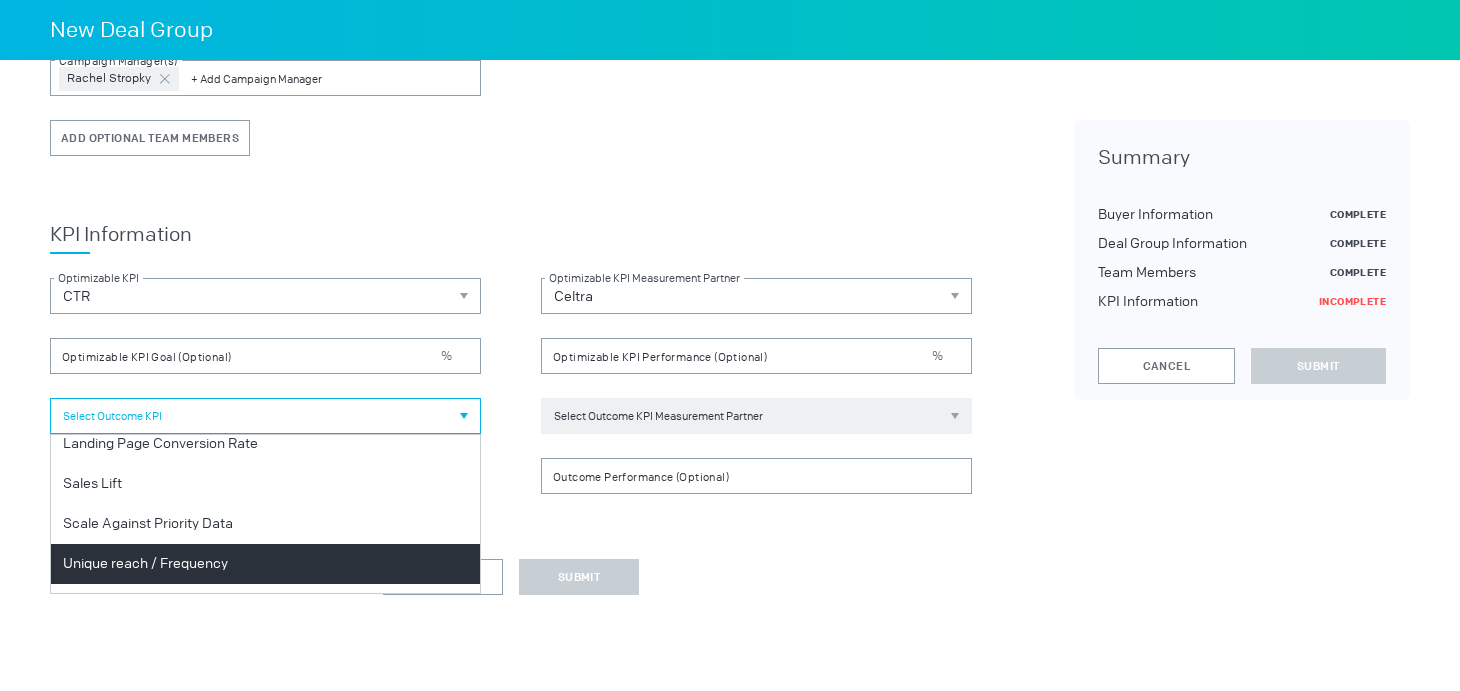 scroll, scrollTop: 242, scrollLeft: 0, axis: vertical 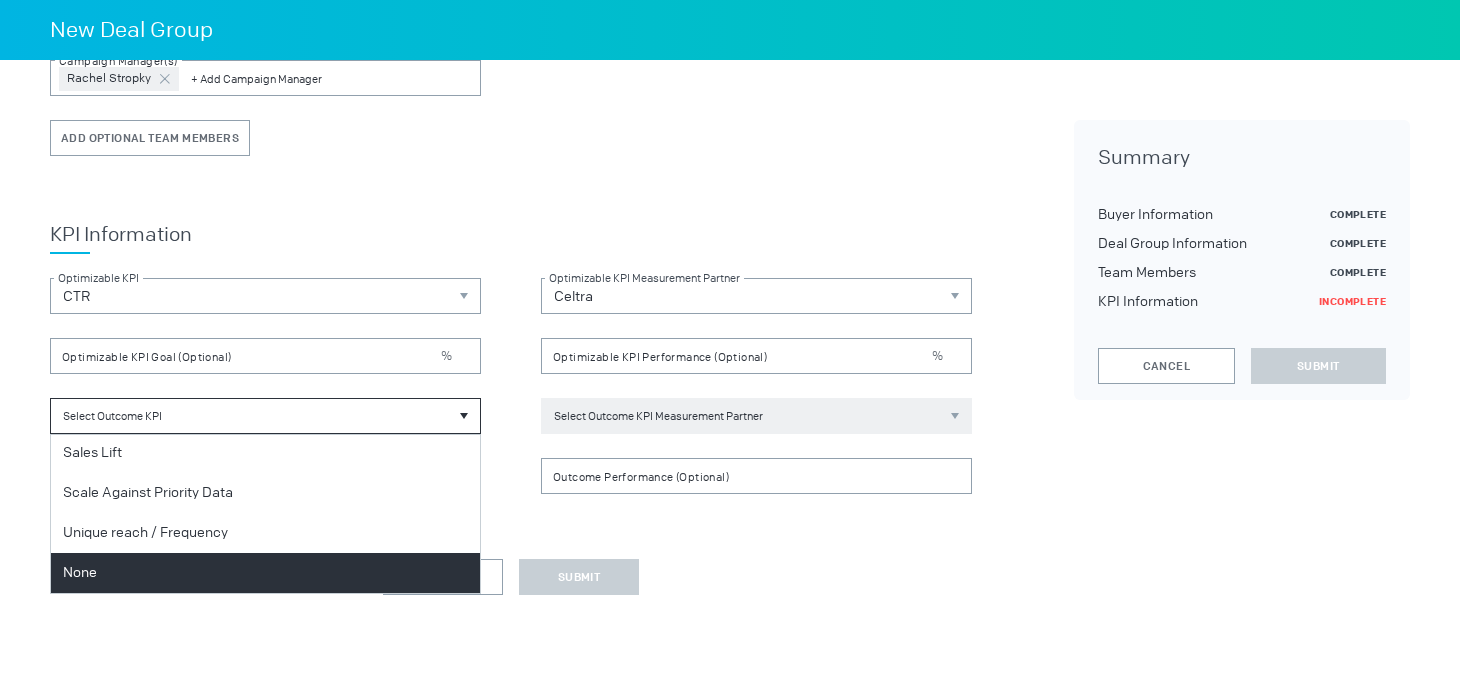 drag, startPoint x: 267, startPoint y: 558, endPoint x: 328, endPoint y: 555, distance: 61.073727 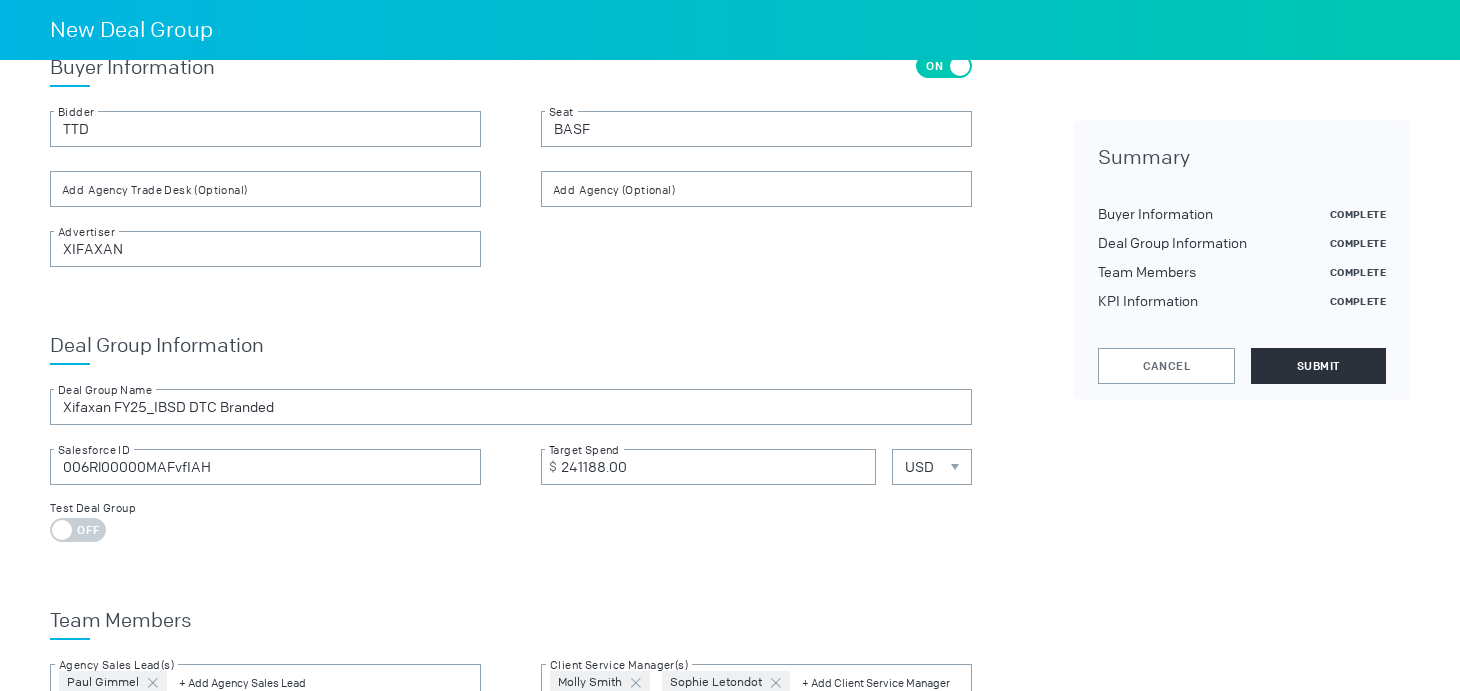scroll, scrollTop: 83, scrollLeft: 0, axis: vertical 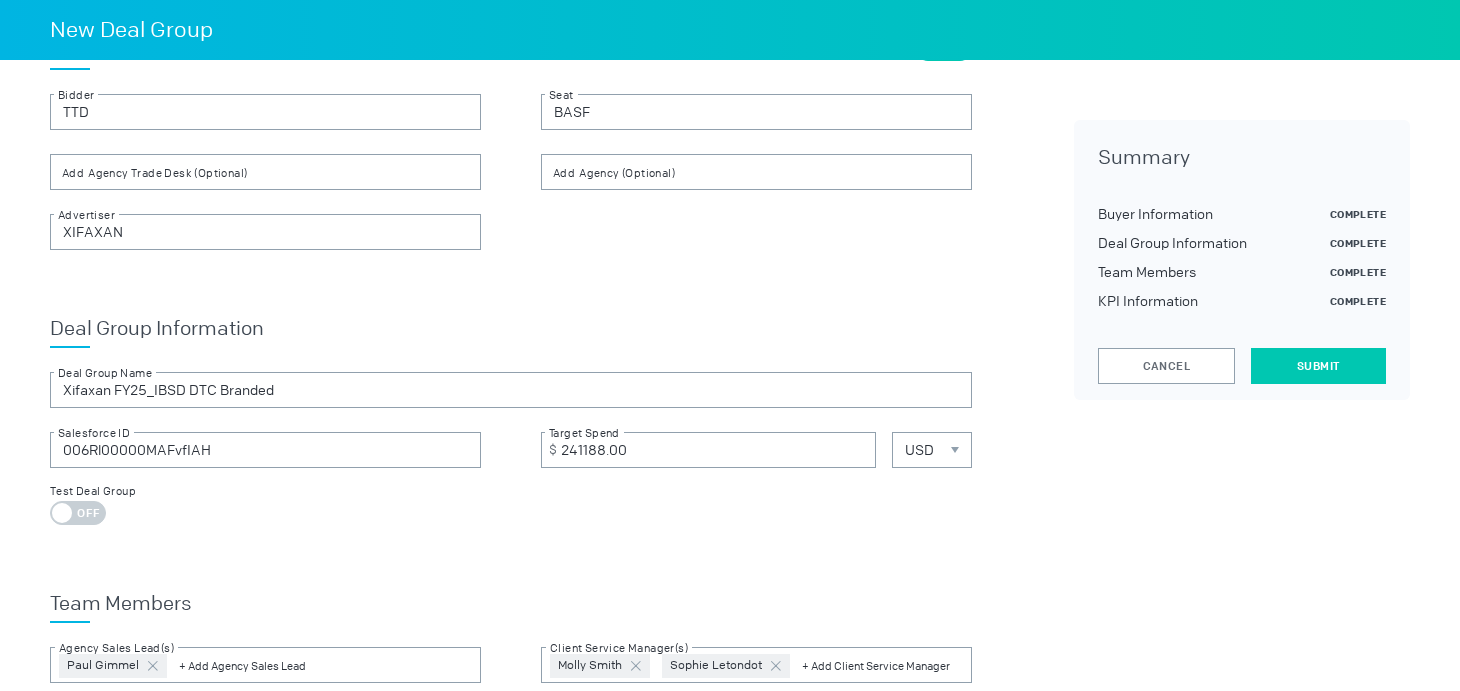 click on "Submit" at bounding box center [1318, 366] 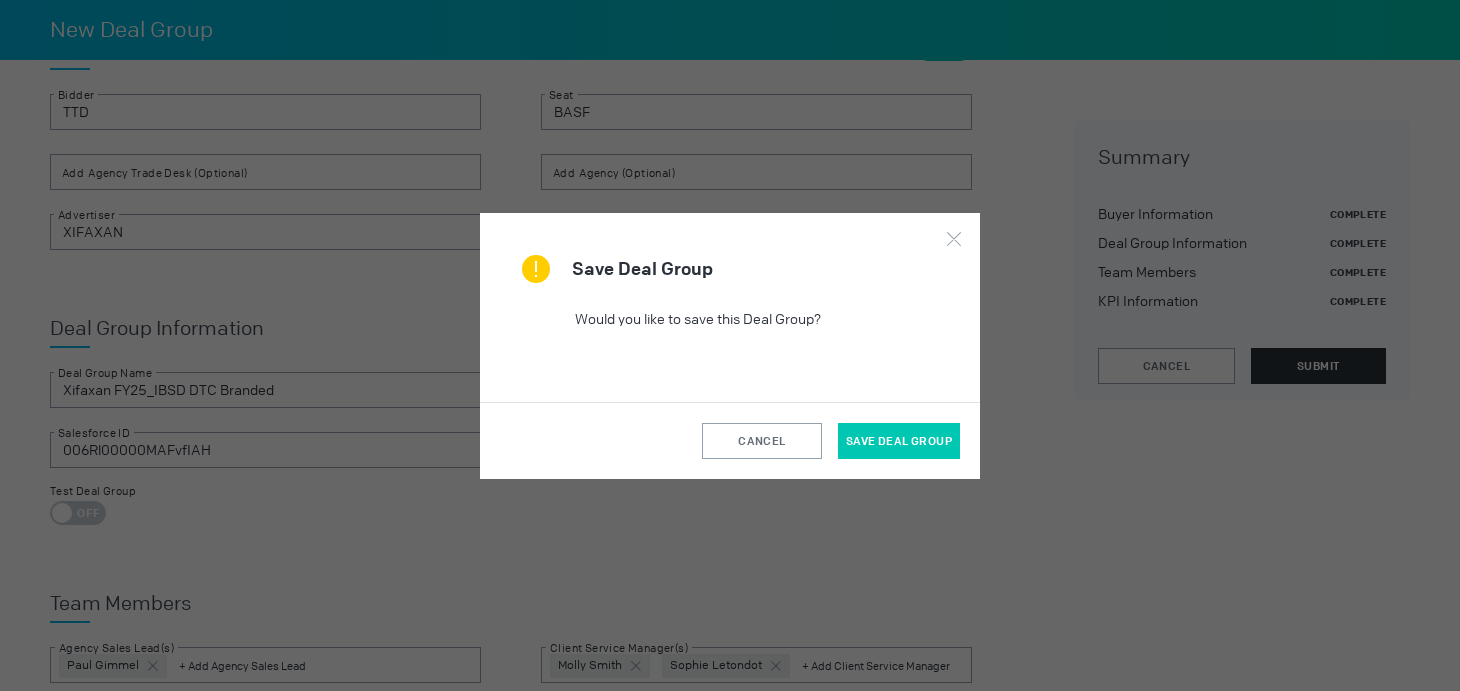 click on "Save Deal Group" at bounding box center [899, 441] 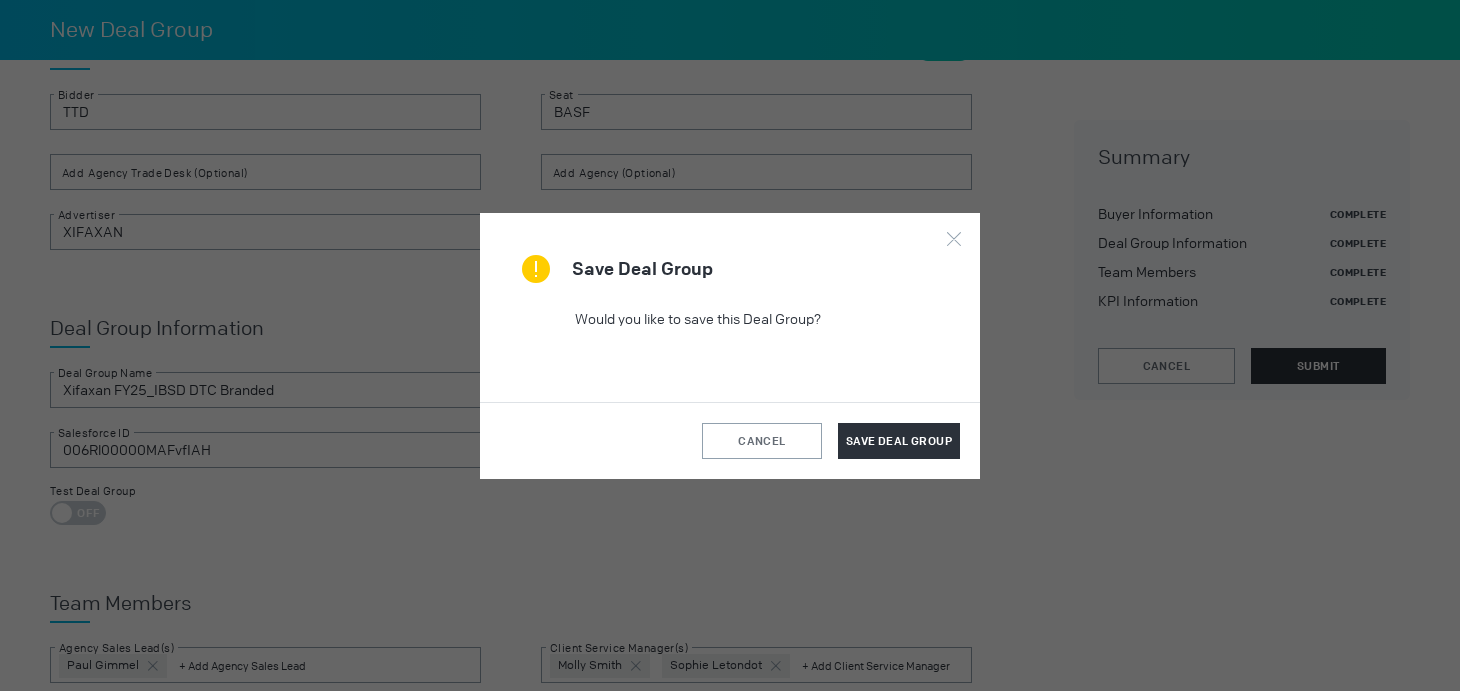 scroll, scrollTop: 0, scrollLeft: 0, axis: both 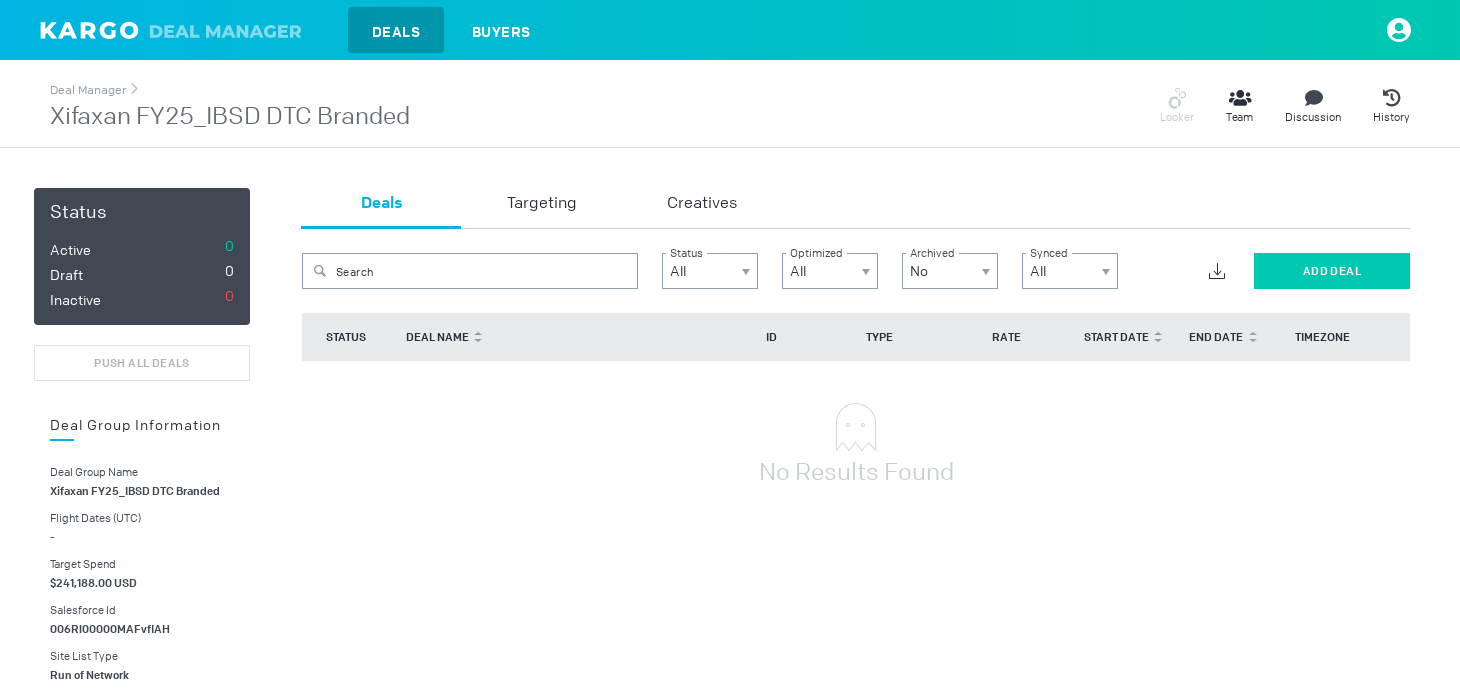 click on "Add Deal" at bounding box center (1332, 271) 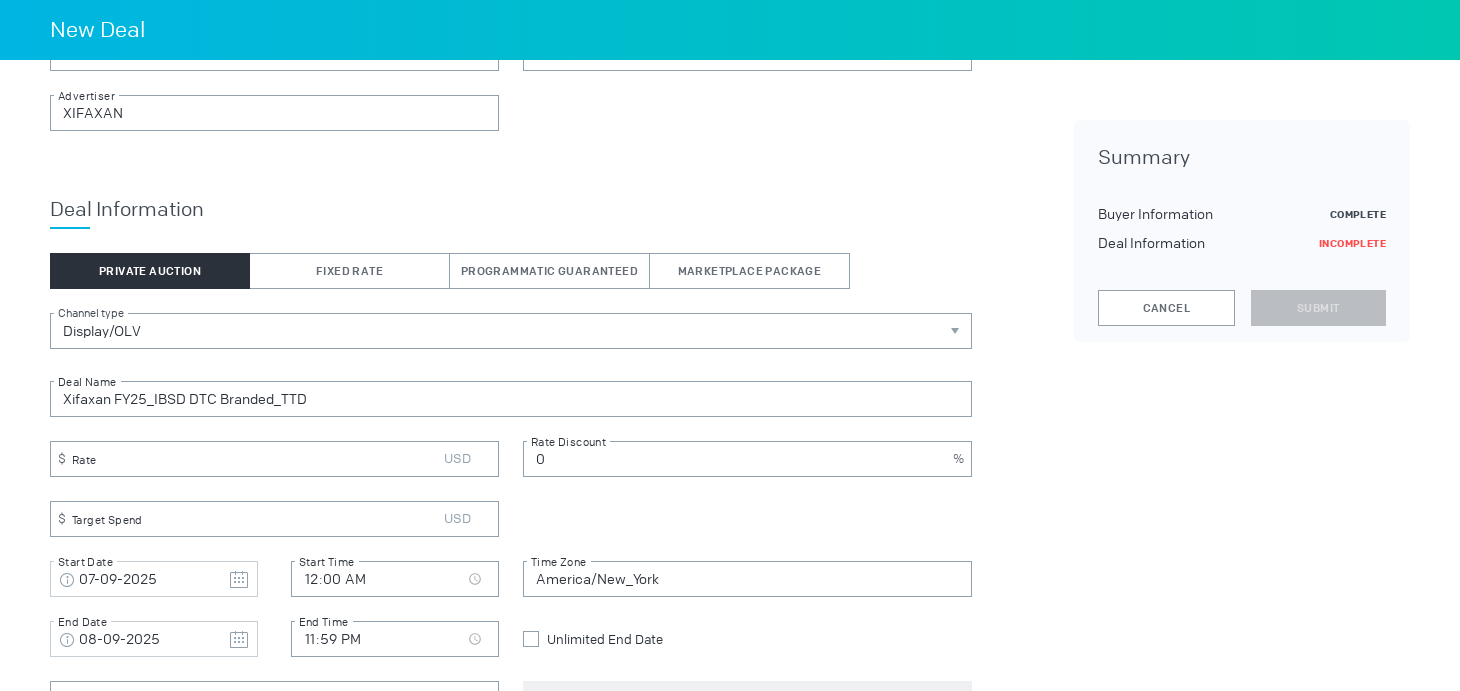 scroll, scrollTop: 208, scrollLeft: 0, axis: vertical 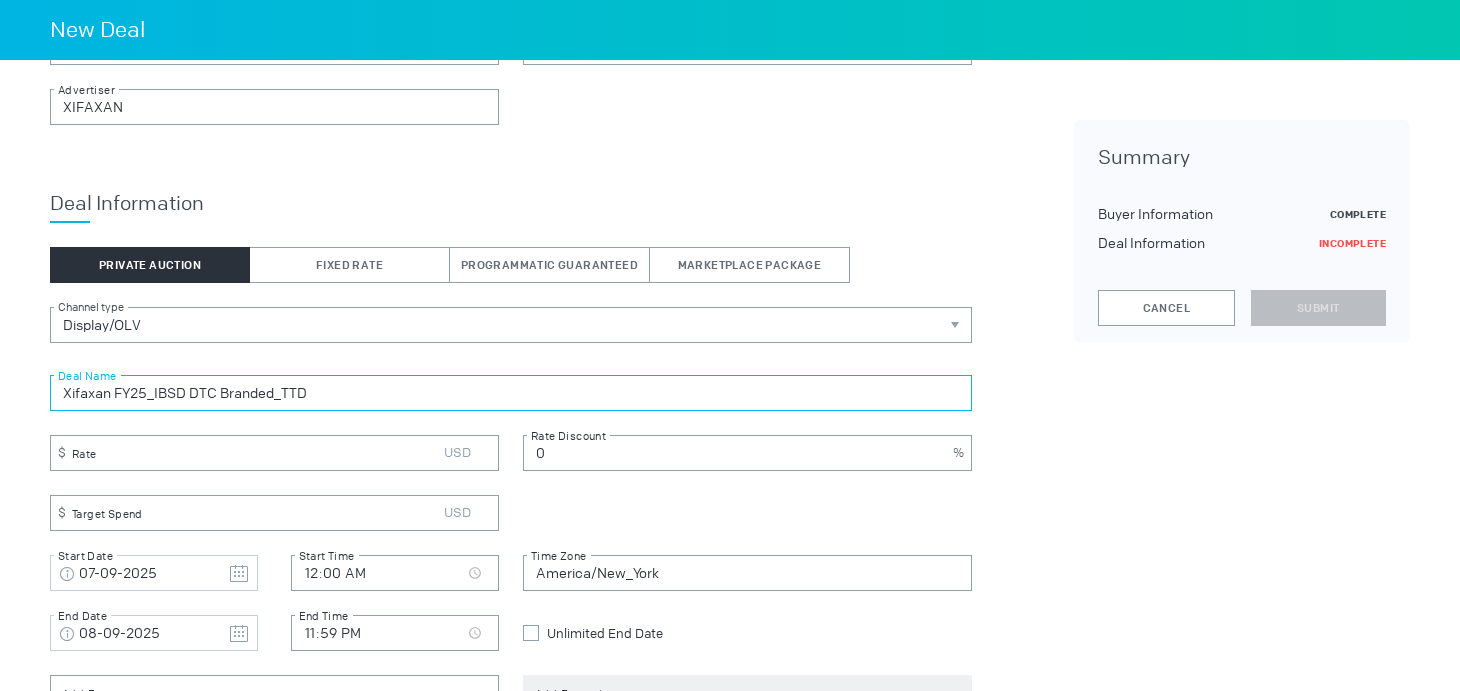 click on "Xifaxan FY25_IBSD DTC Branded_TTD" at bounding box center [511, 393] 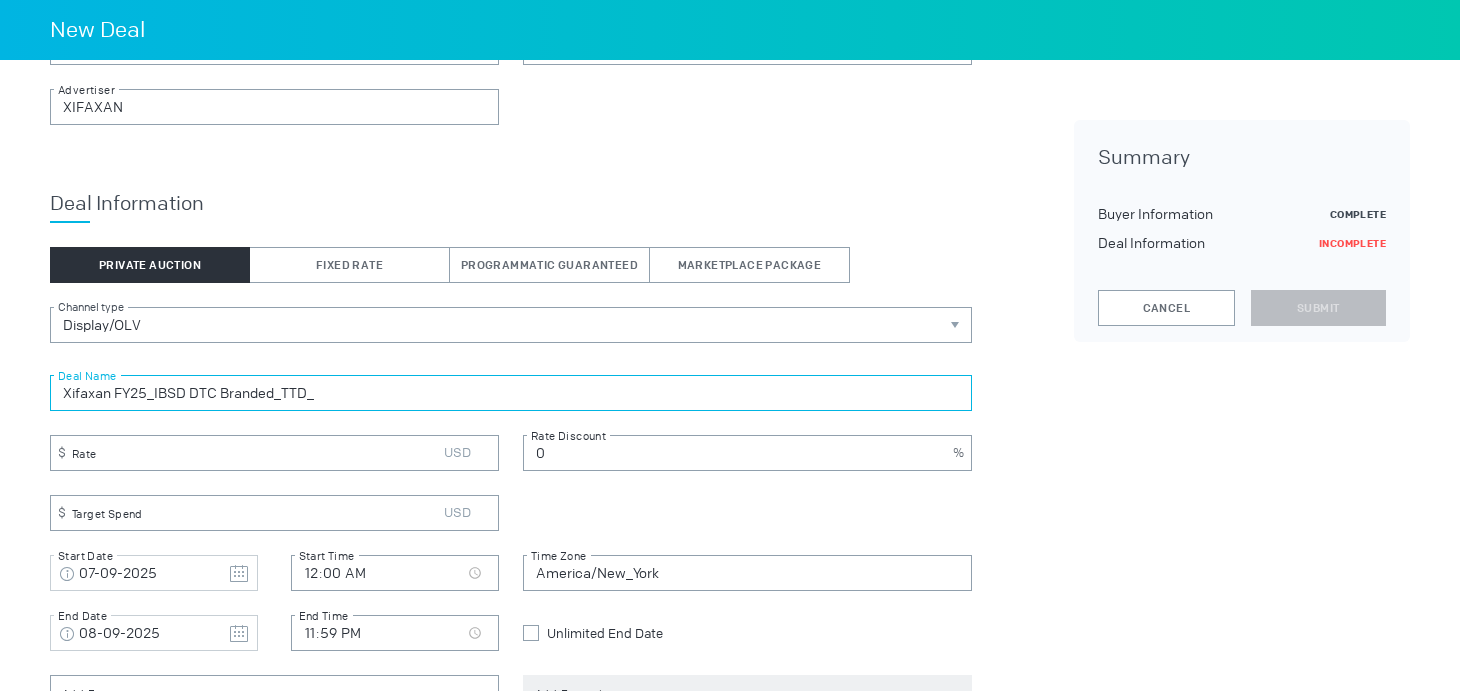 click on "Xifaxan FY25_IBSD DTC Branded_TTD_" at bounding box center [511, 393] 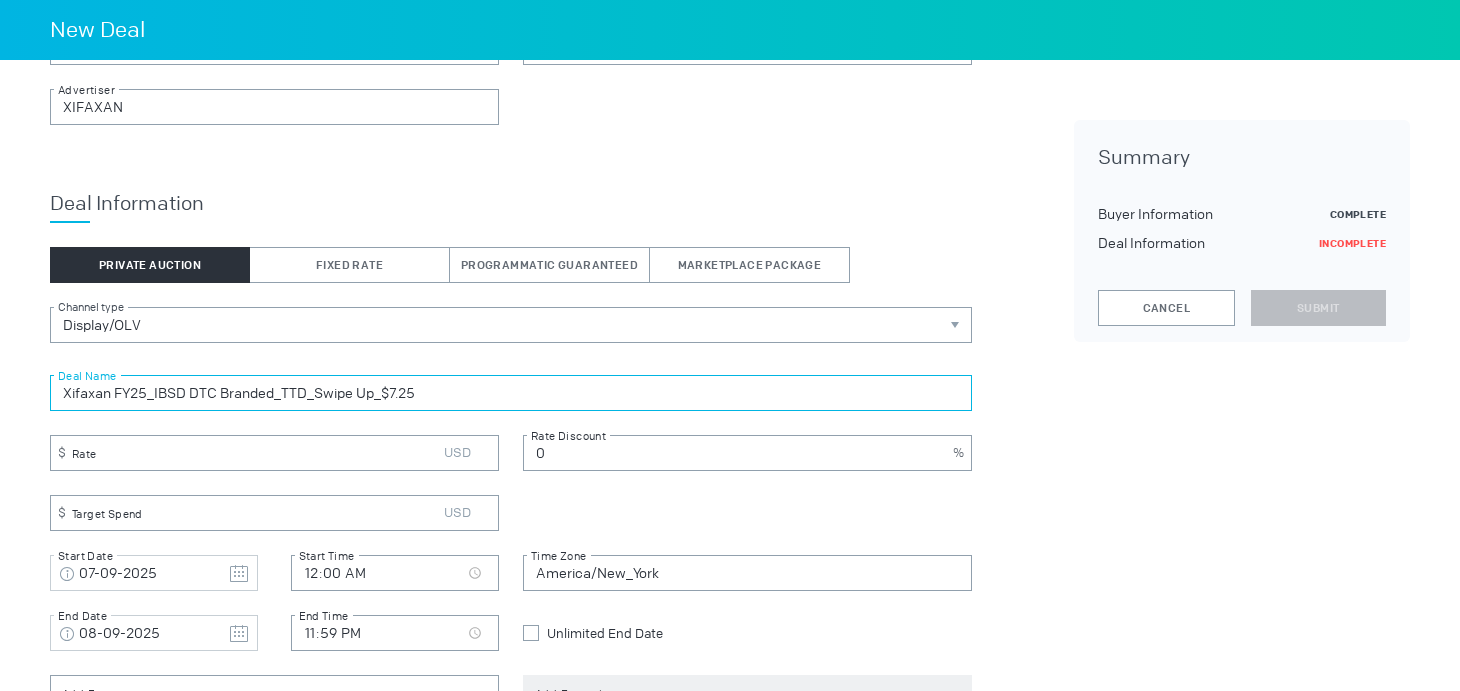 type on "Xifaxan FY25_IBSD DTC Branded_TTD_Swipe Up_$7.25" 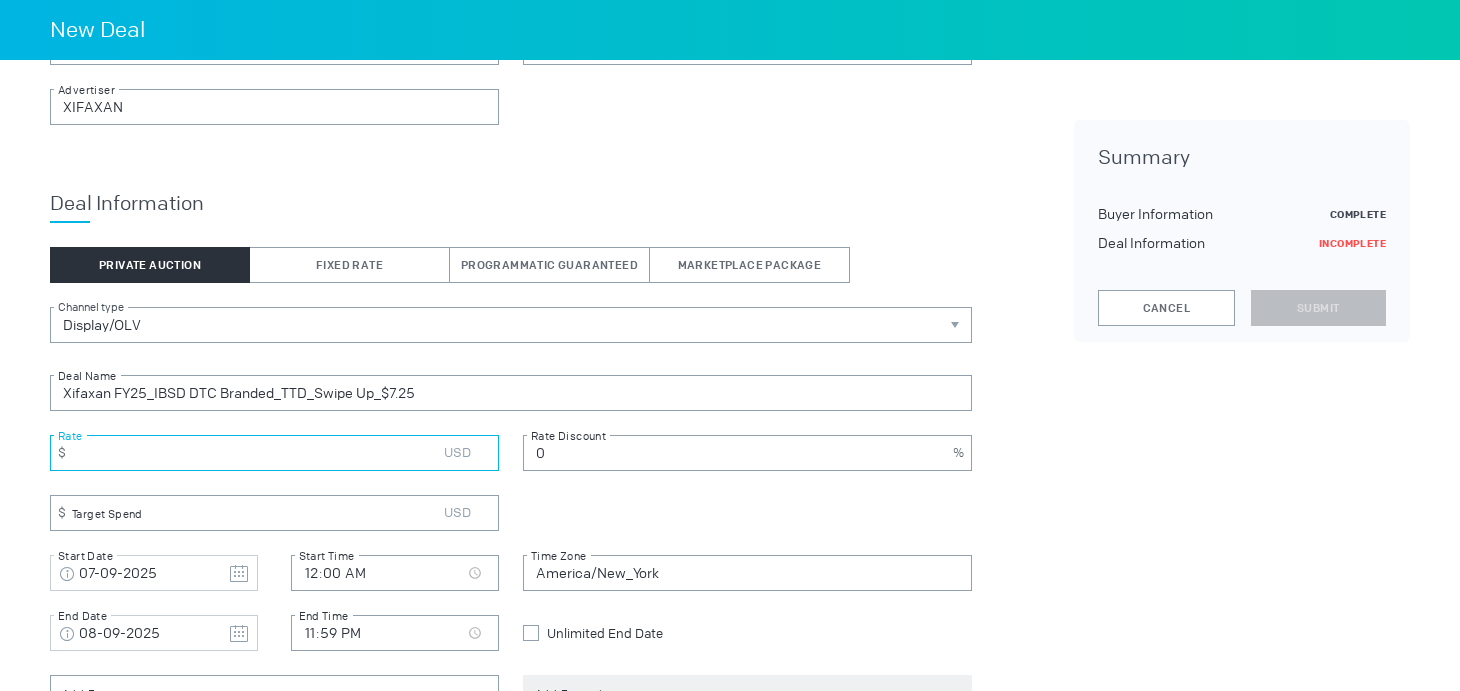 click at bounding box center [274, 453] 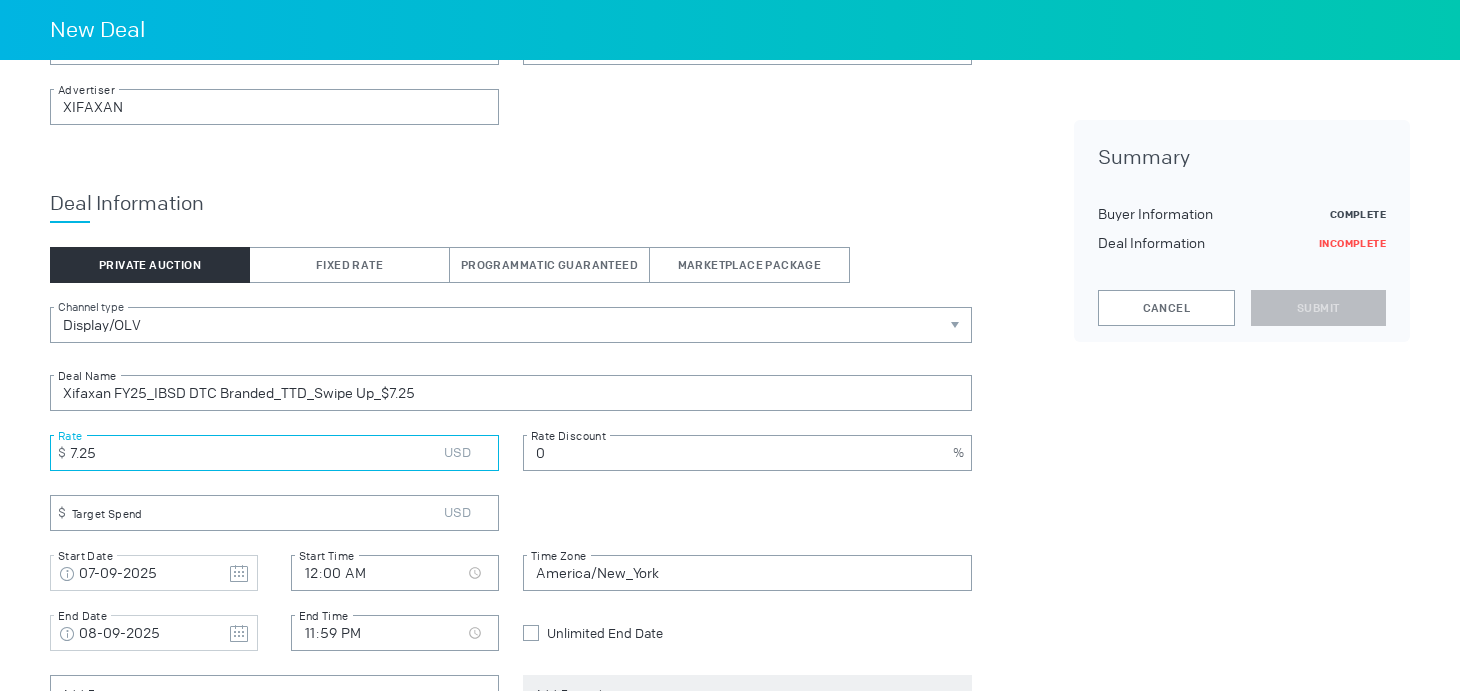 type on "7.25" 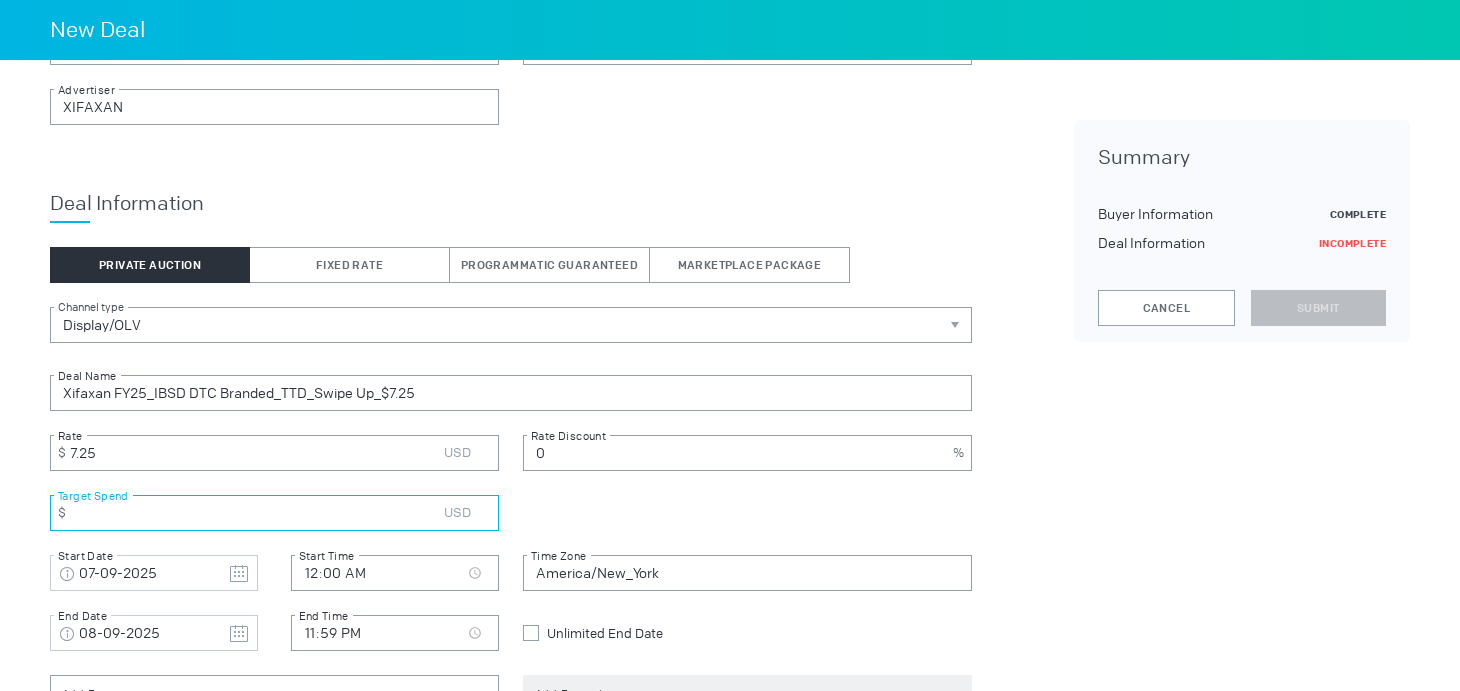 click at bounding box center [274, 513] 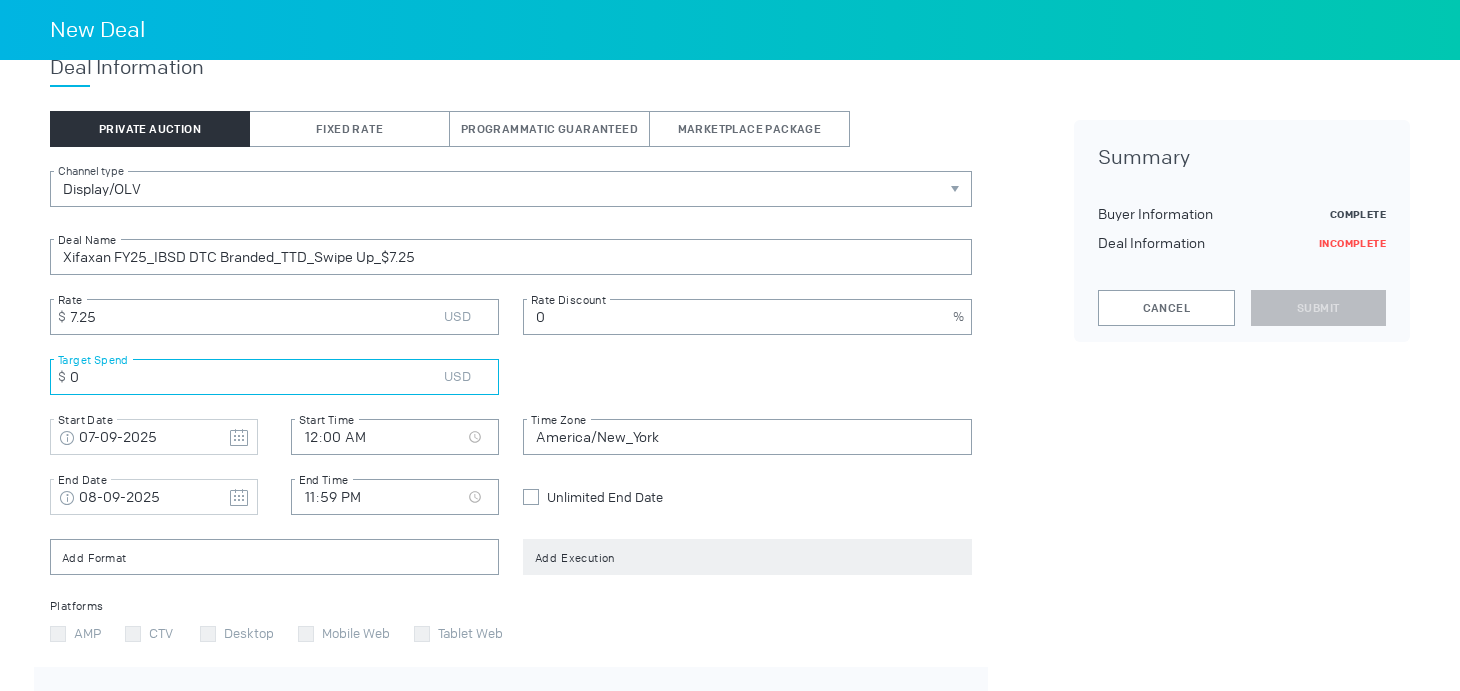 scroll, scrollTop: 383, scrollLeft: 0, axis: vertical 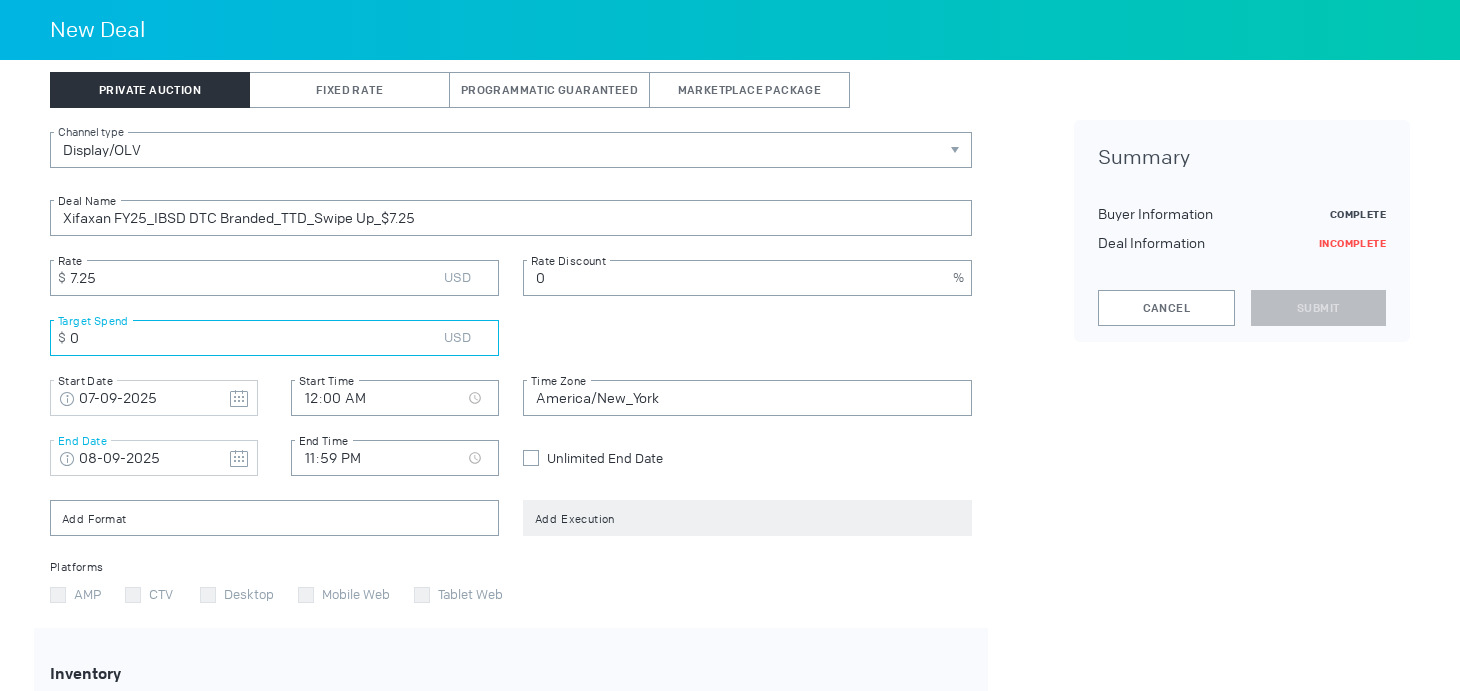 type on "0" 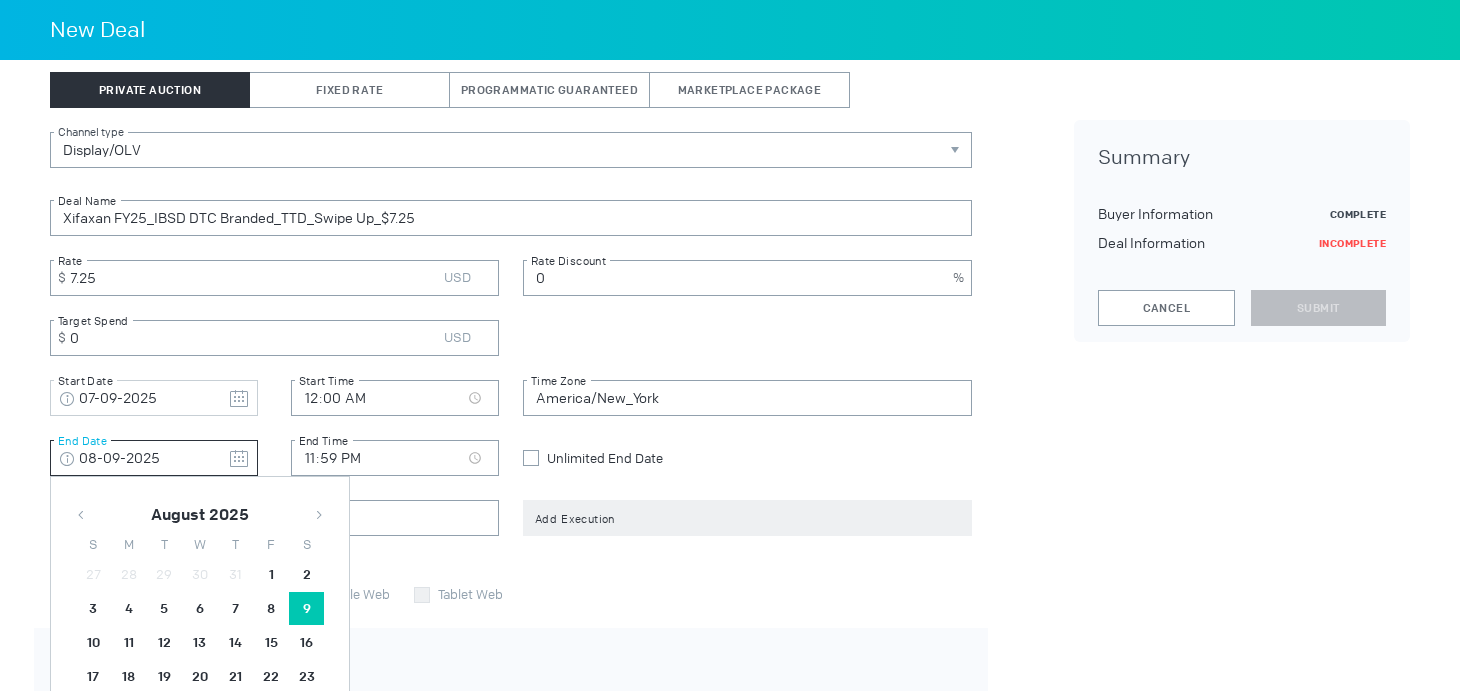 click on "08-09-2025" at bounding box center (154, 459) 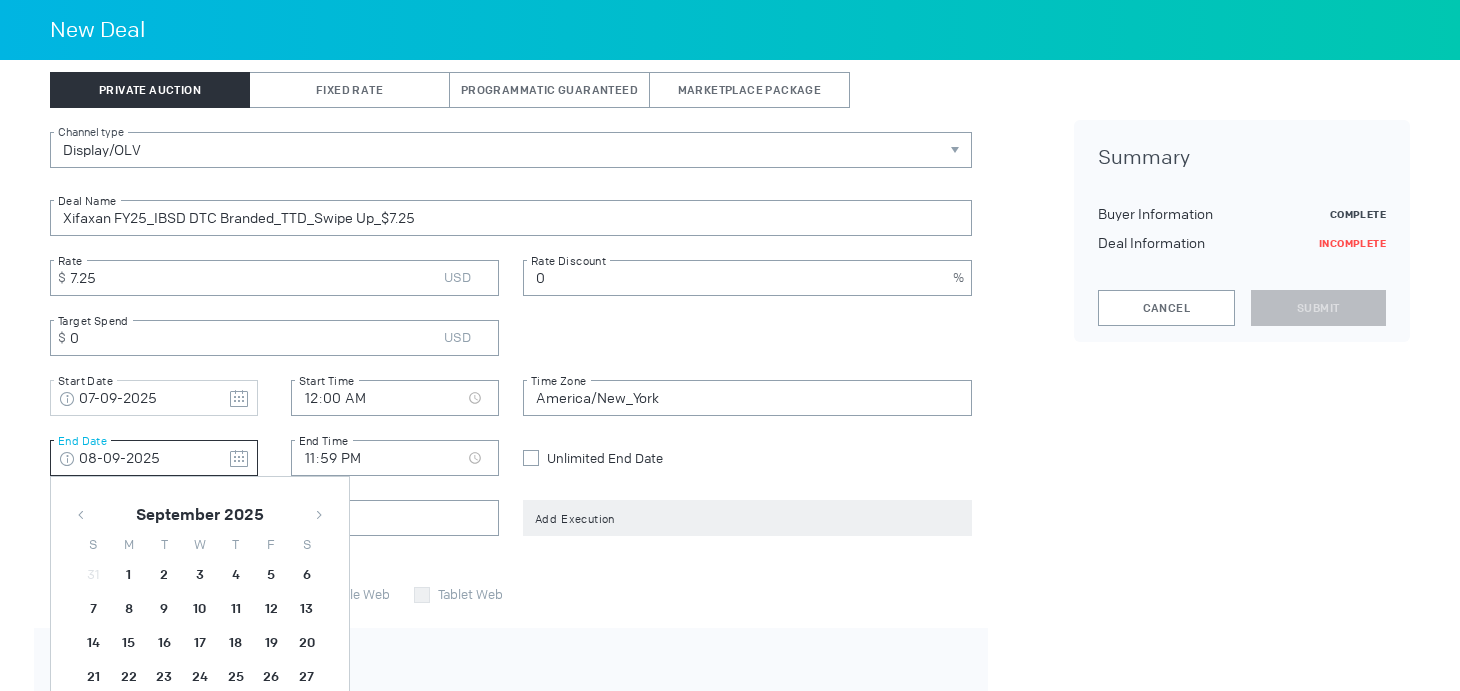 click at bounding box center [319, 515] 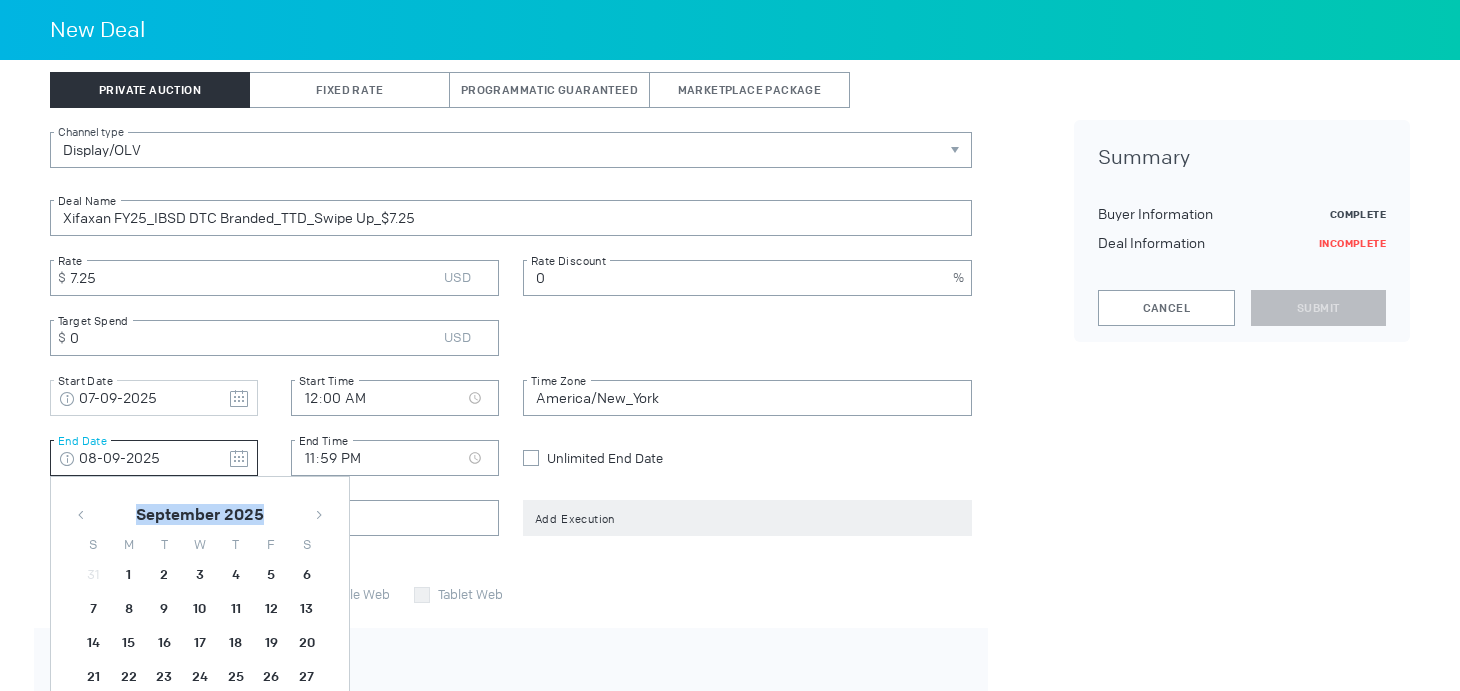 click at bounding box center (319, 515) 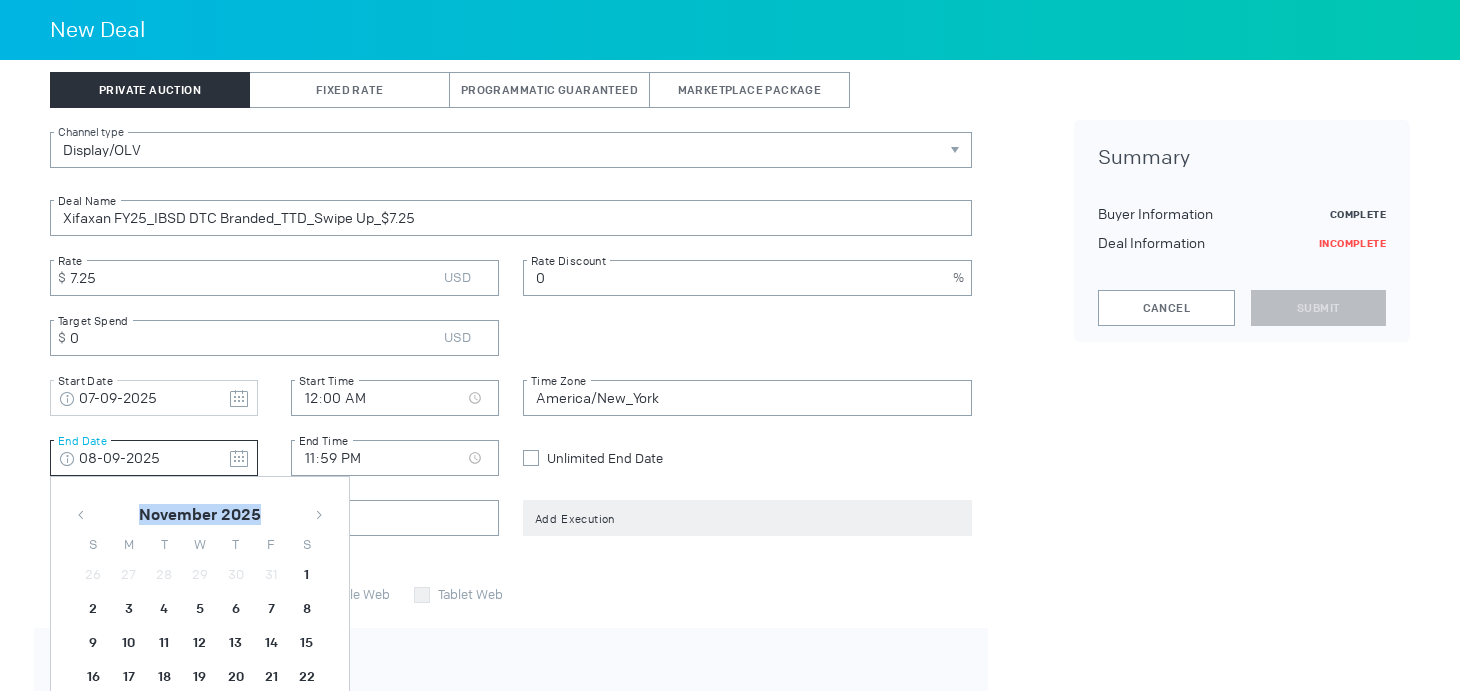click at bounding box center (319, 515) 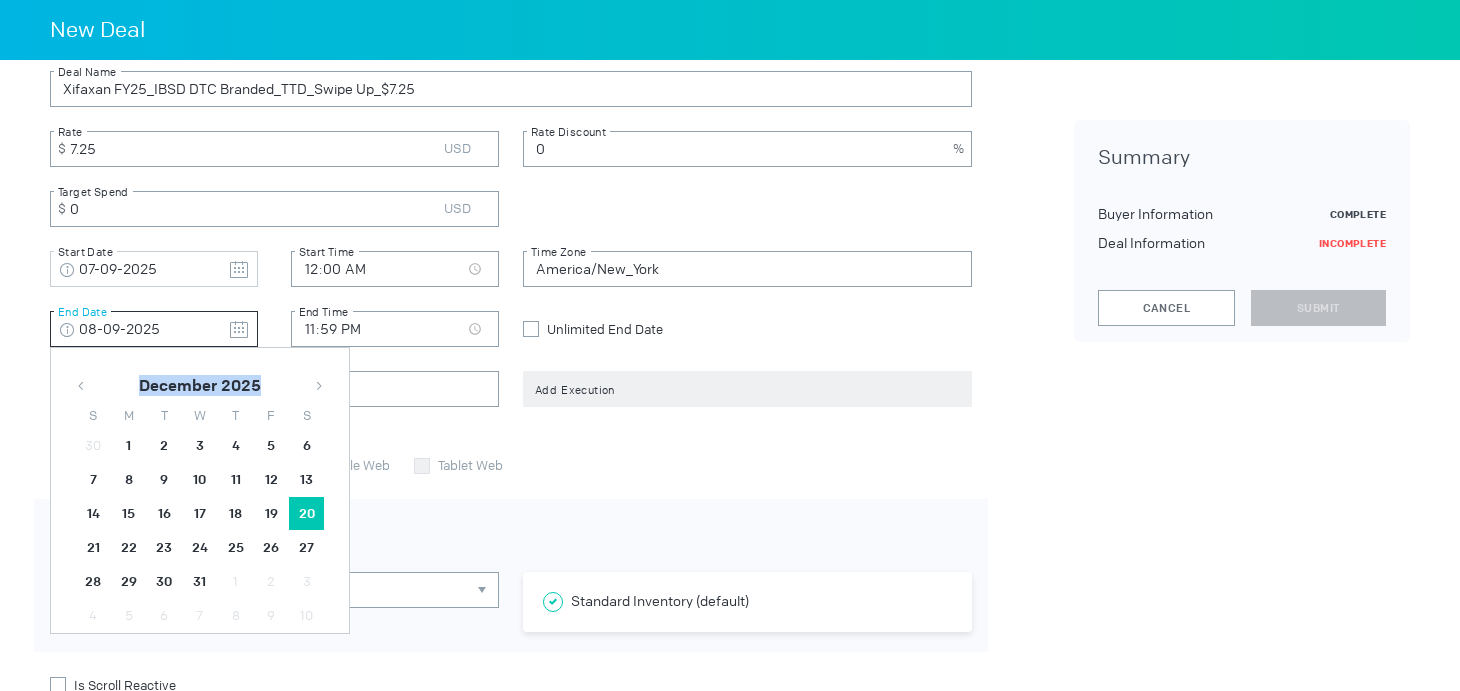 scroll, scrollTop: 513, scrollLeft: 0, axis: vertical 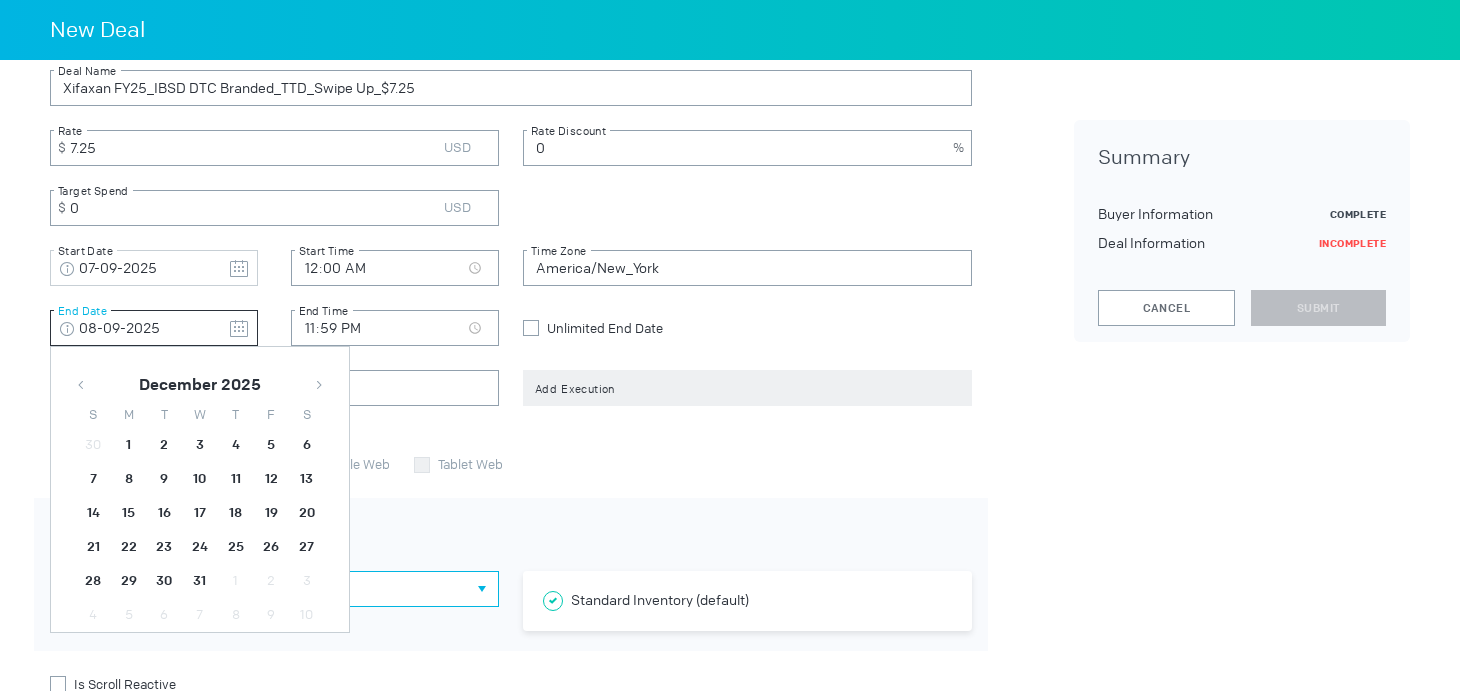 click on "31" at bounding box center [129, 445] 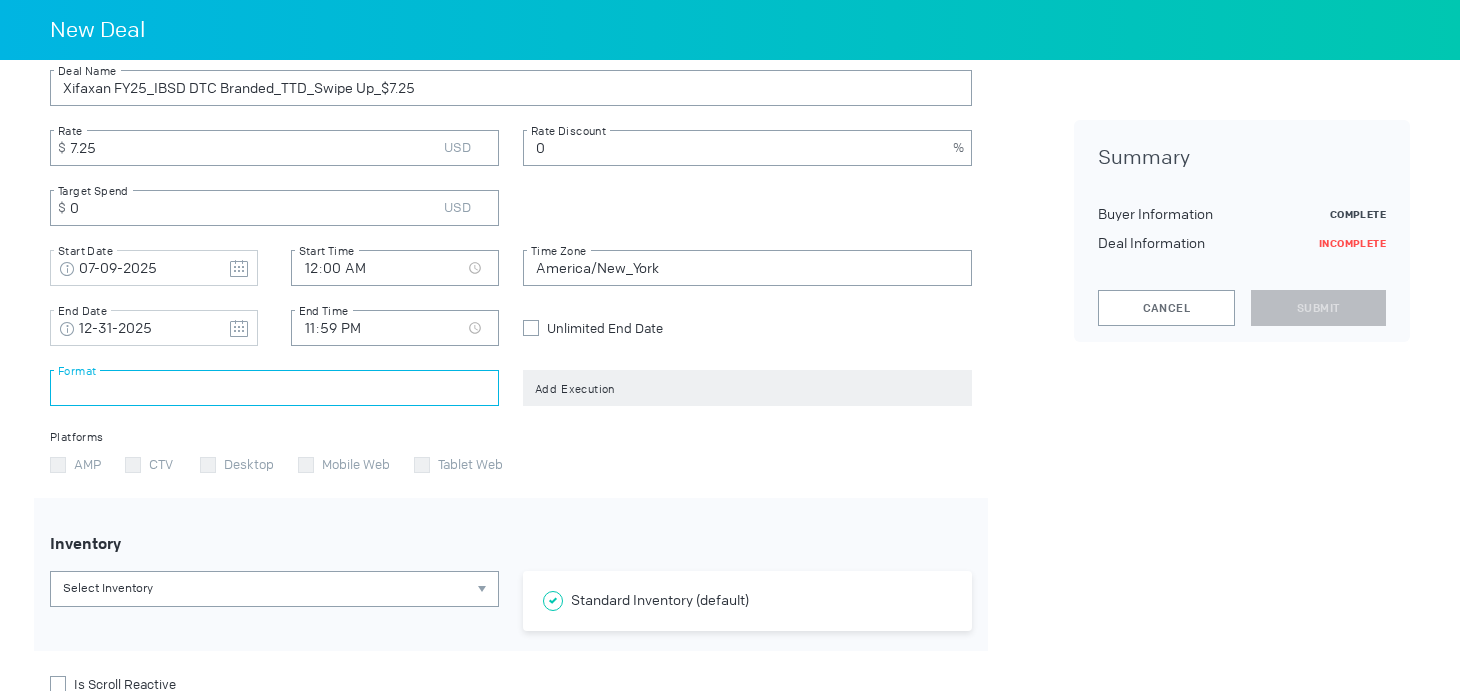 click at bounding box center (274, 388) 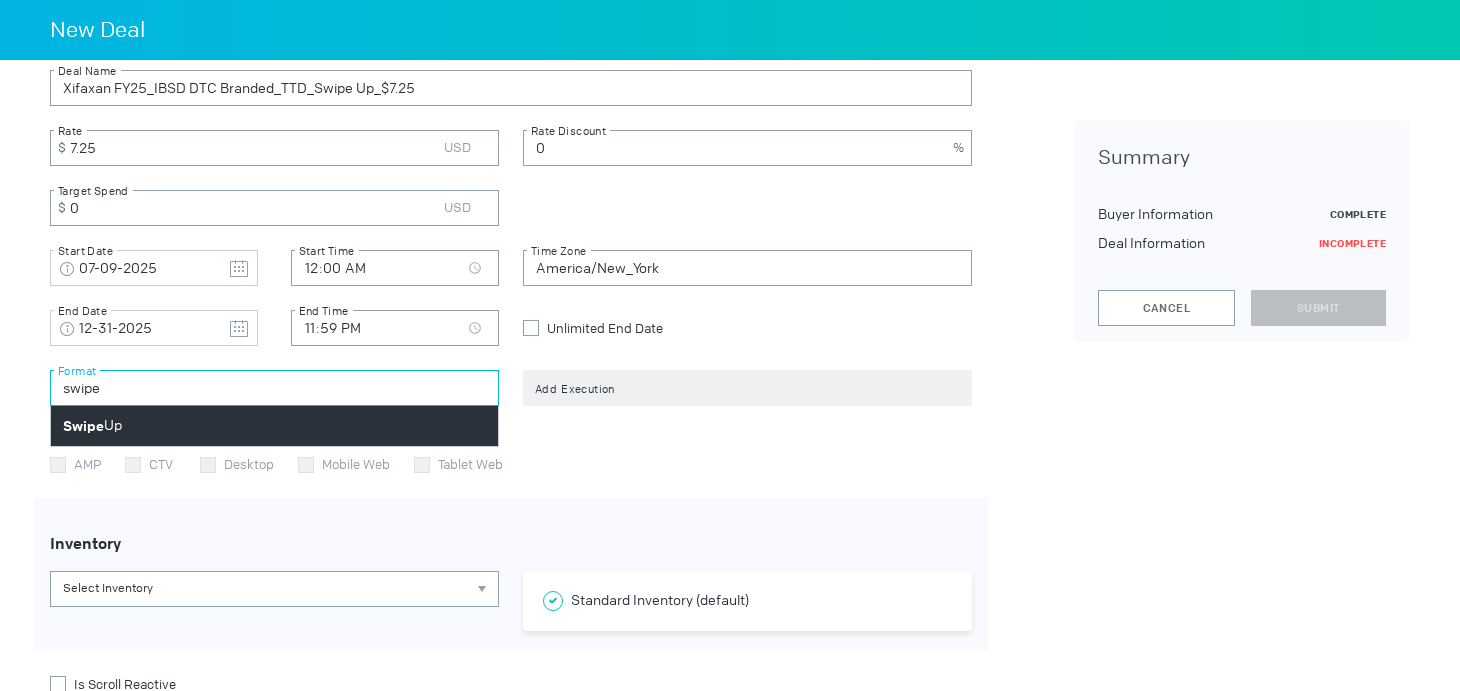 type on "swipe" 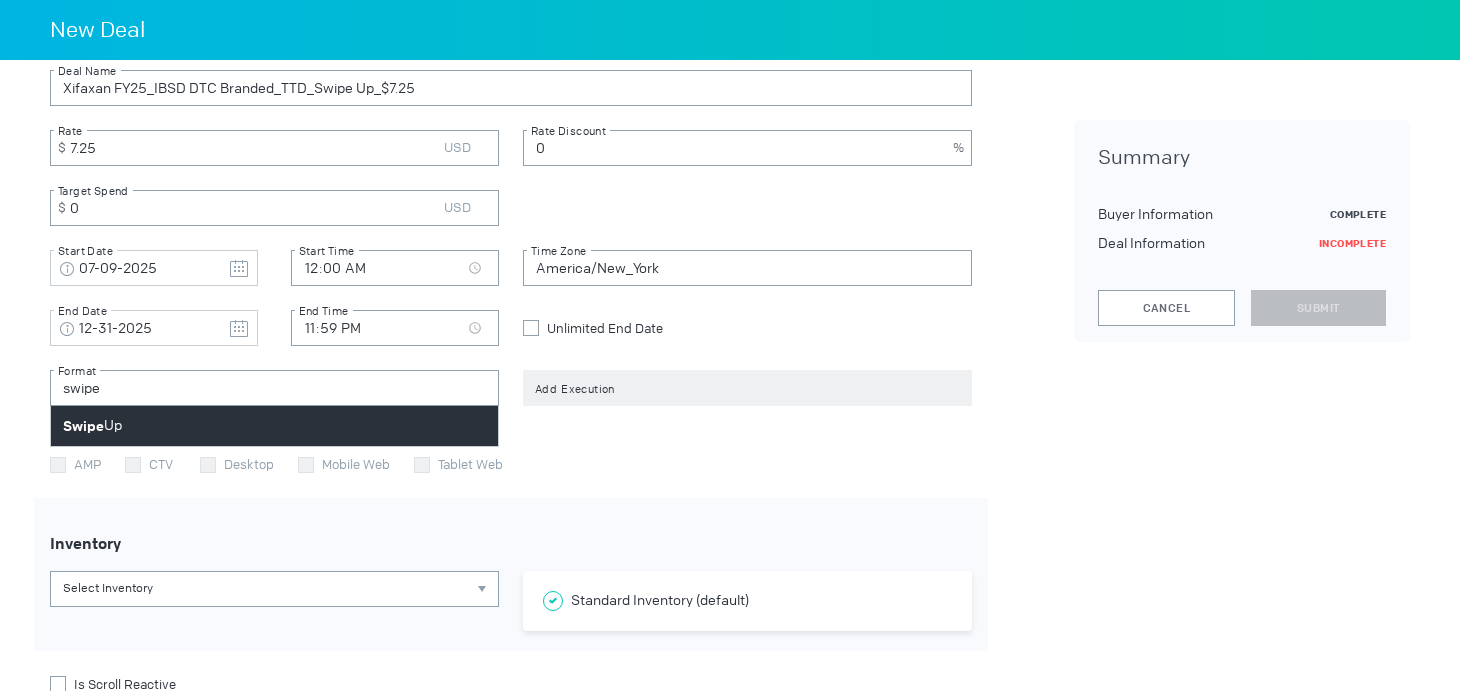 click on "Swipe Up" at bounding box center [274, 426] 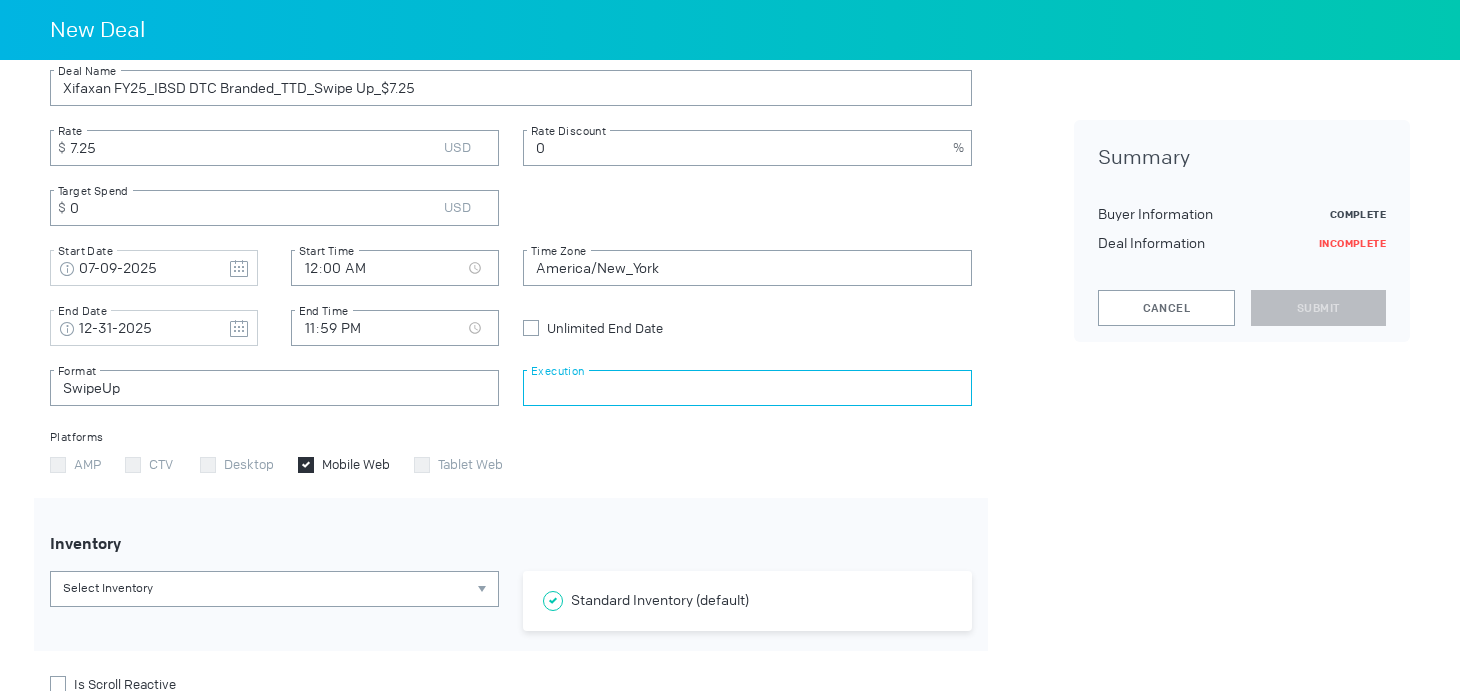 click at bounding box center [747, 388] 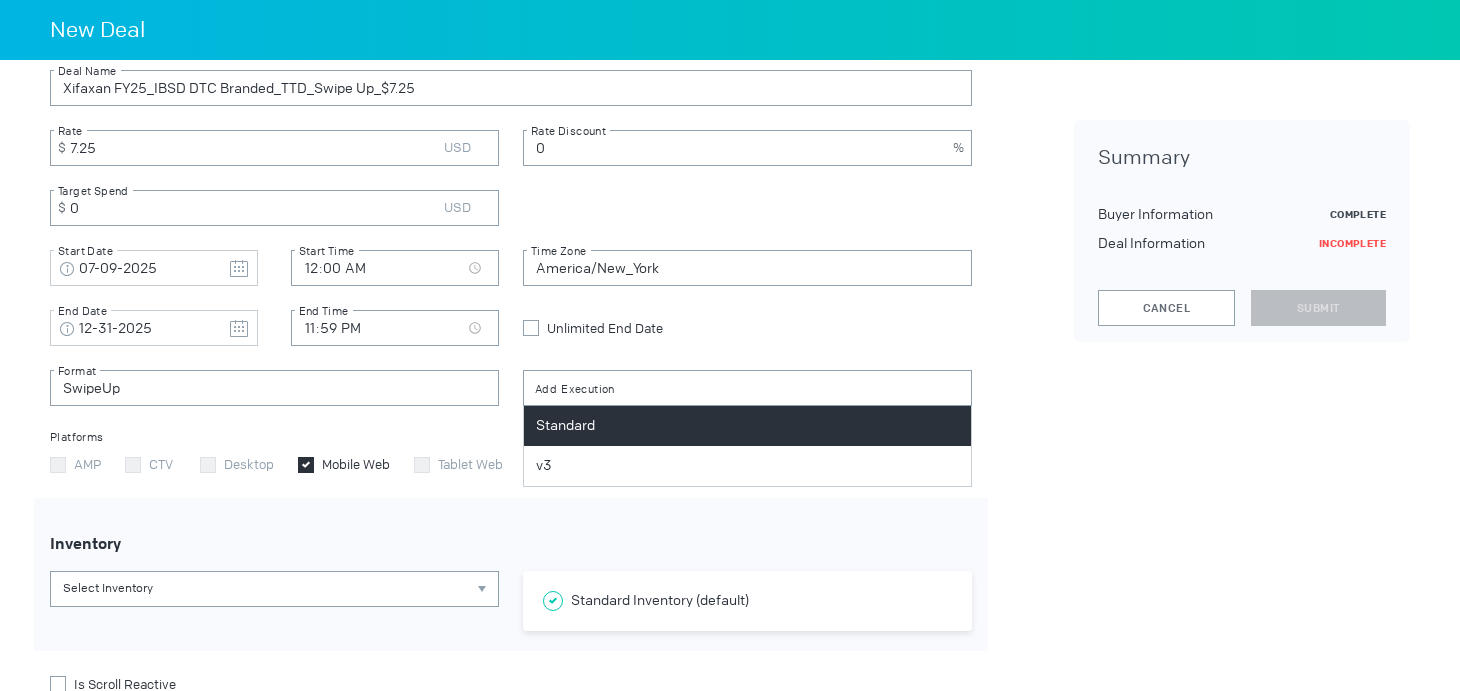 click on "Standard" at bounding box center (747, 426) 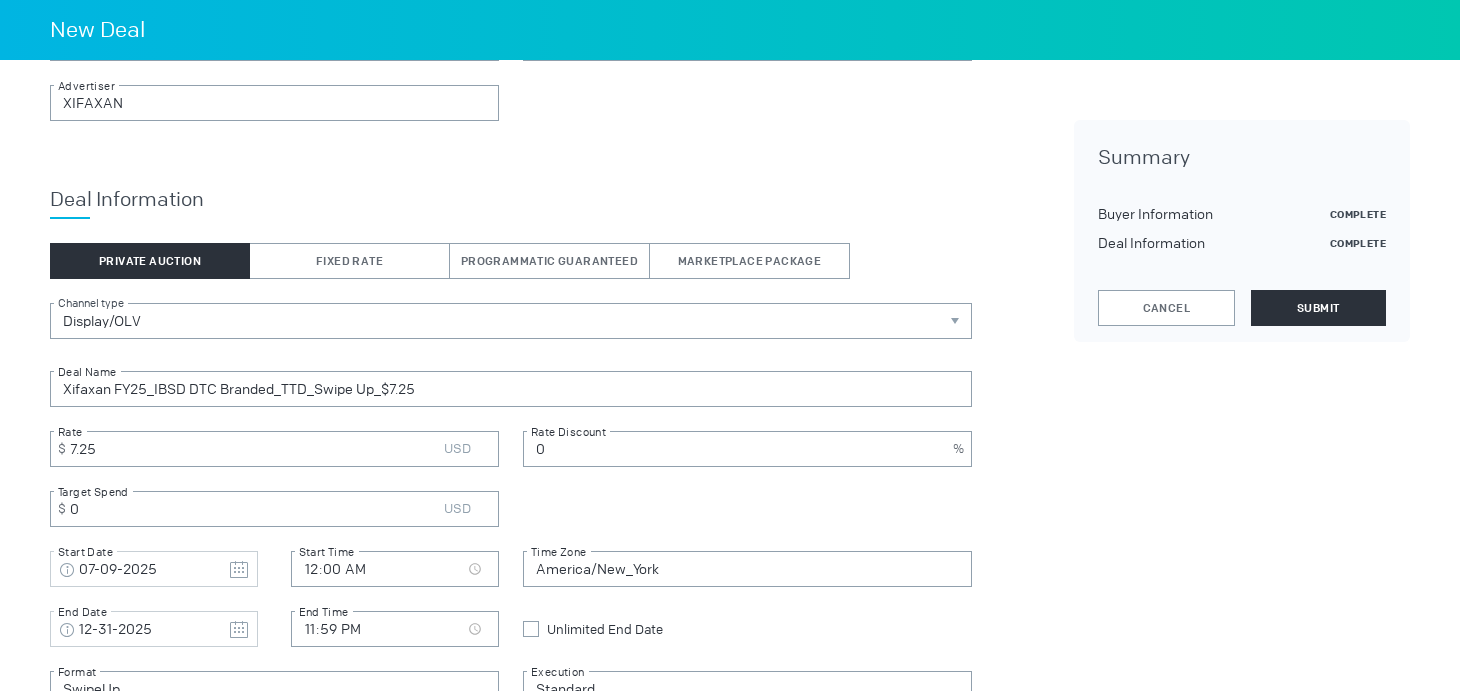 scroll, scrollTop: 213, scrollLeft: 0, axis: vertical 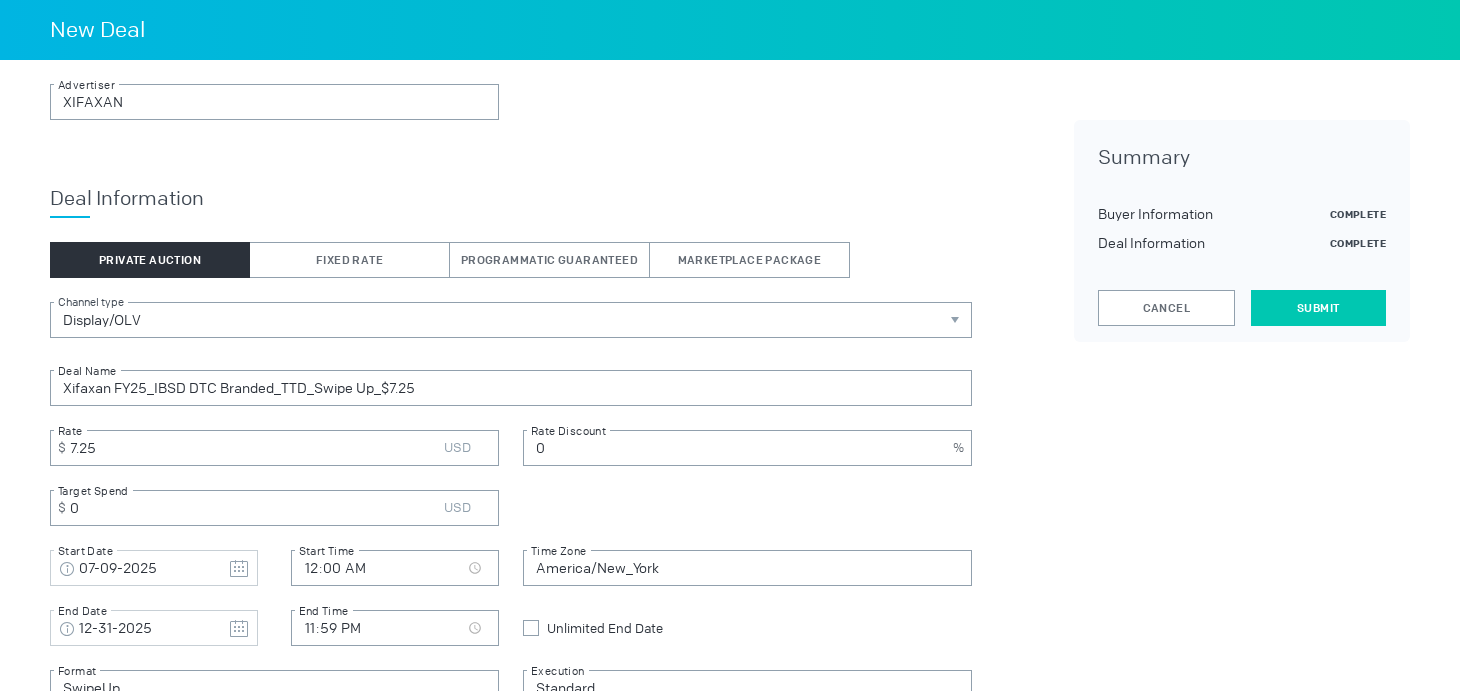 click on "Submit" at bounding box center (1318, 308) 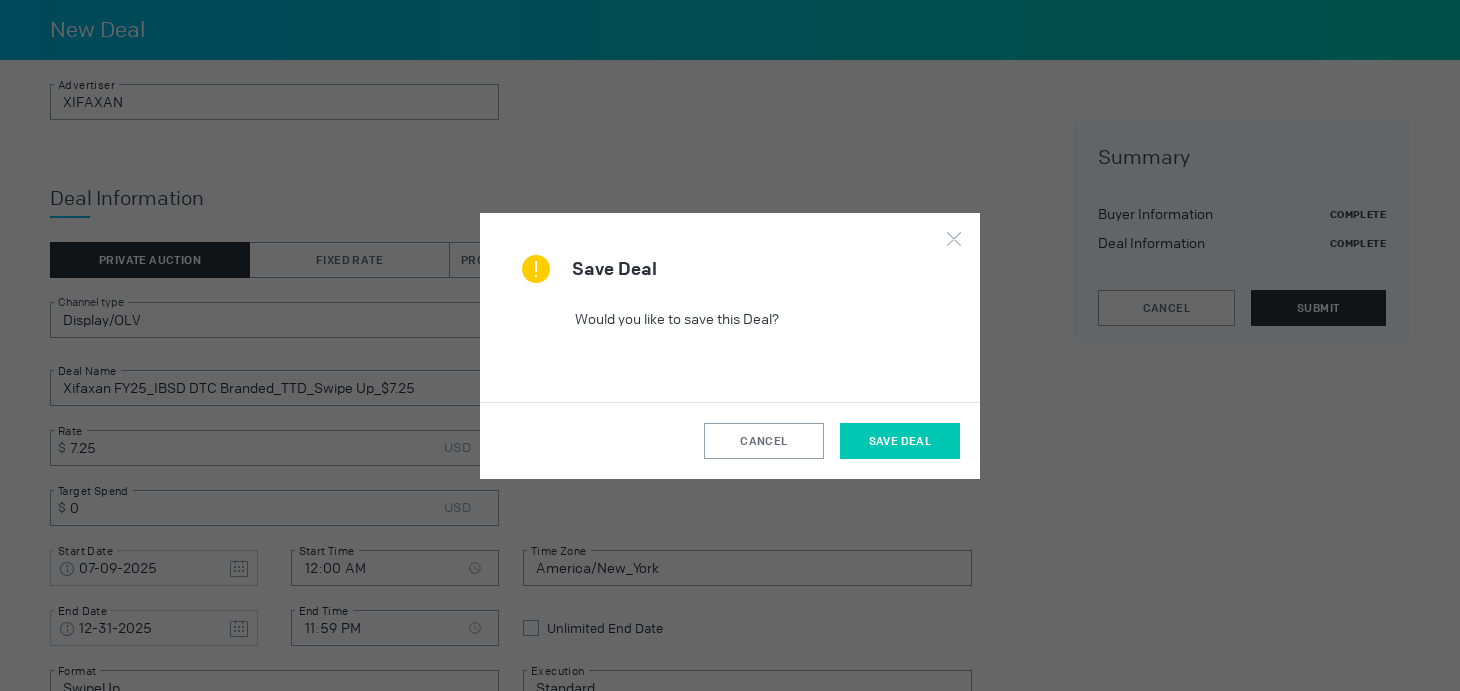 click on "Save Deal" at bounding box center (900, 441) 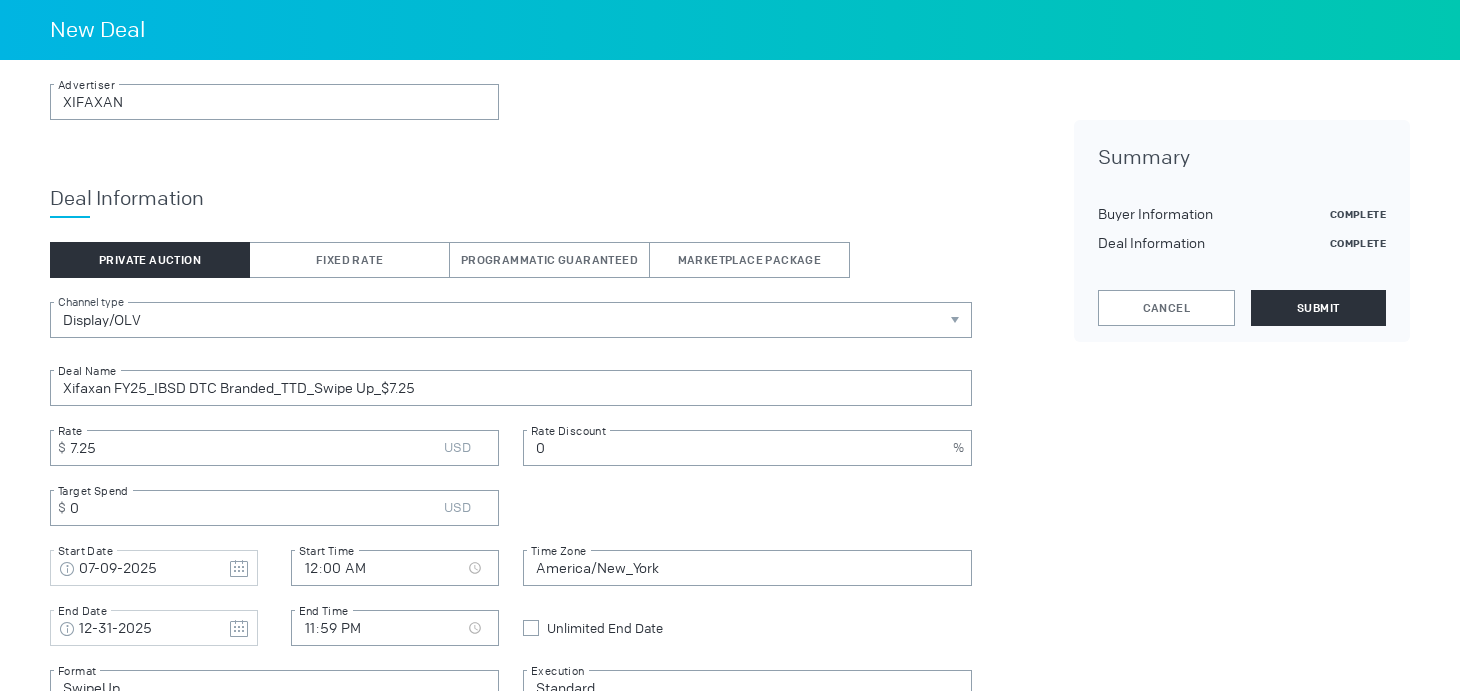 scroll, scrollTop: 0, scrollLeft: 0, axis: both 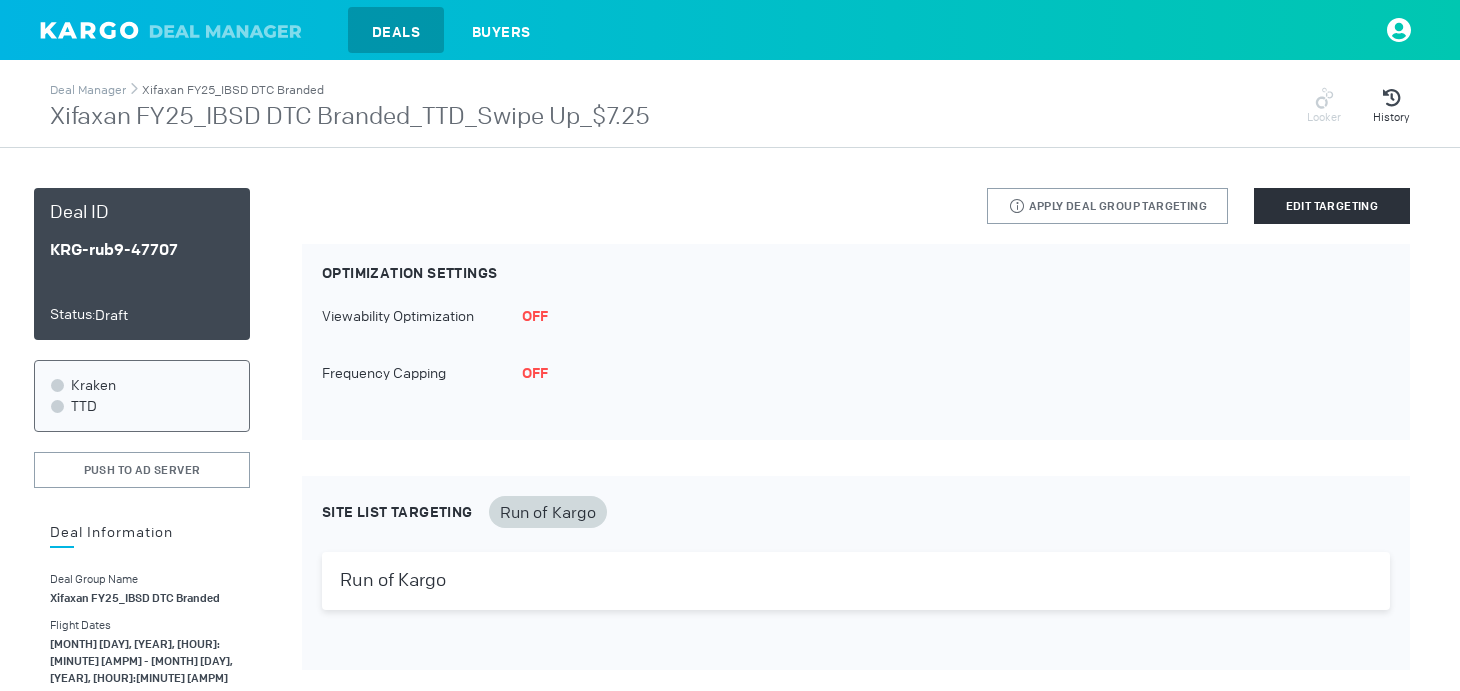 click on "Xifaxan FY25_IBSD DTC Branded" at bounding box center (233, 90) 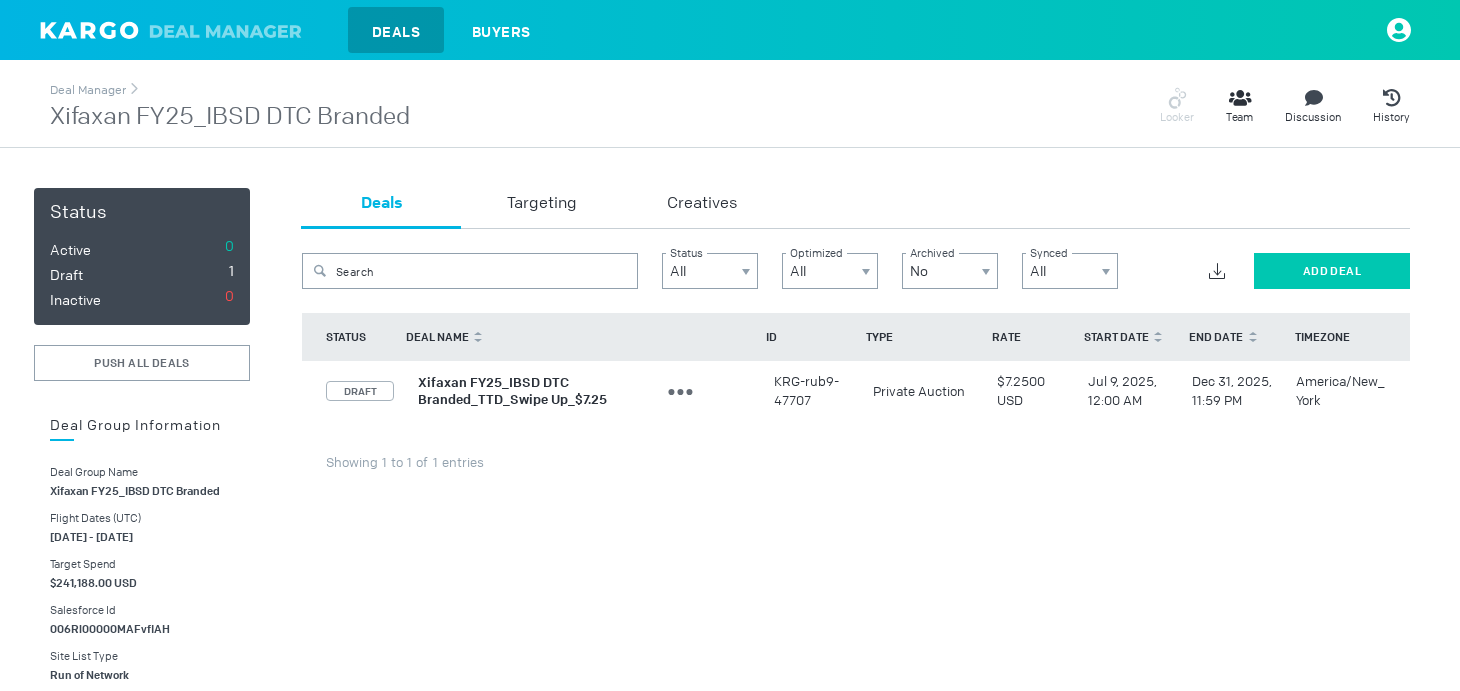 click on "Add Deal" at bounding box center [1332, 271] 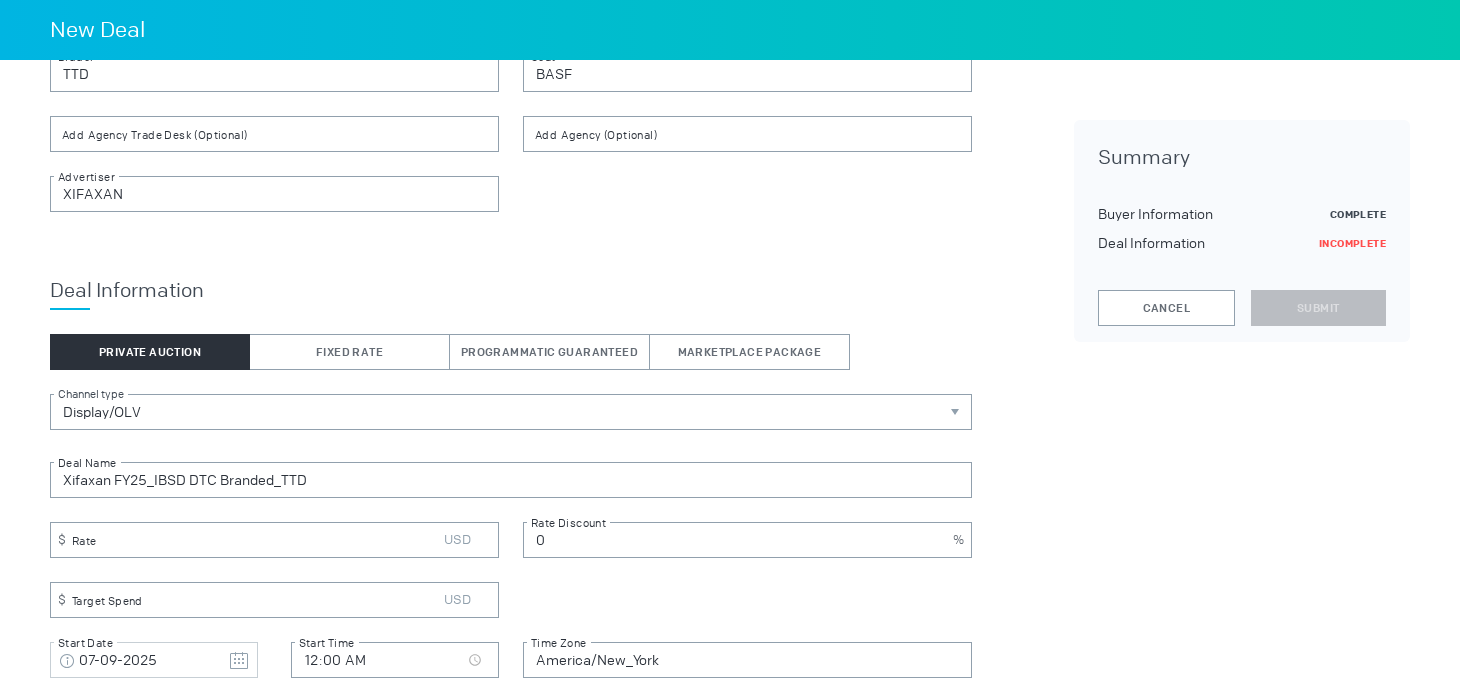 scroll, scrollTop: 158, scrollLeft: 0, axis: vertical 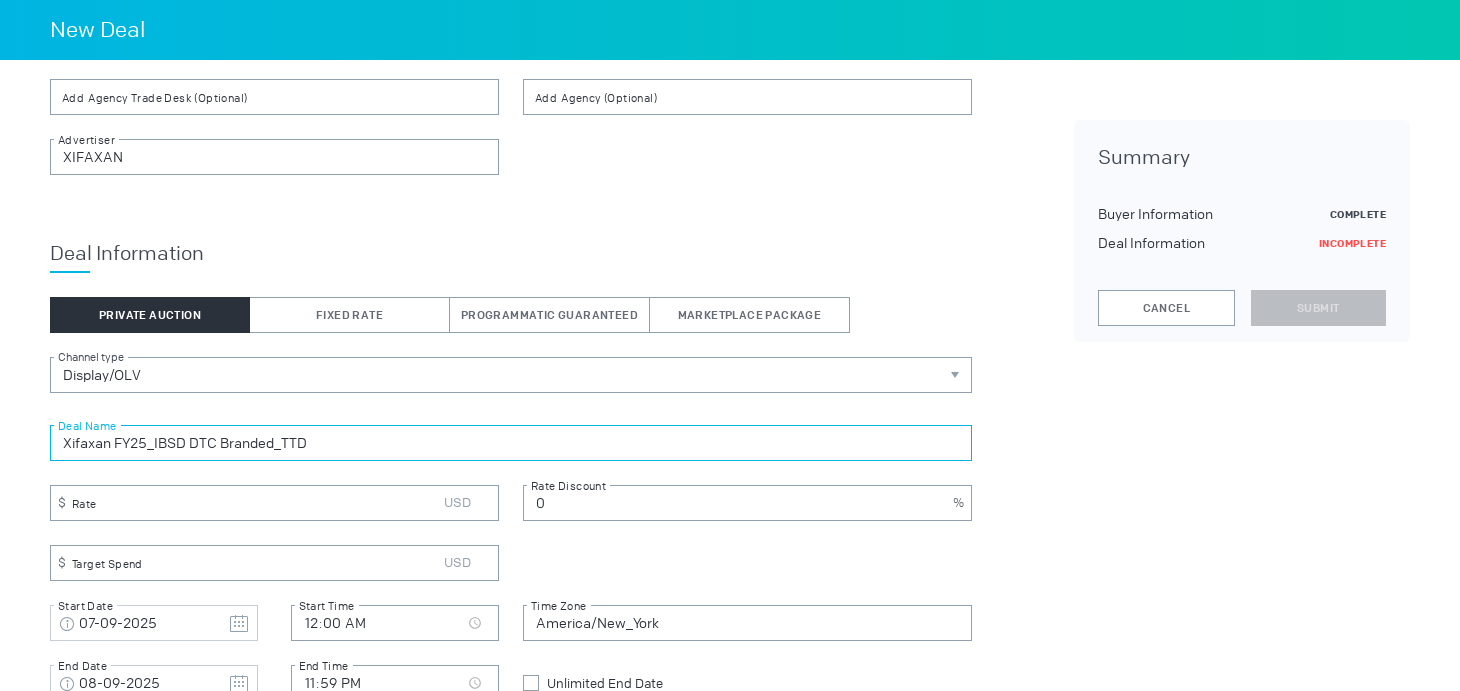 click on "Xifaxan FY25_IBSD DTC Branded_TTD" at bounding box center (511, 443) 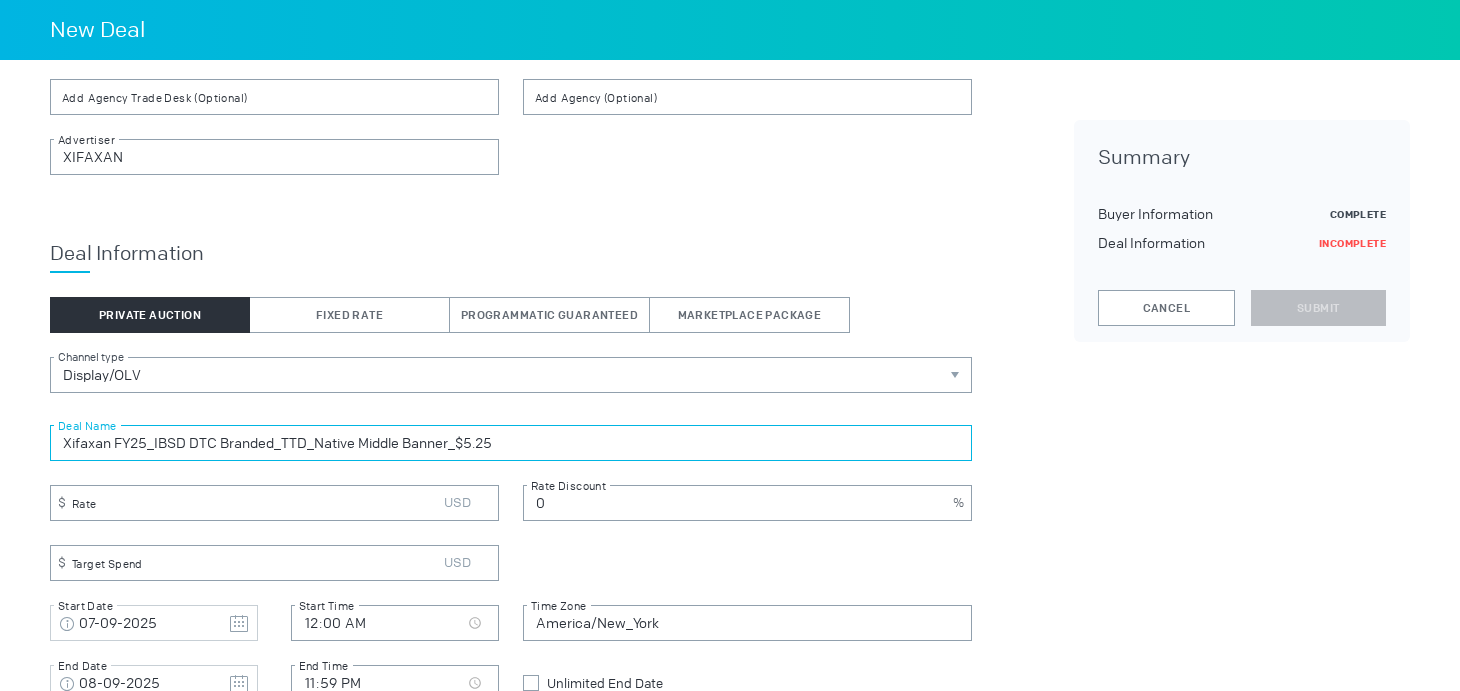 type on "Xifaxan FY25_IBSD DTC Branded_TTD_Native Middle Banner_$5.25" 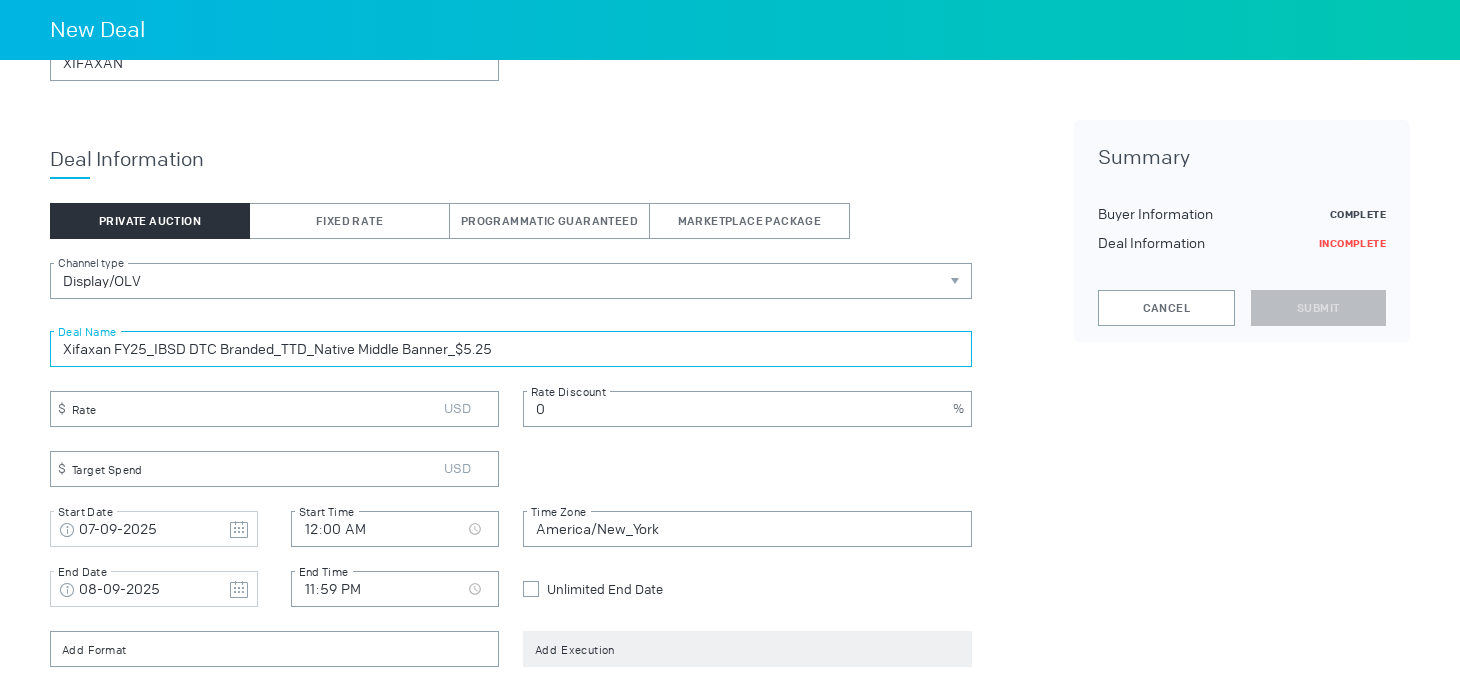 scroll, scrollTop: 261, scrollLeft: 0, axis: vertical 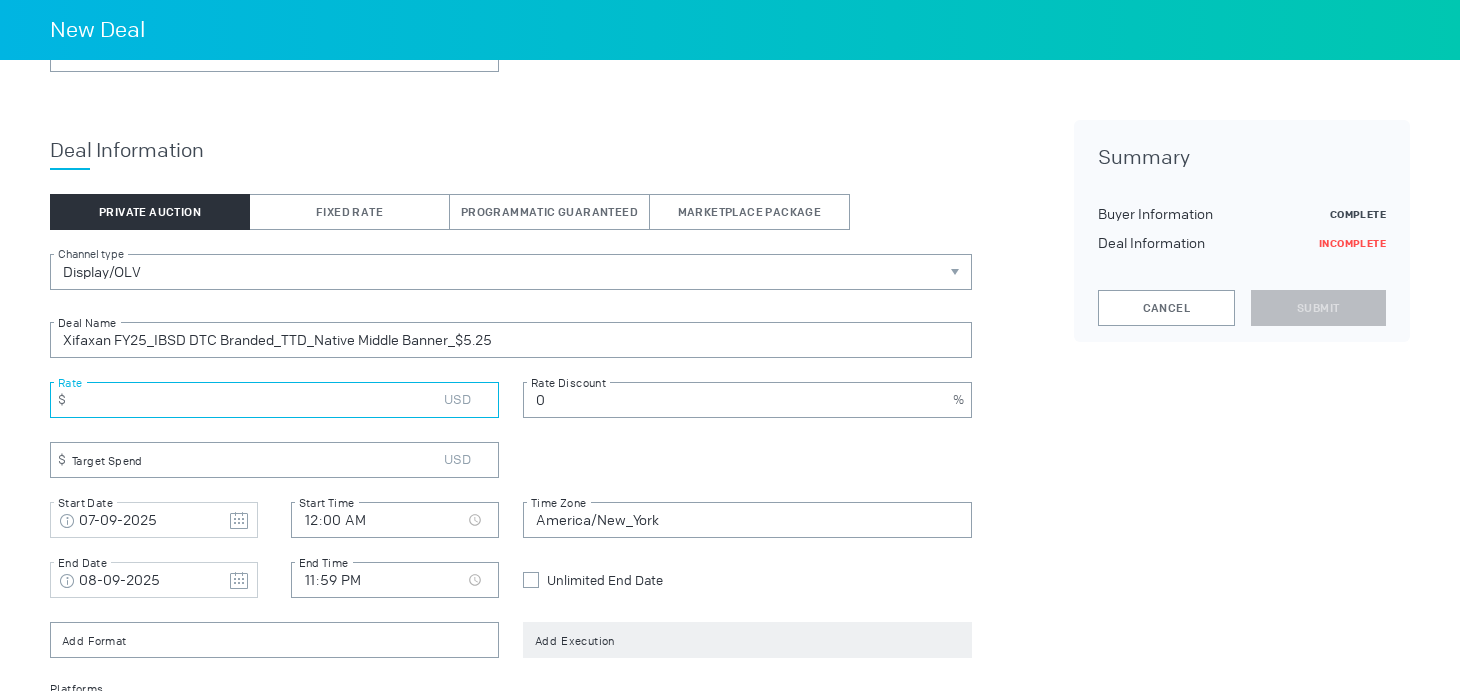 click at bounding box center (274, 400) 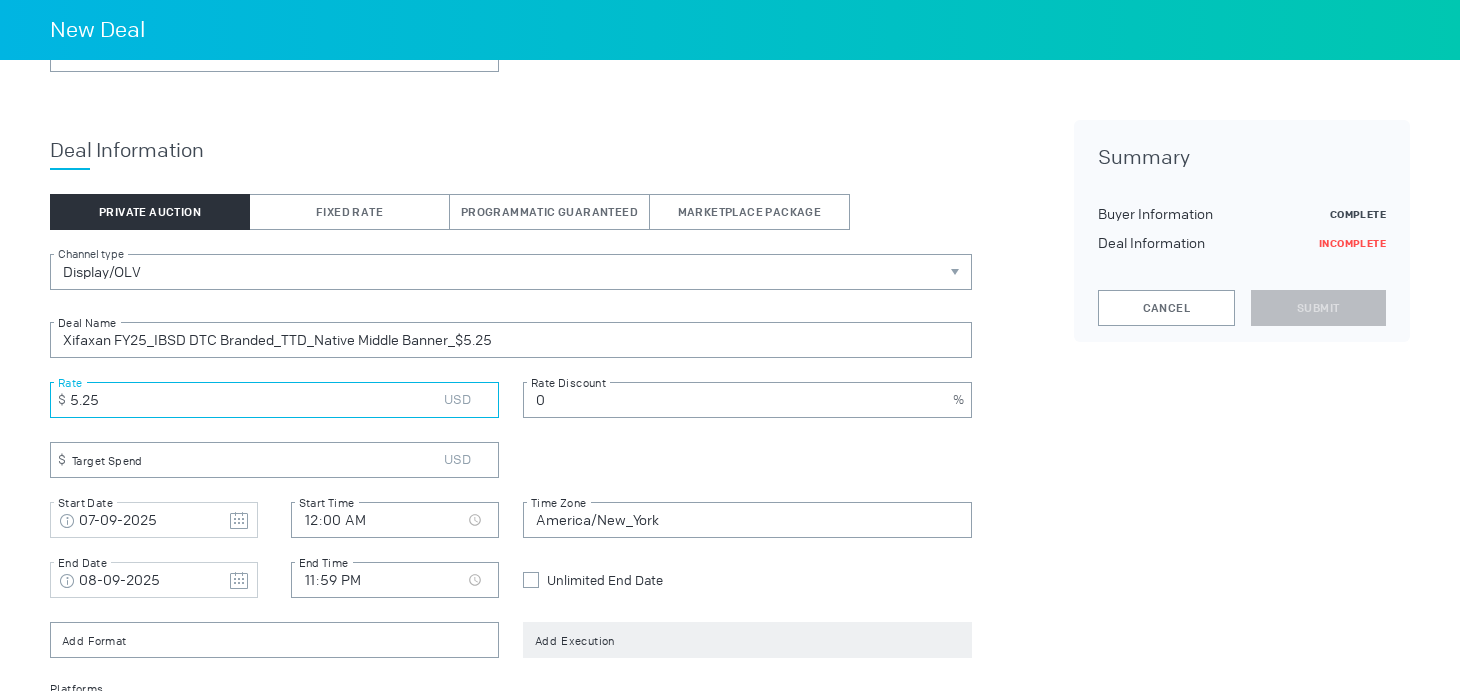 type on "5.25" 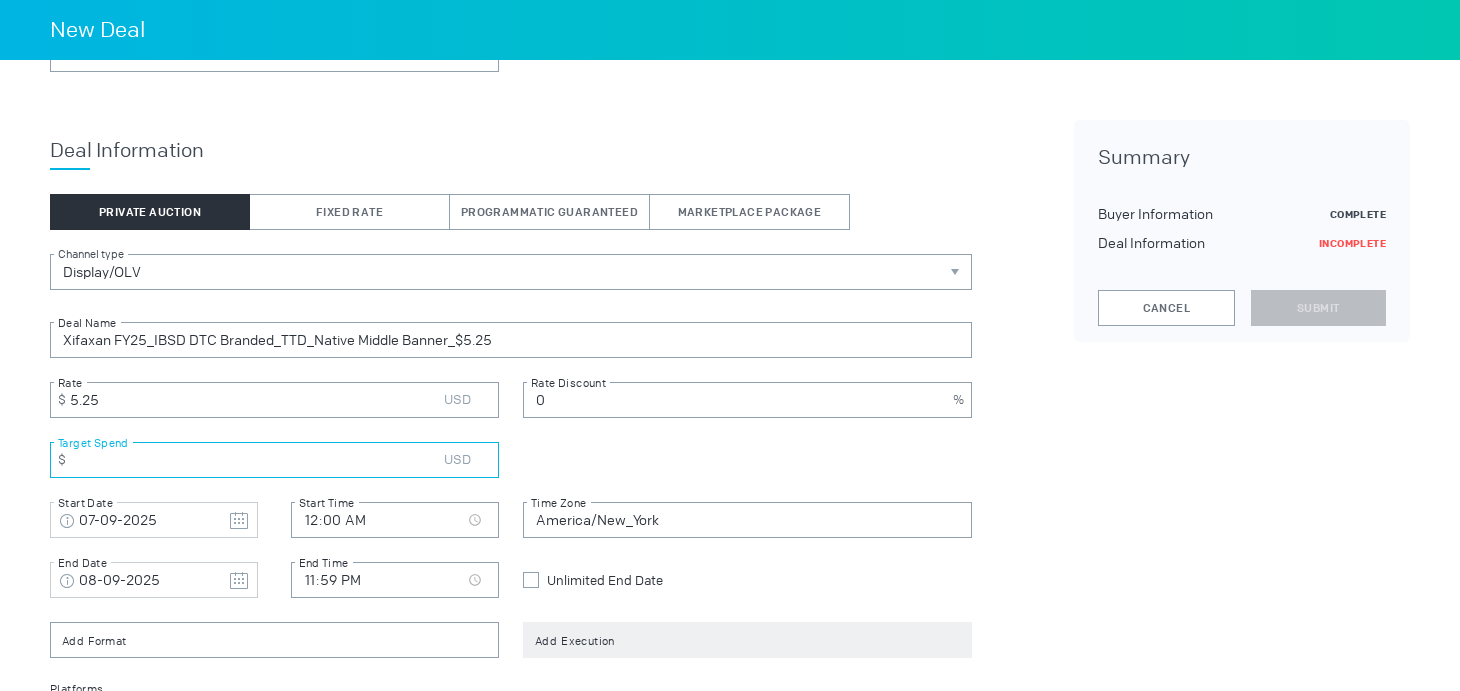 click at bounding box center [274, 460] 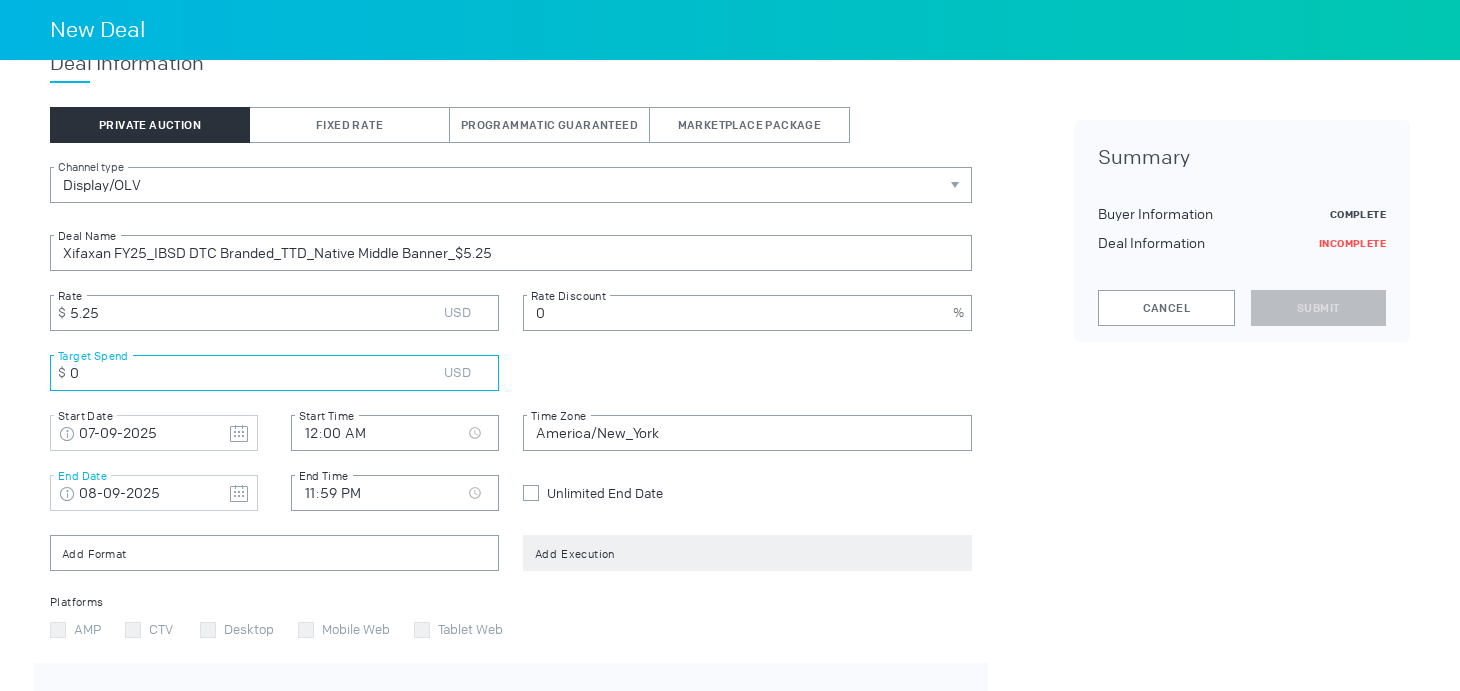 scroll, scrollTop: 364, scrollLeft: 0, axis: vertical 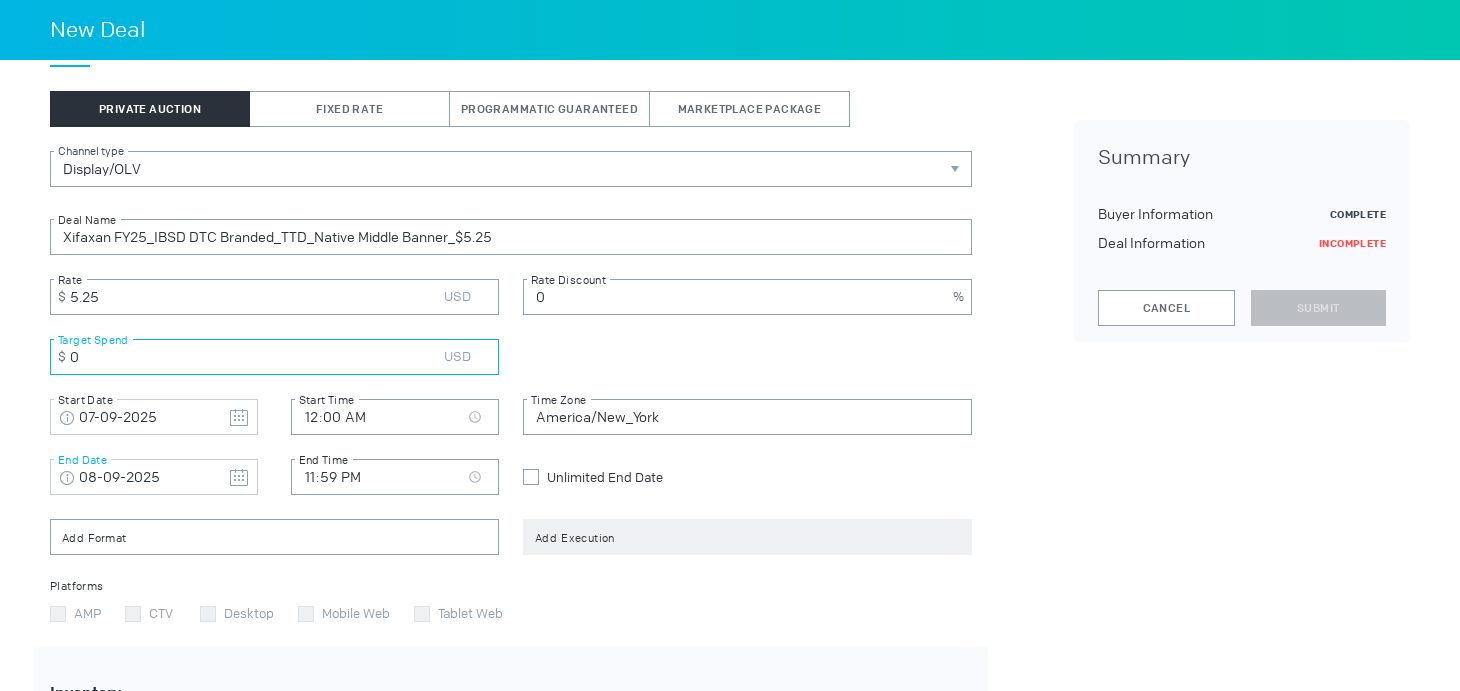 type on "0" 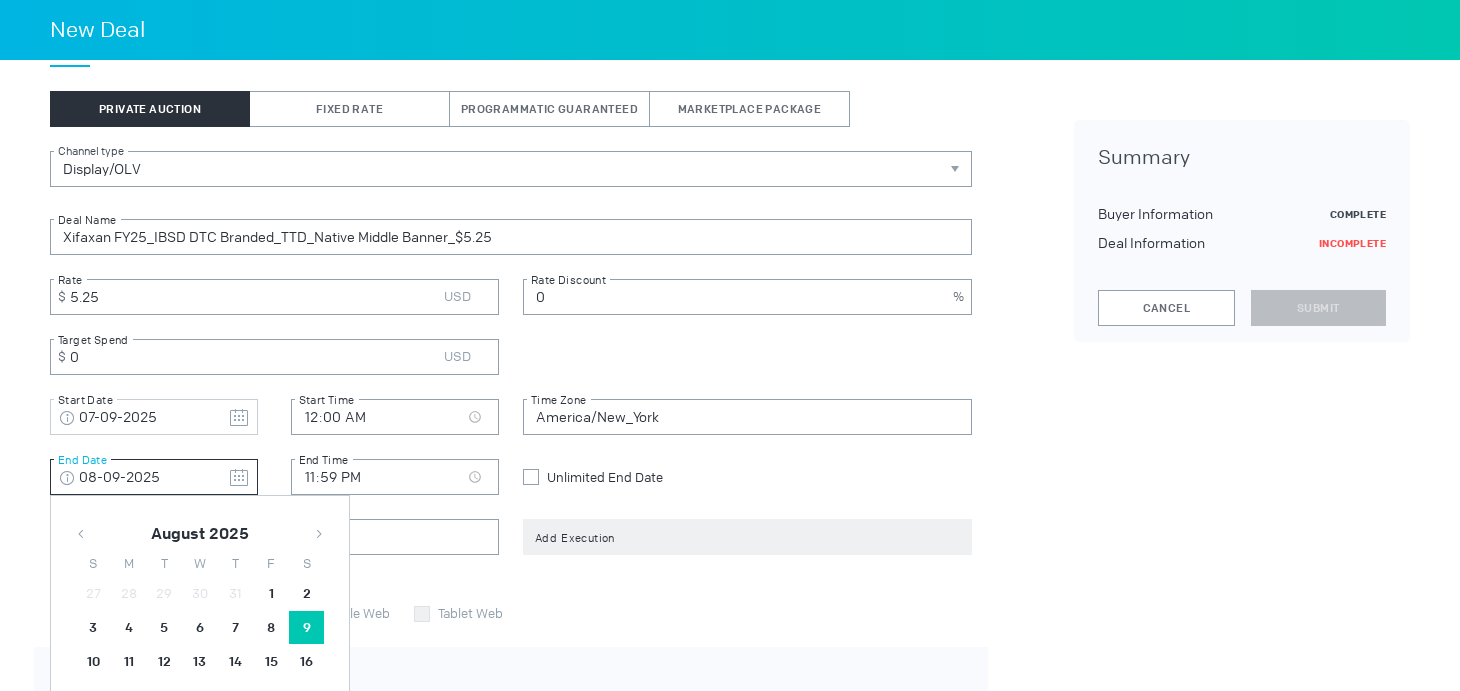 click on "08-09-2025" at bounding box center (154, 478) 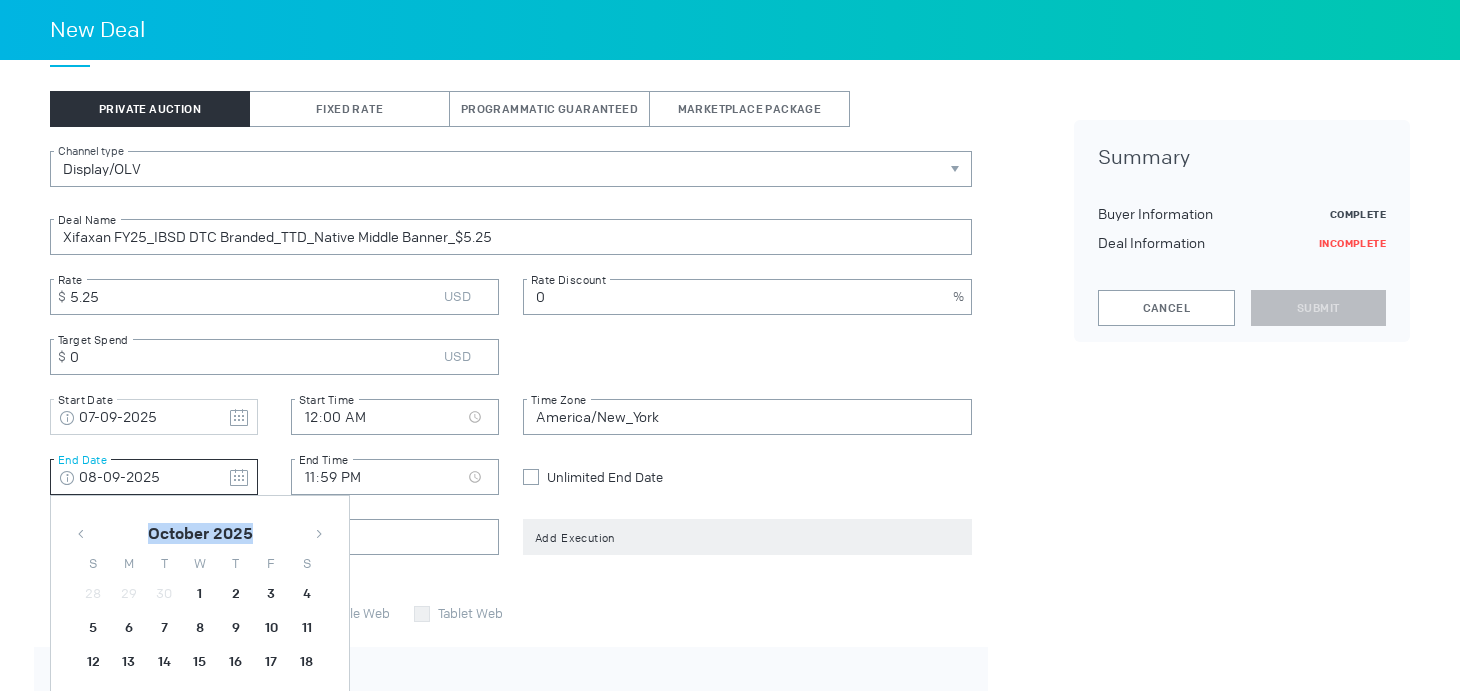 click at bounding box center (319, 534) 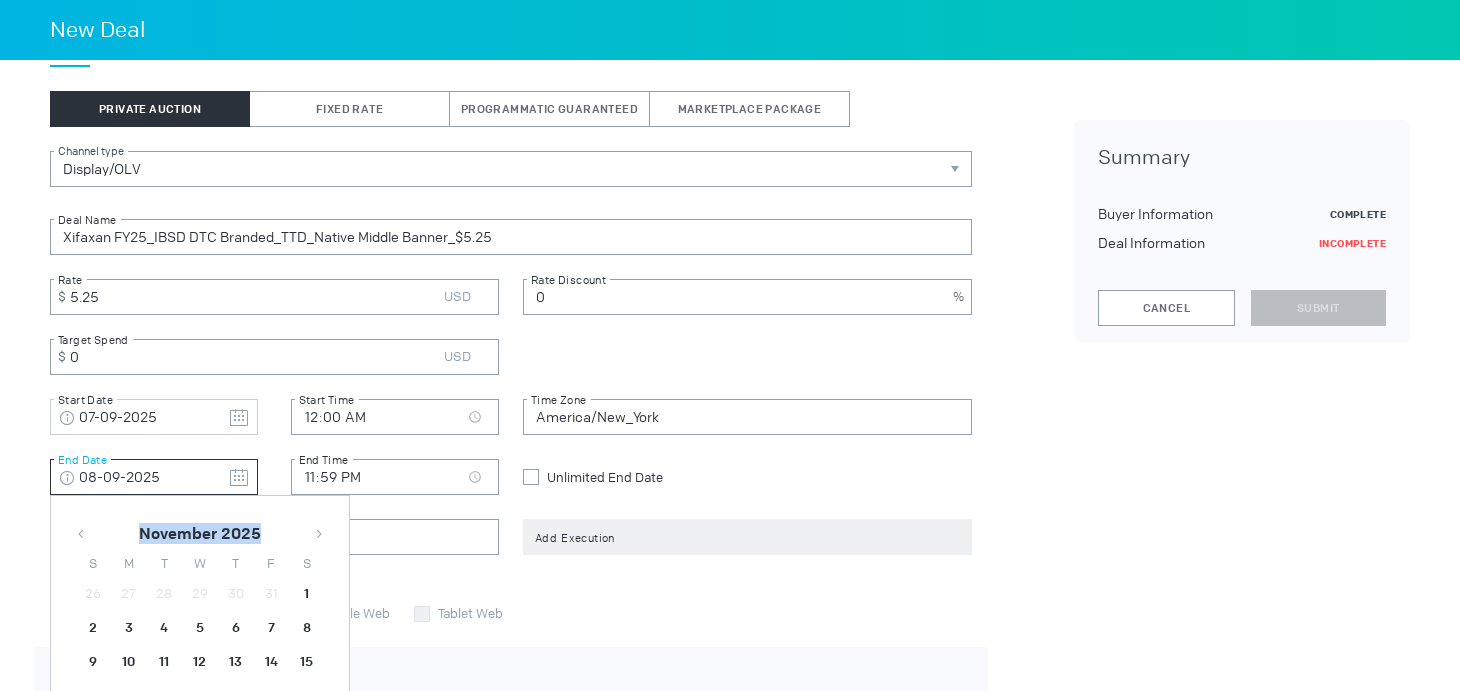 click at bounding box center (319, 534) 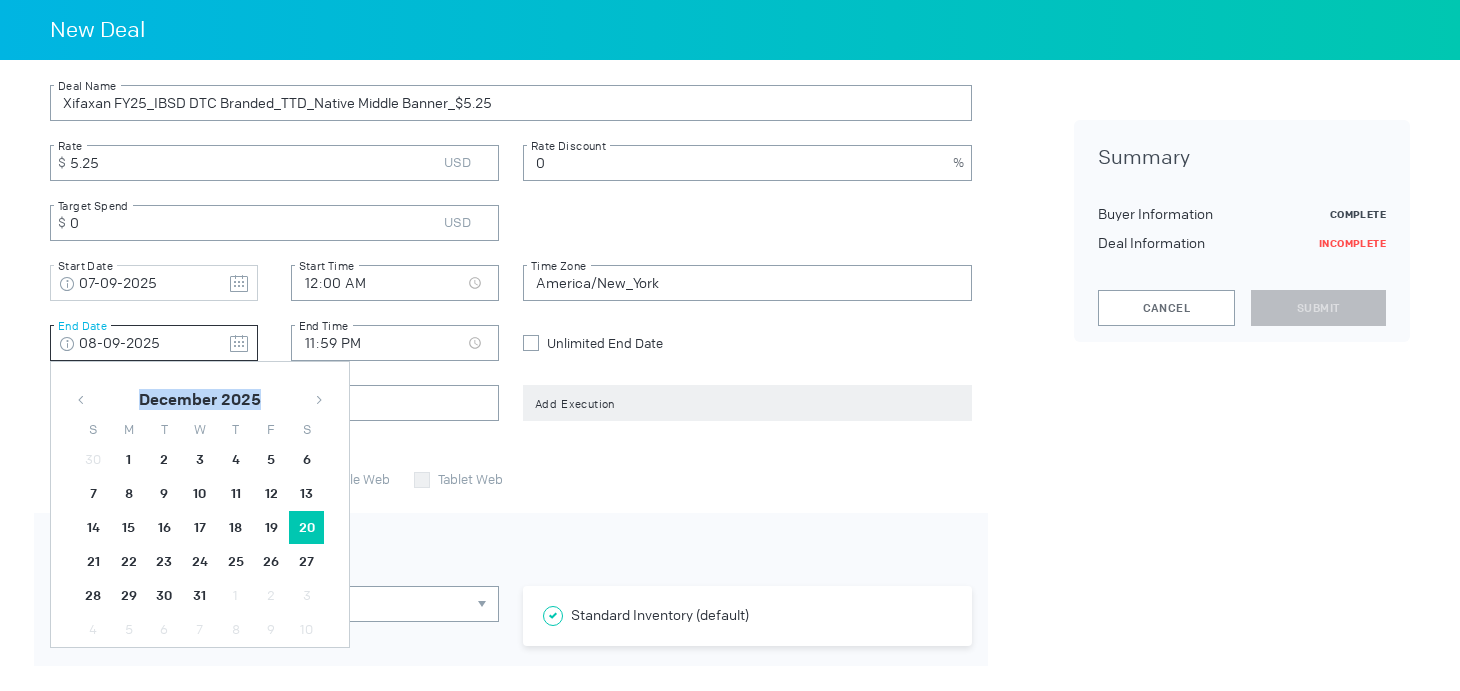 scroll, scrollTop: 547, scrollLeft: 0, axis: vertical 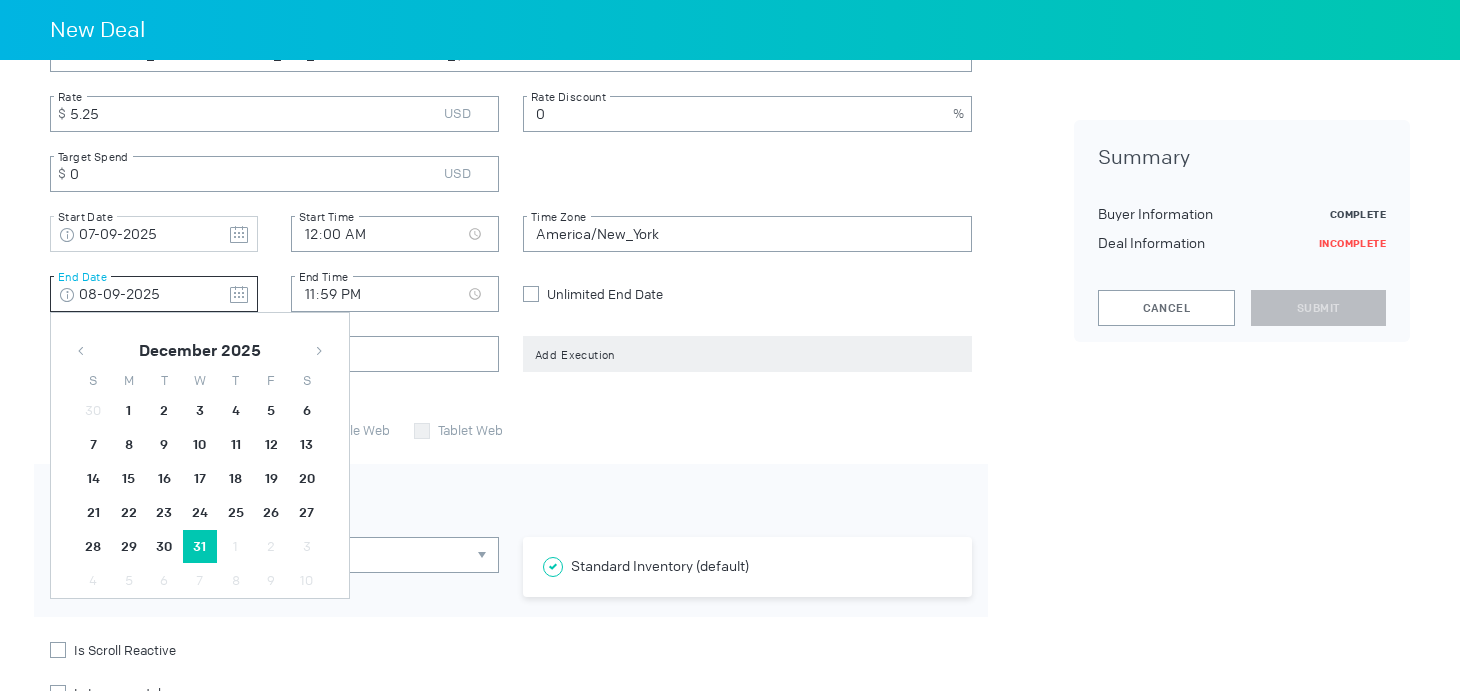 click on "31" at bounding box center (129, 411) 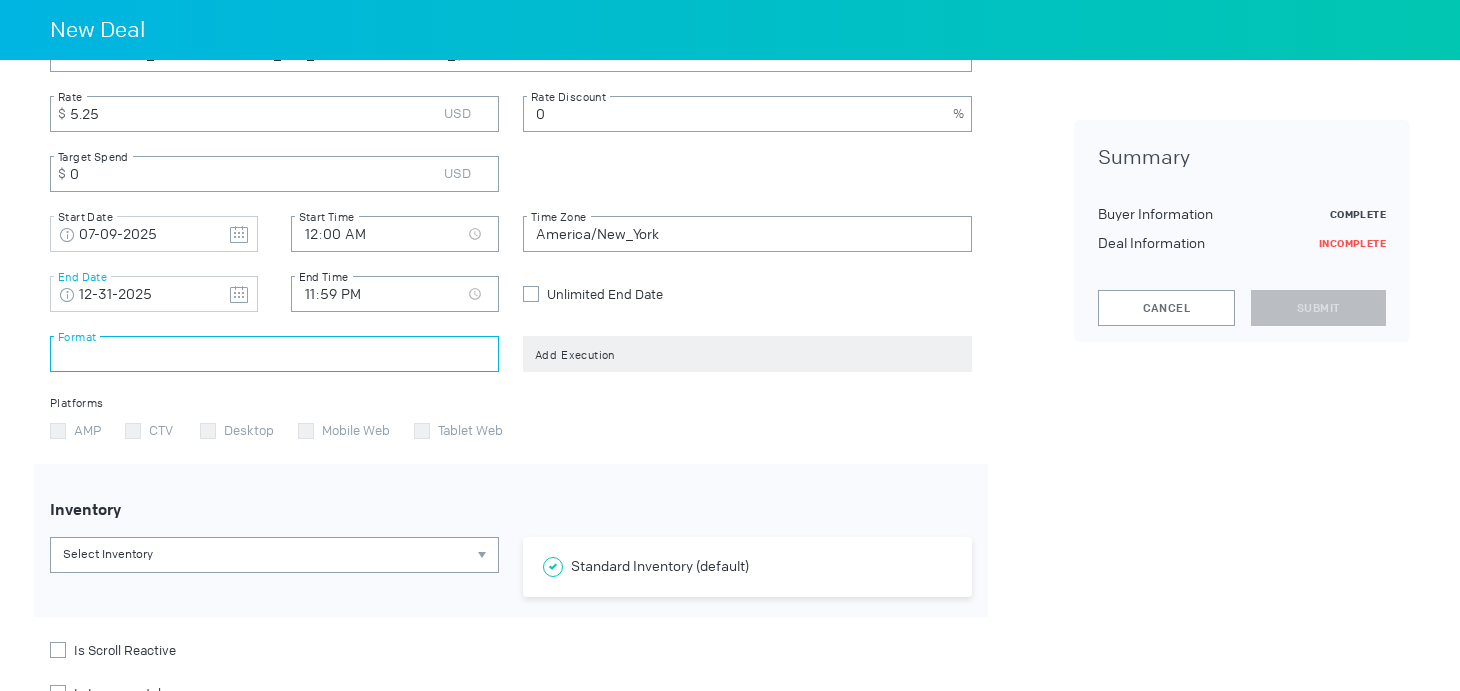 click at bounding box center [274, 354] 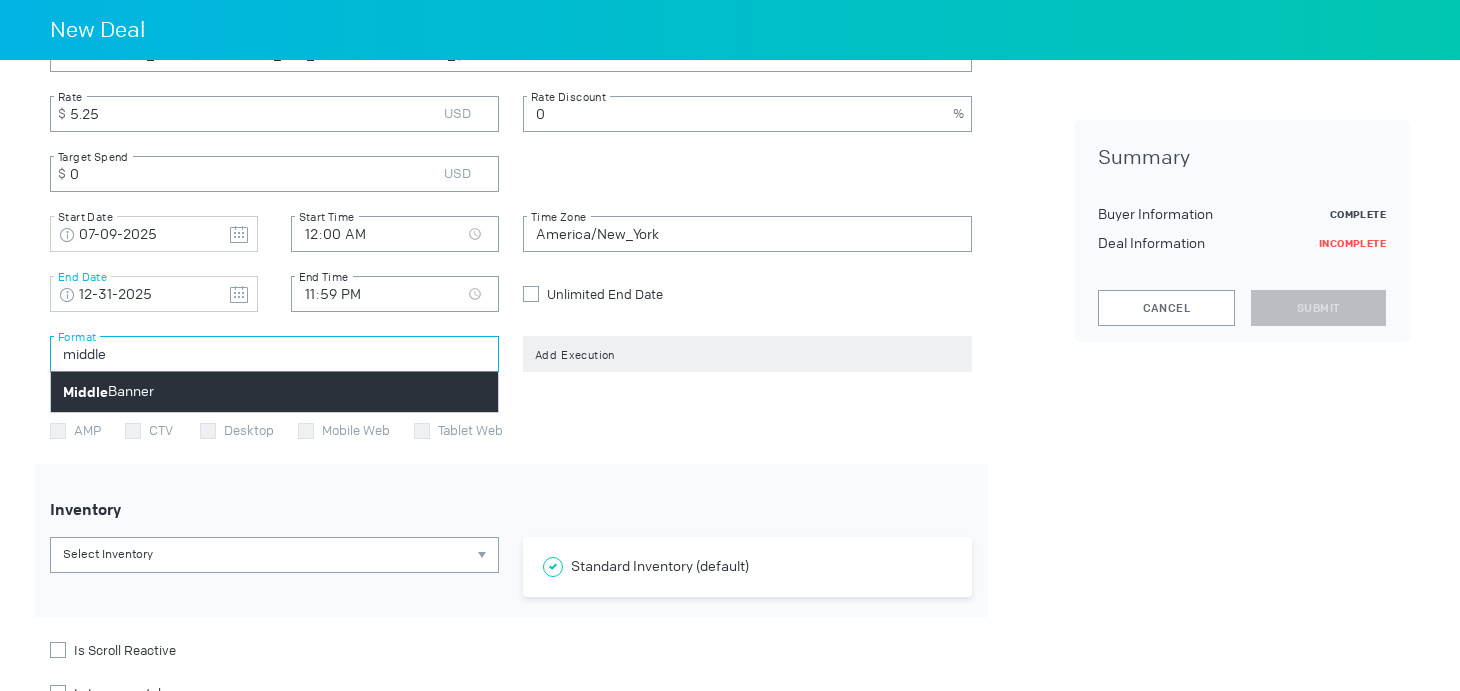 type on "middle" 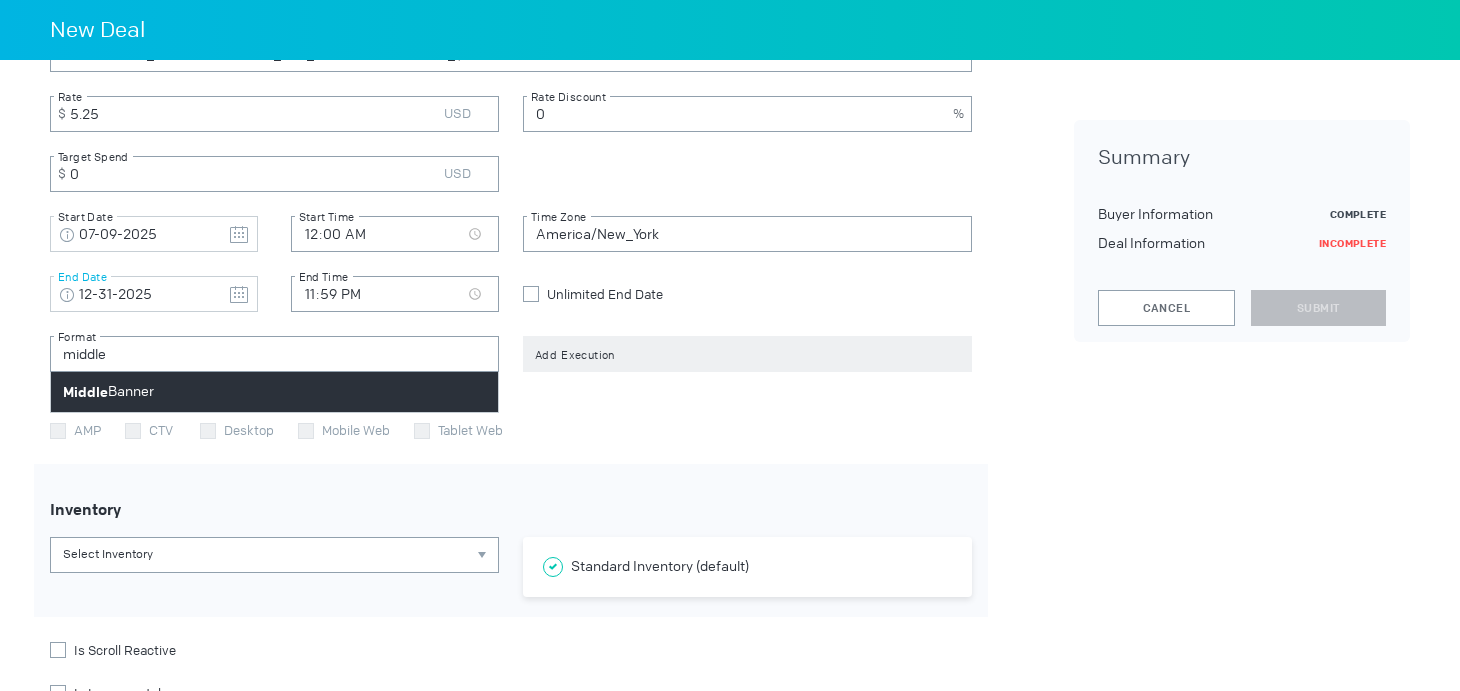 click on "Middle  Banner" at bounding box center (274, 392) 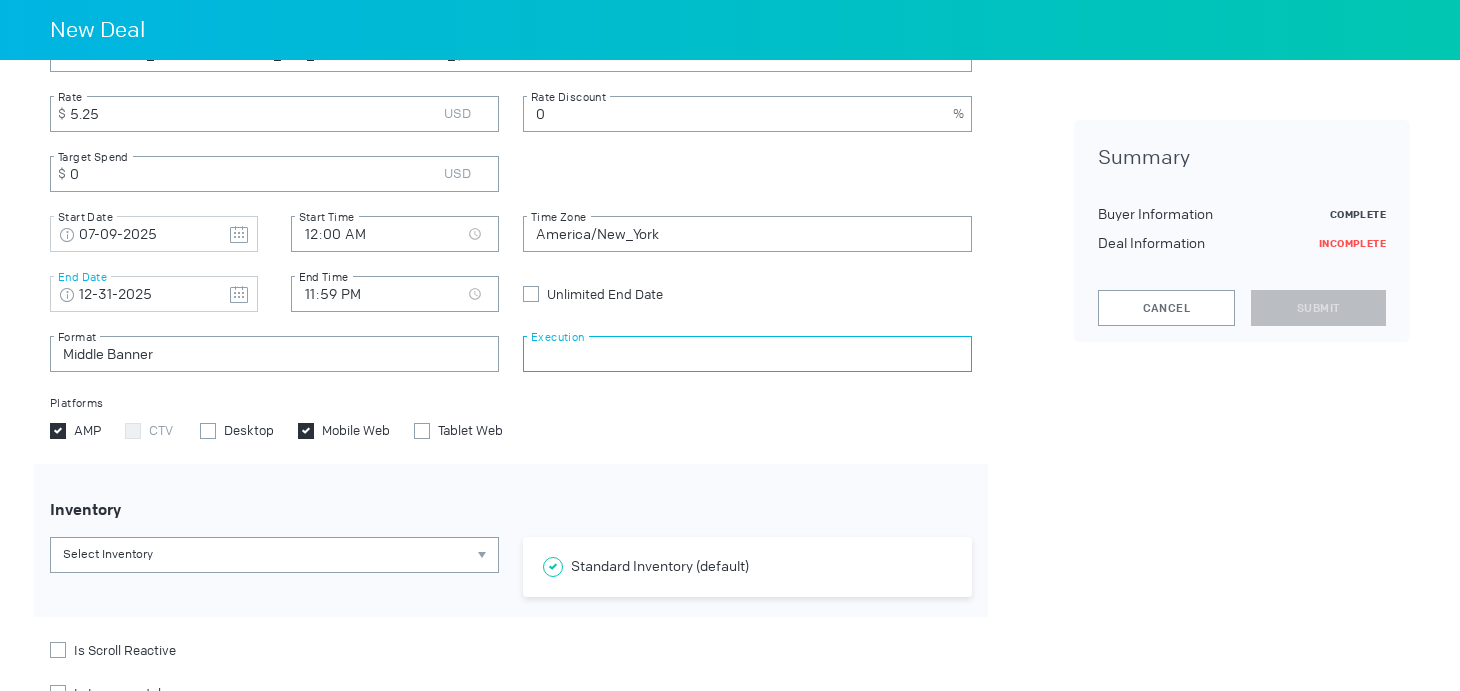 click at bounding box center [747, 354] 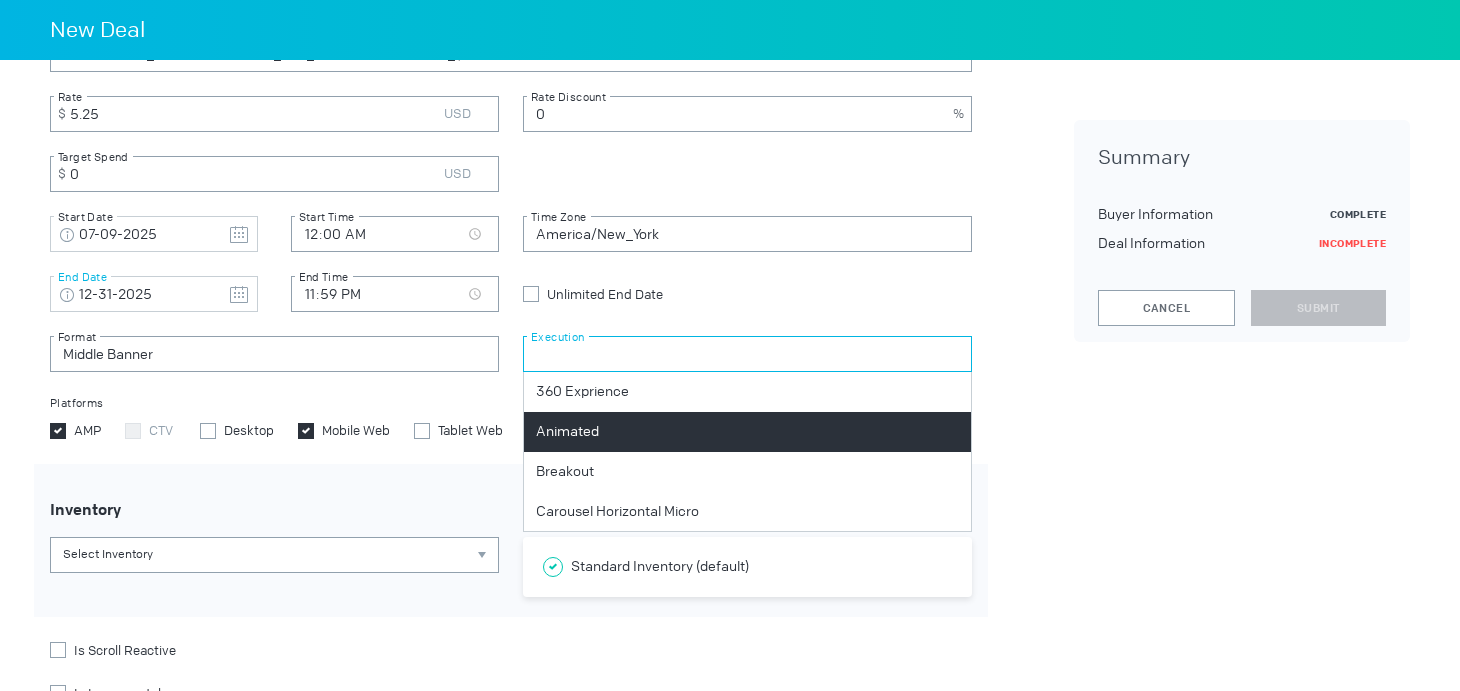 scroll, scrollTop: 1, scrollLeft: 0, axis: vertical 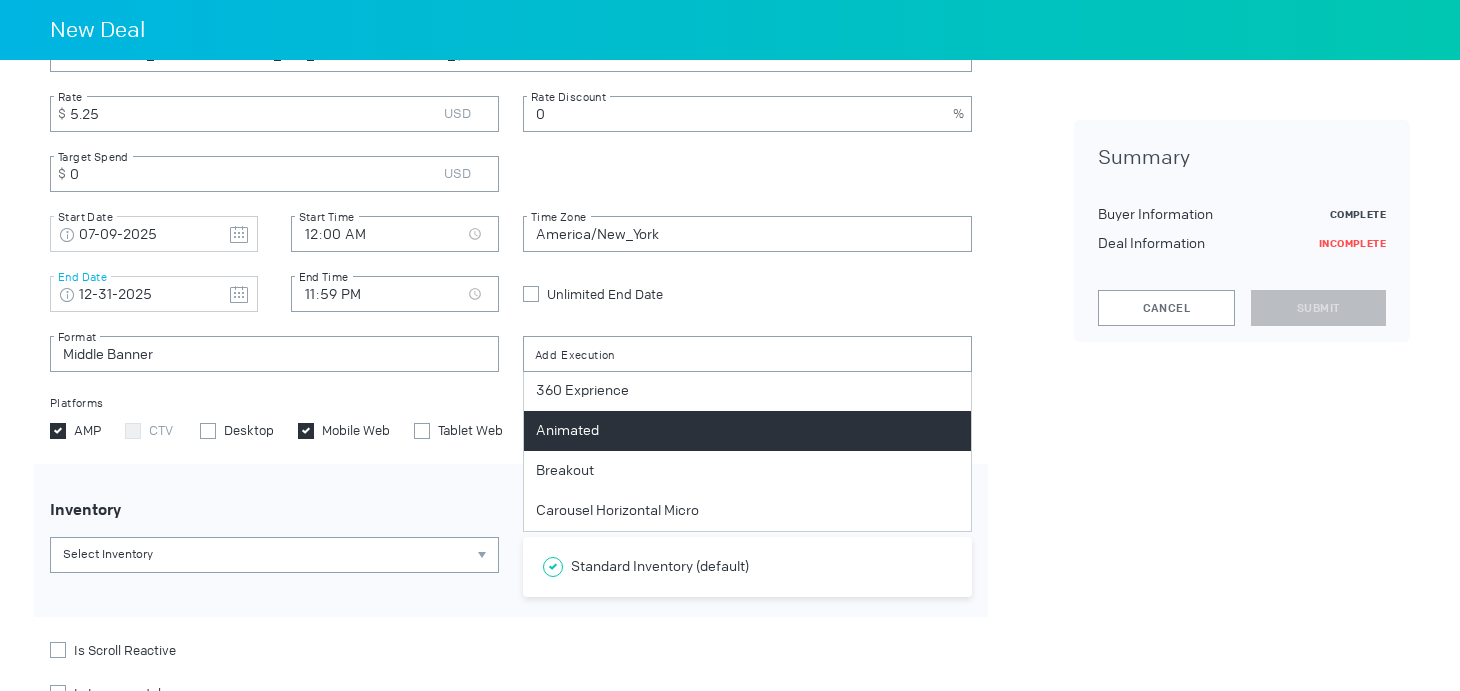 click on "Animated" at bounding box center (747, 431) 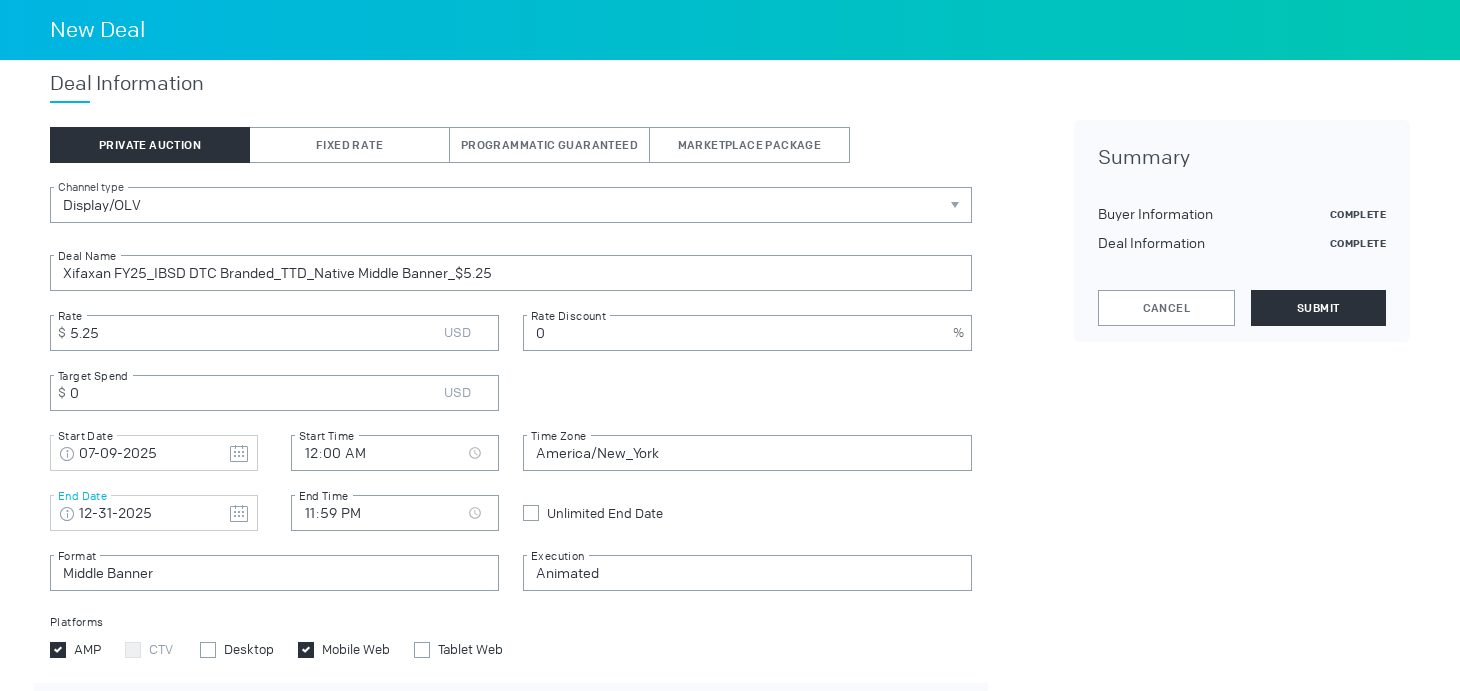 scroll, scrollTop: 243, scrollLeft: 0, axis: vertical 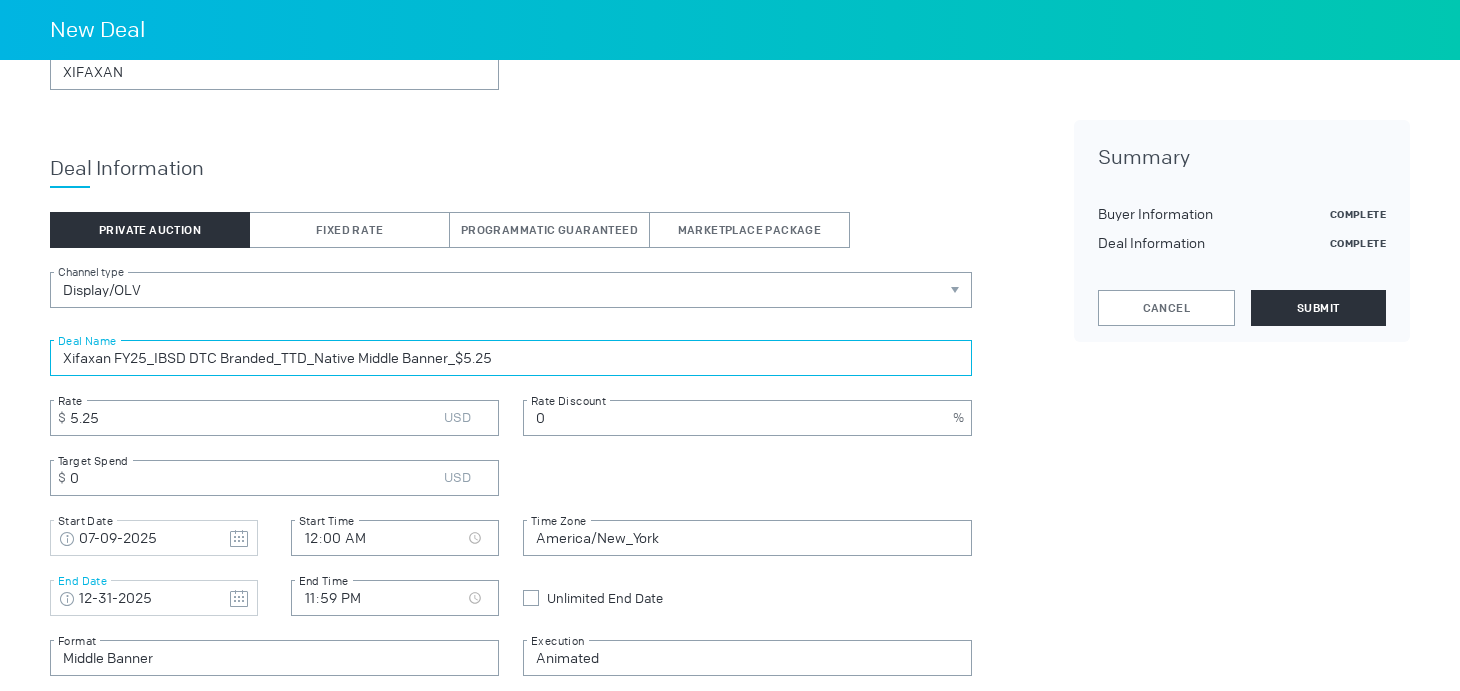 click on "Xifaxan FY25_IBSD DTC Branded_TTD_Native Middle Banner_$5.25" at bounding box center (511, 358) 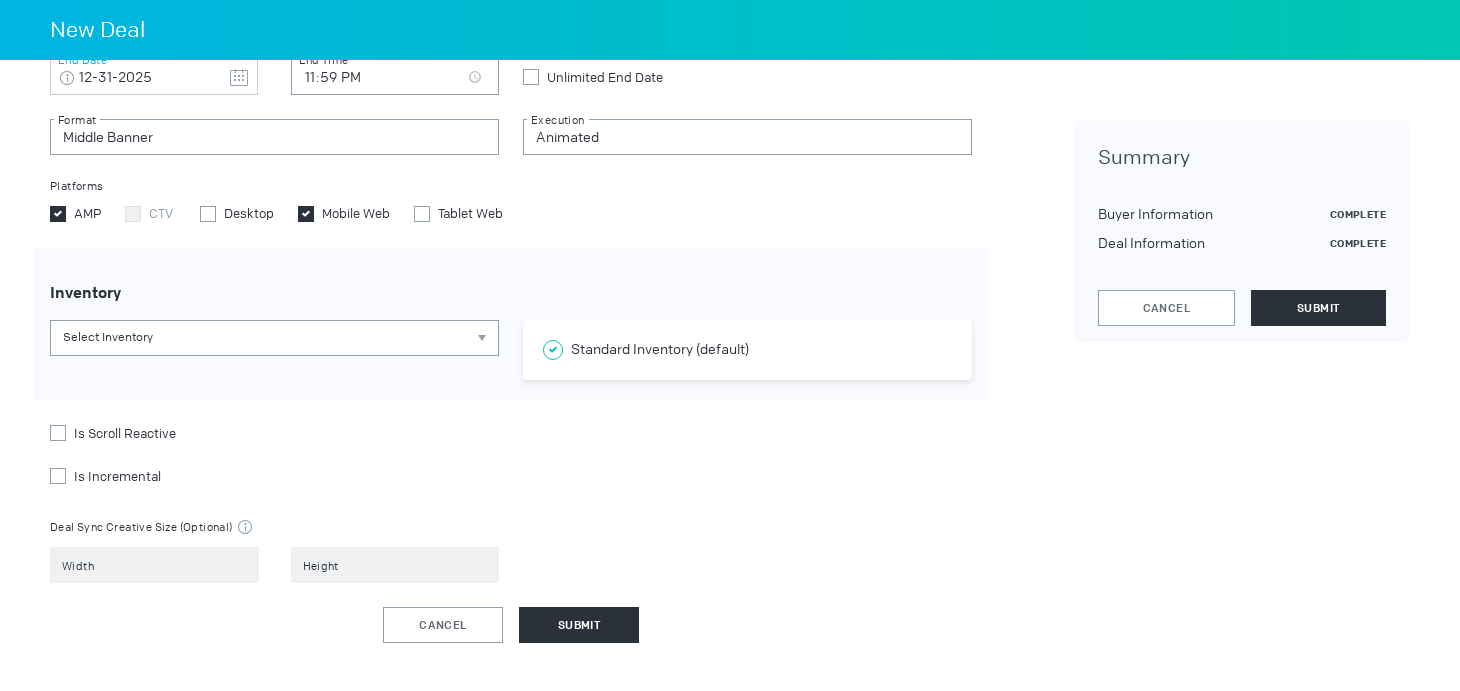 scroll, scrollTop: 788, scrollLeft: 0, axis: vertical 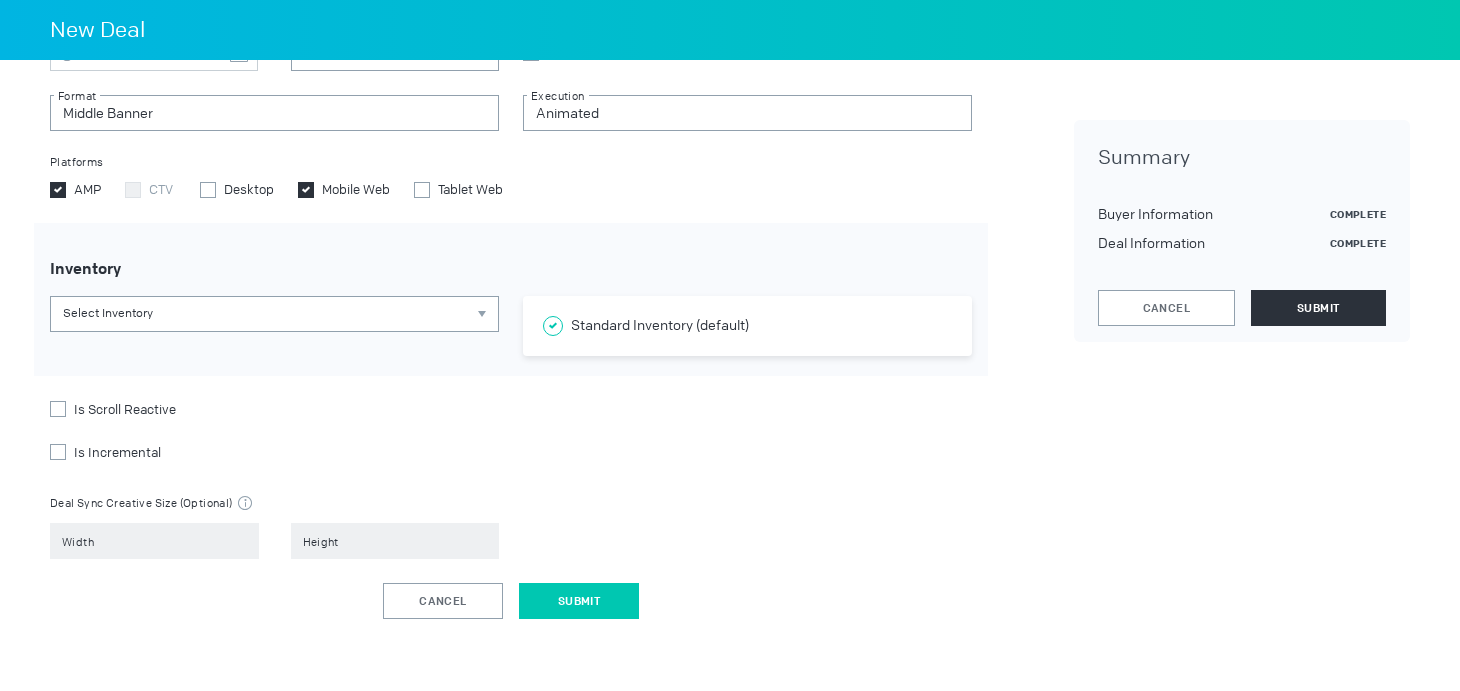 type on "Xifaxan FY25_IBSD DTC Branded_TTD_Native Middle Banner_Mobile_$5.25" 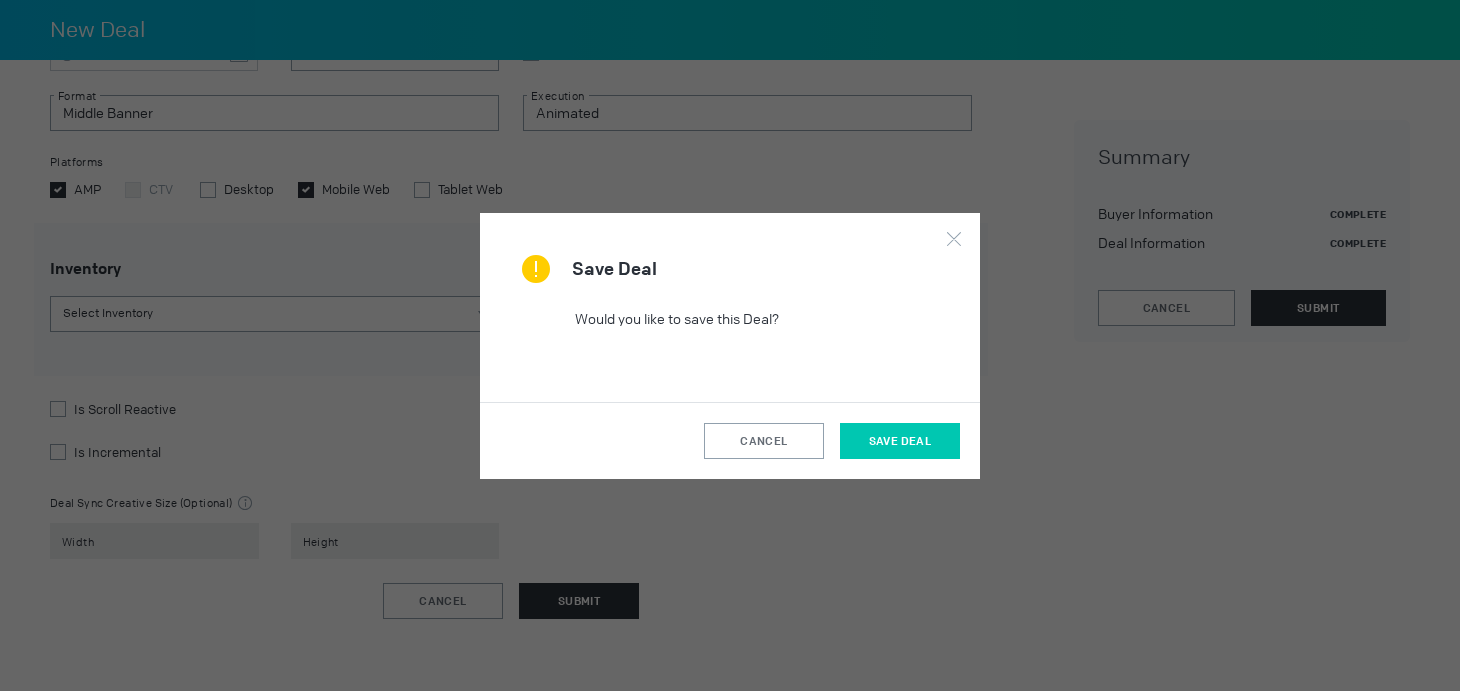 click on "Save Deal" at bounding box center [900, 441] 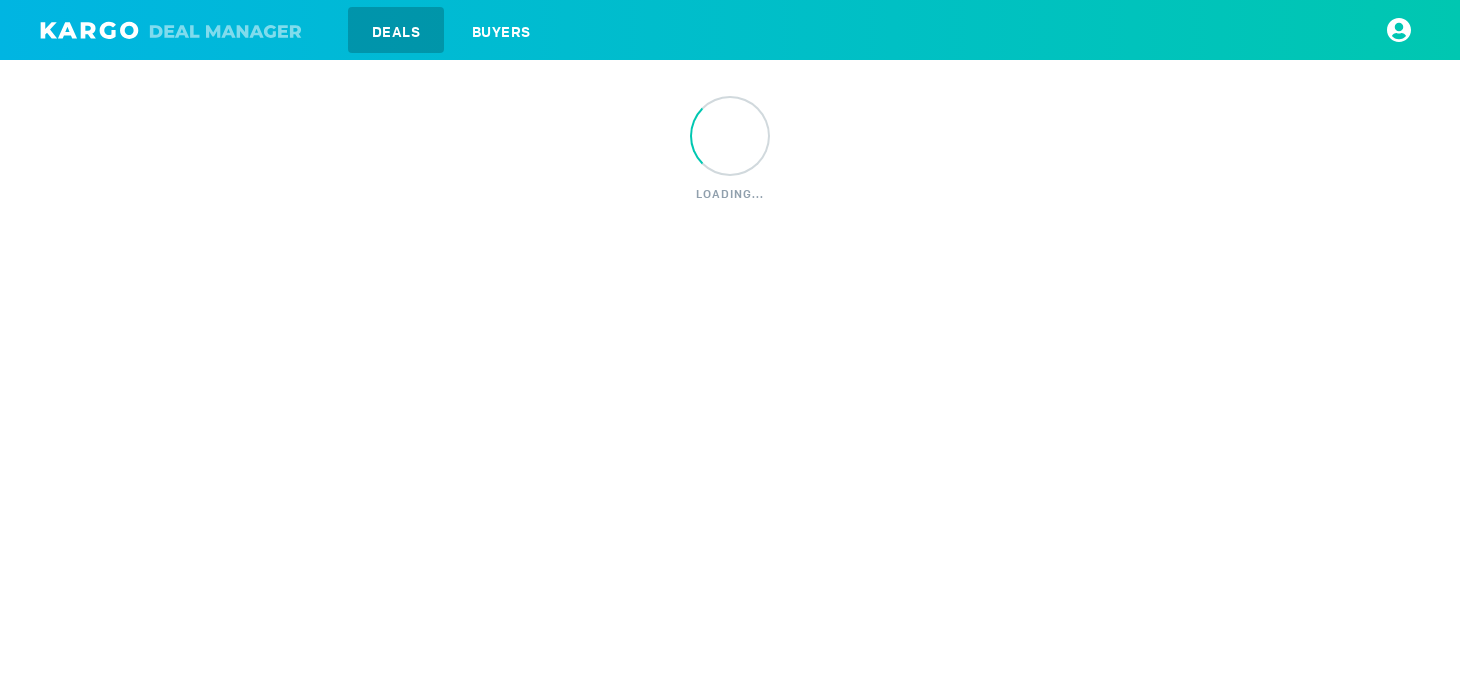 scroll, scrollTop: 0, scrollLeft: 0, axis: both 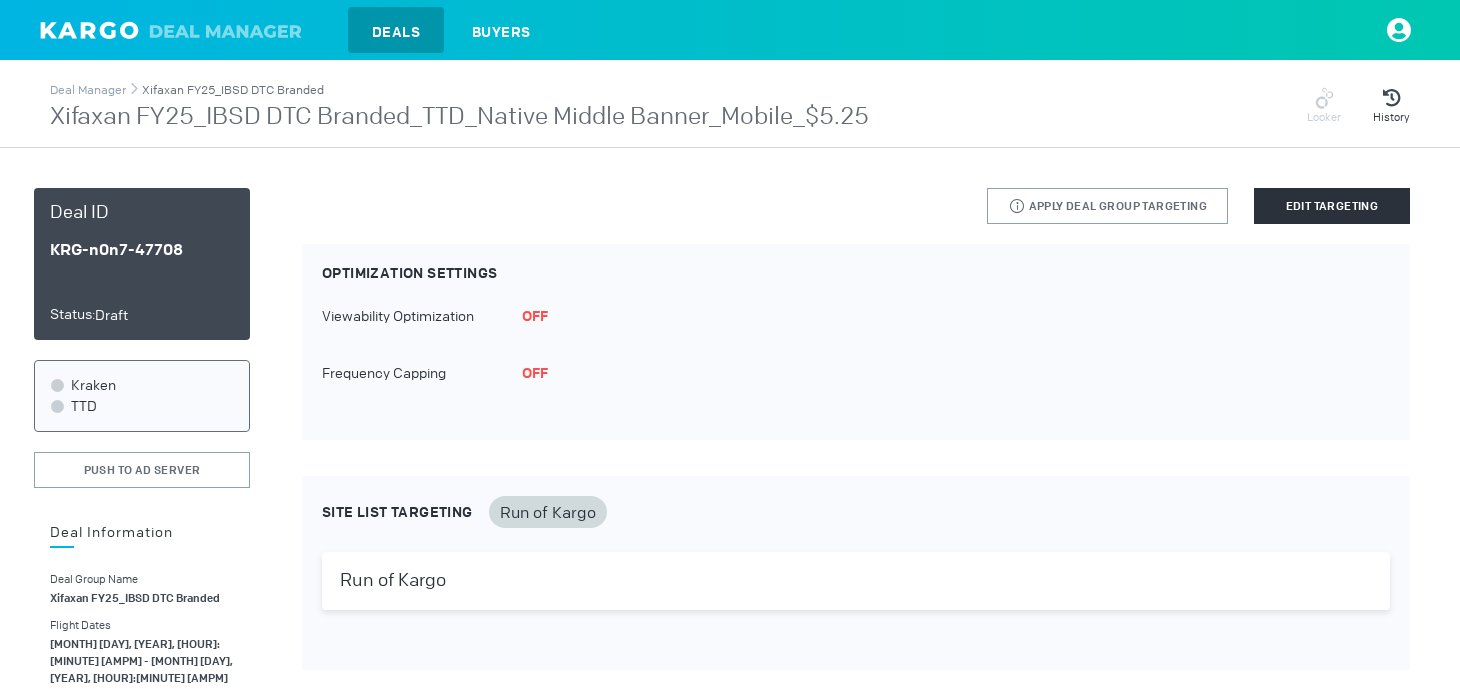 click on "Xifaxan FY25_IBSD DTC Branded" at bounding box center (233, 90) 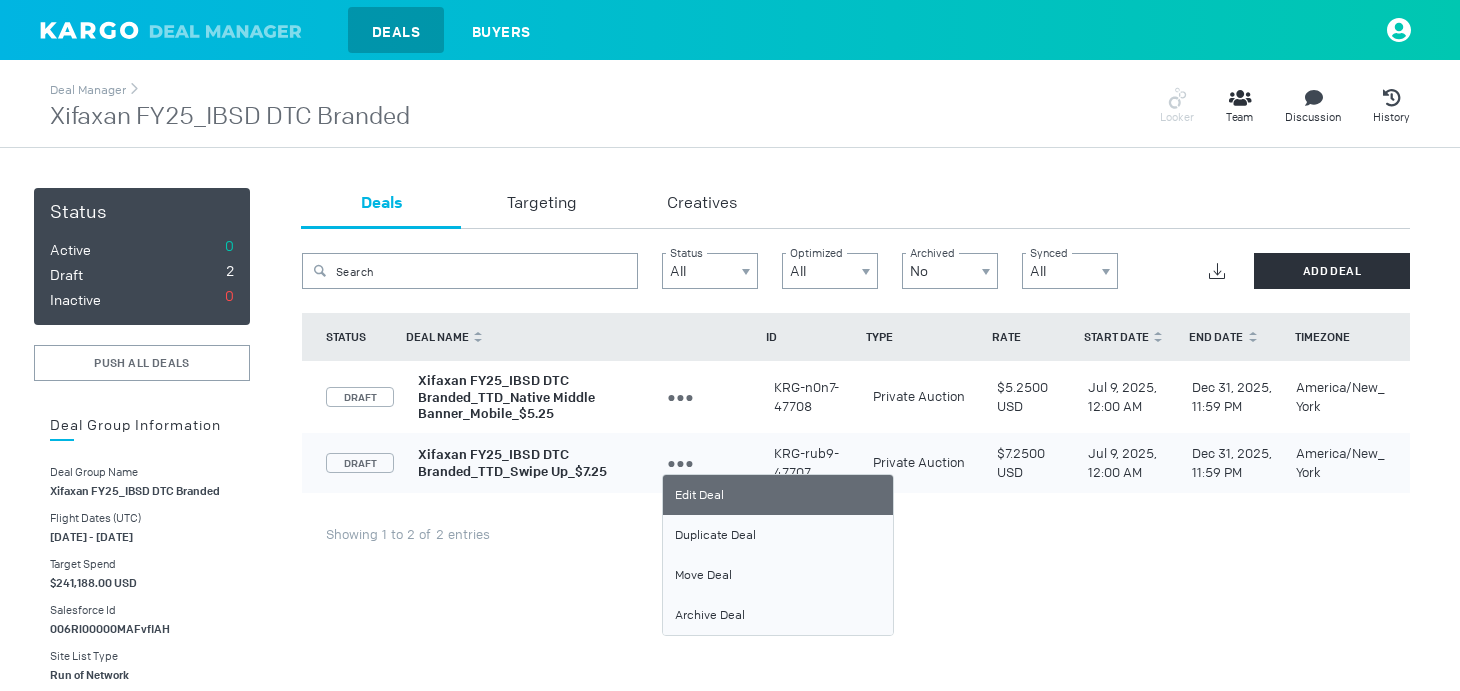 click on "Edit Deal" at bounding box center (778, 495) 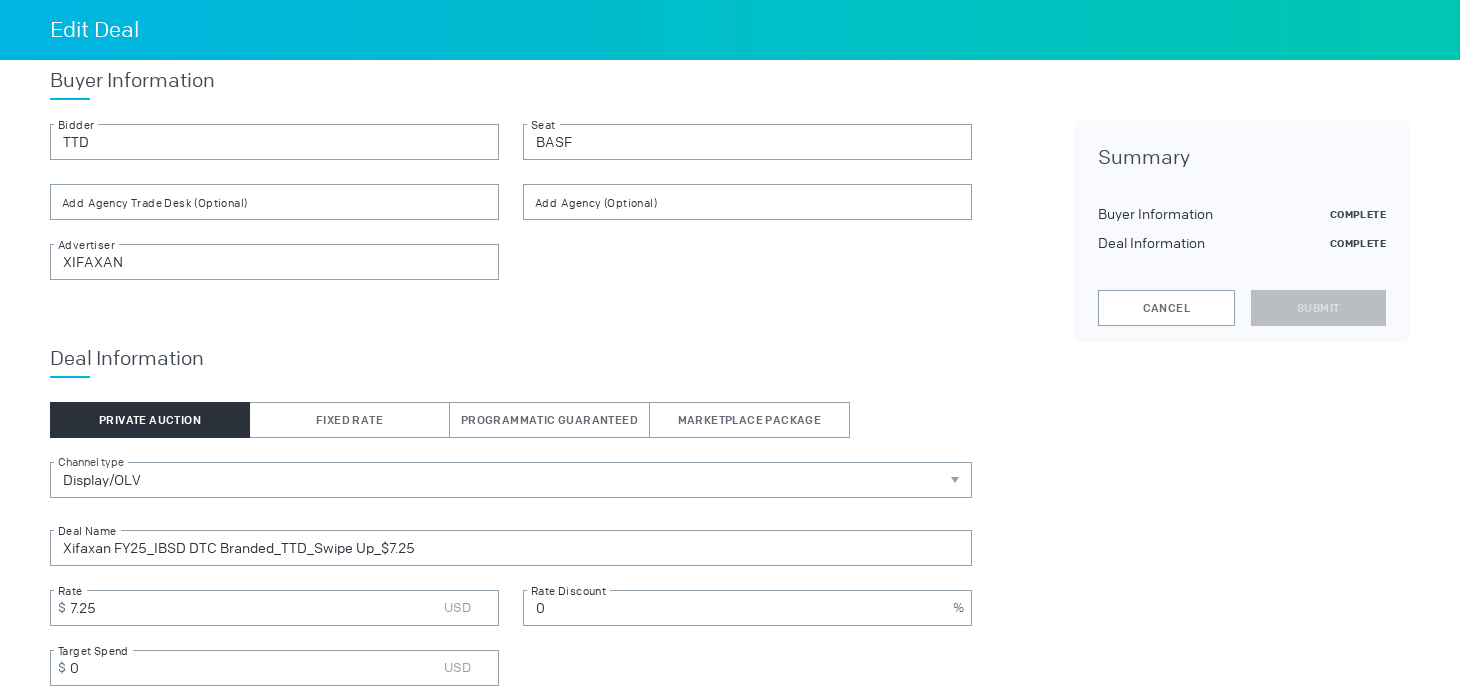 scroll, scrollTop: 81, scrollLeft: 0, axis: vertical 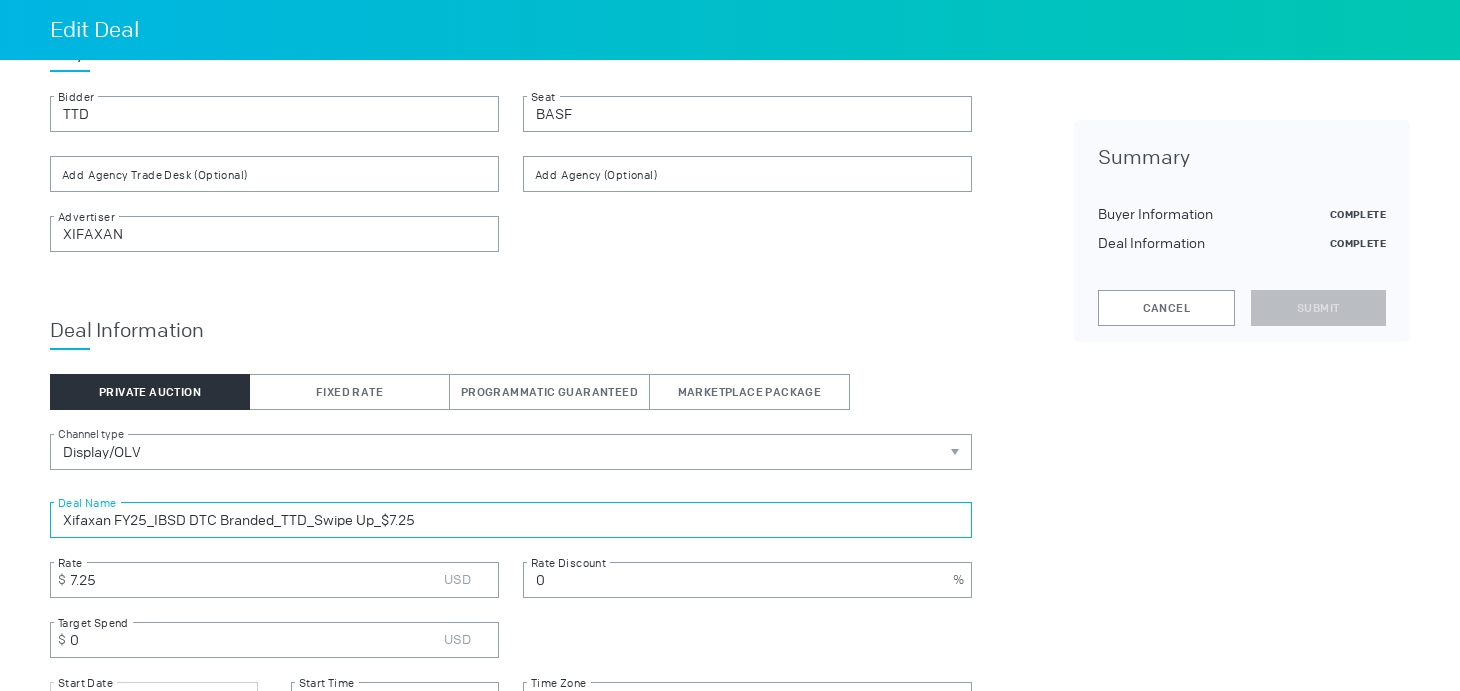 click on "Xifaxan FY25_IBSD DTC Branded_TTD_Swipe Up_$7.25" at bounding box center [511, 520] 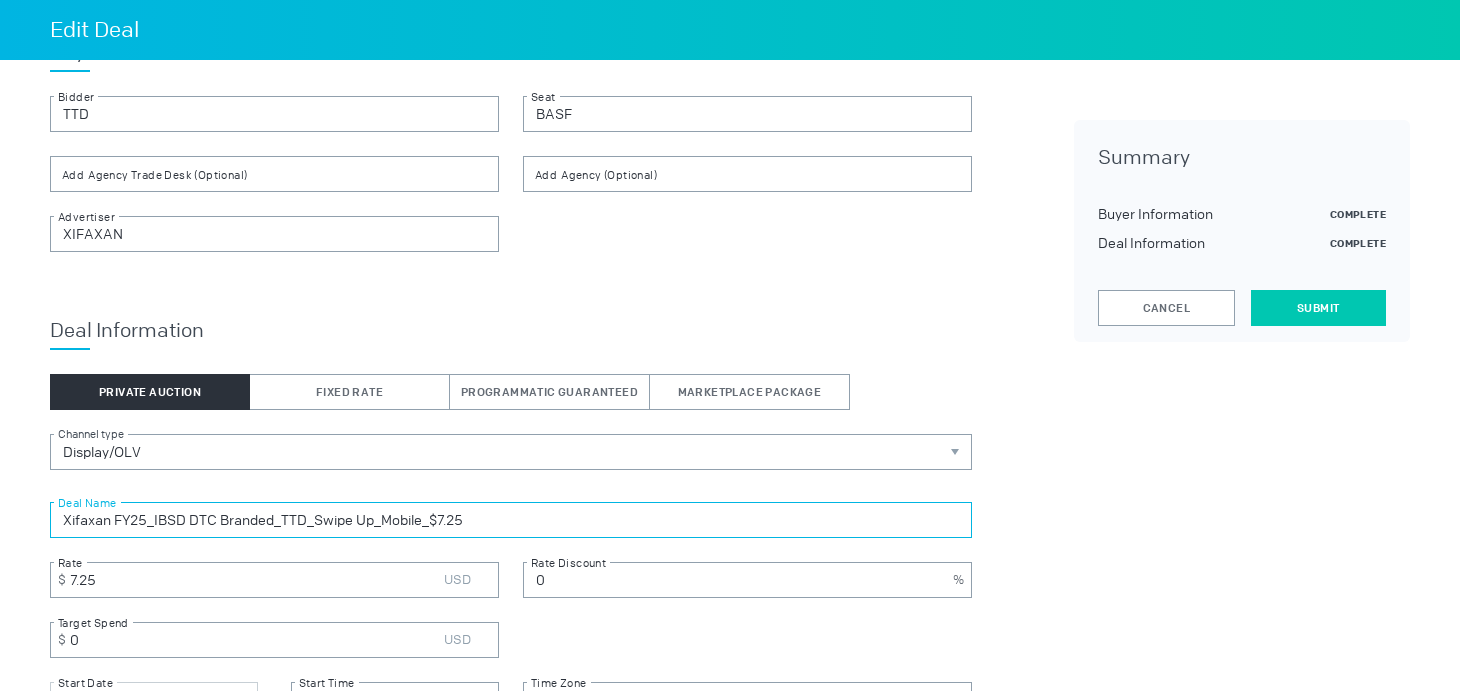 type on "Xifaxan FY25_IBSD DTC Branded_TTD_Swipe Up_Mobile_$7.25" 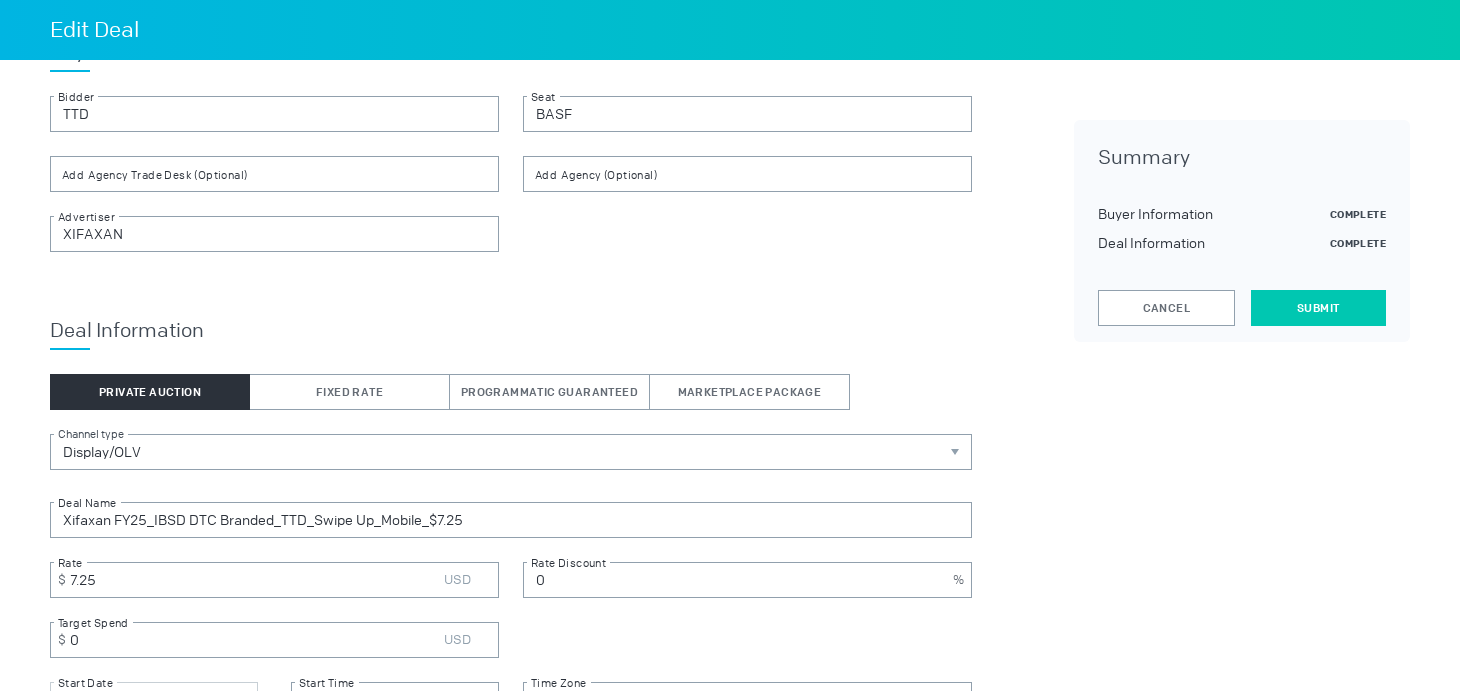 click on "Submit" at bounding box center [1318, 308] 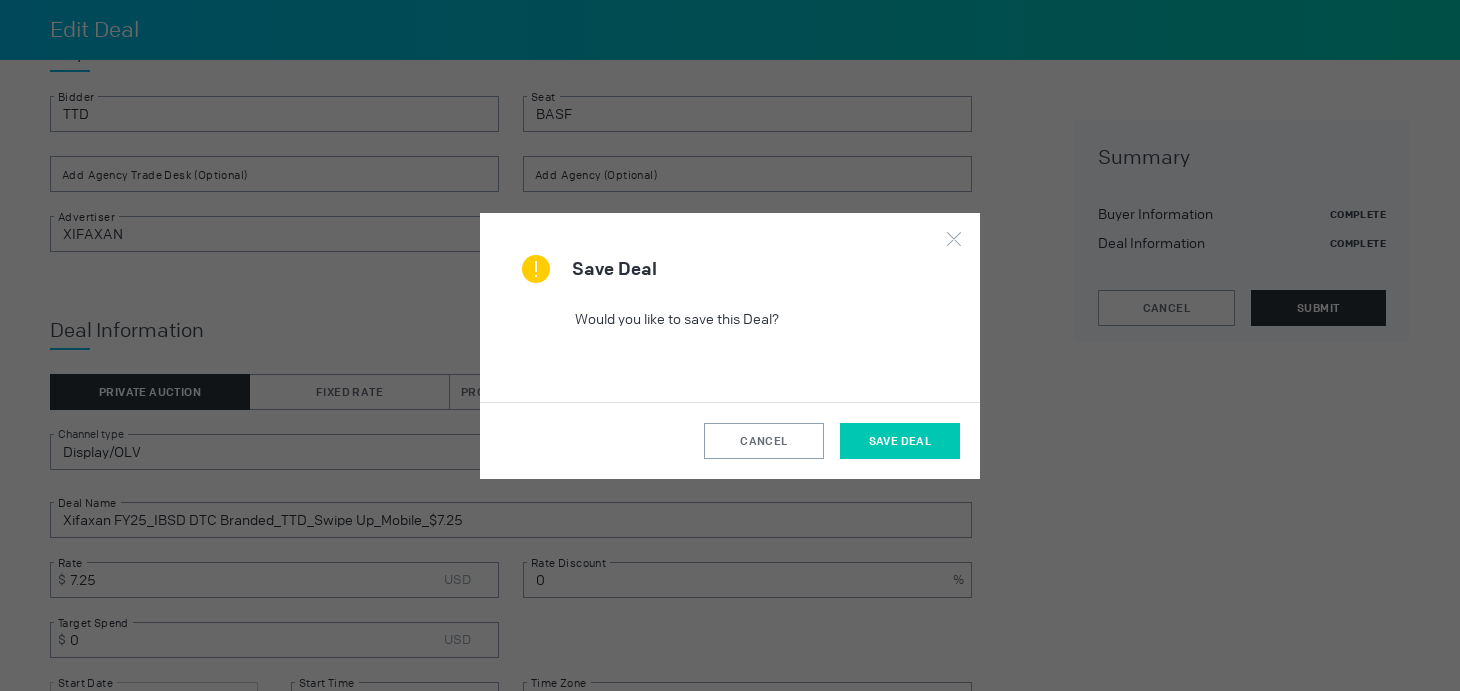 click on "Save Deal" at bounding box center [900, 441] 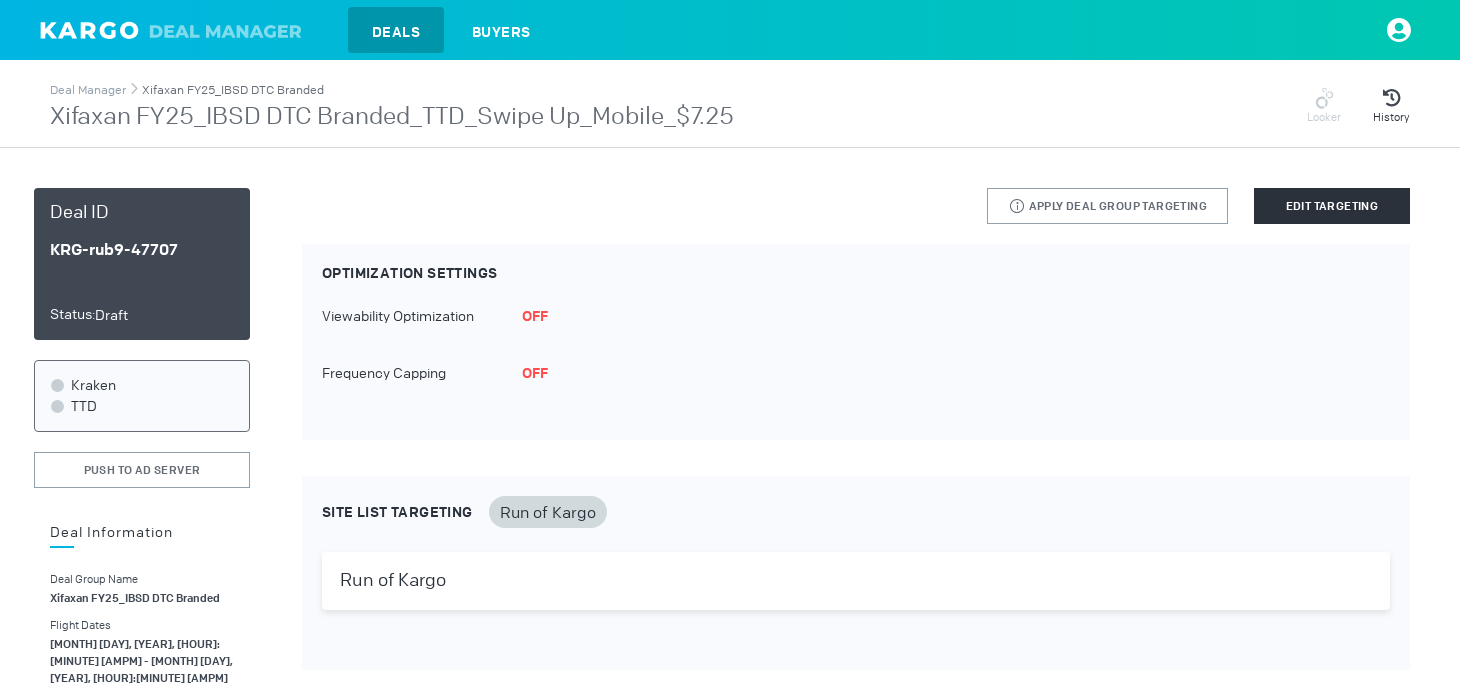 click on "Xifaxan FY25_IBSD DTC Branded" at bounding box center (233, 90) 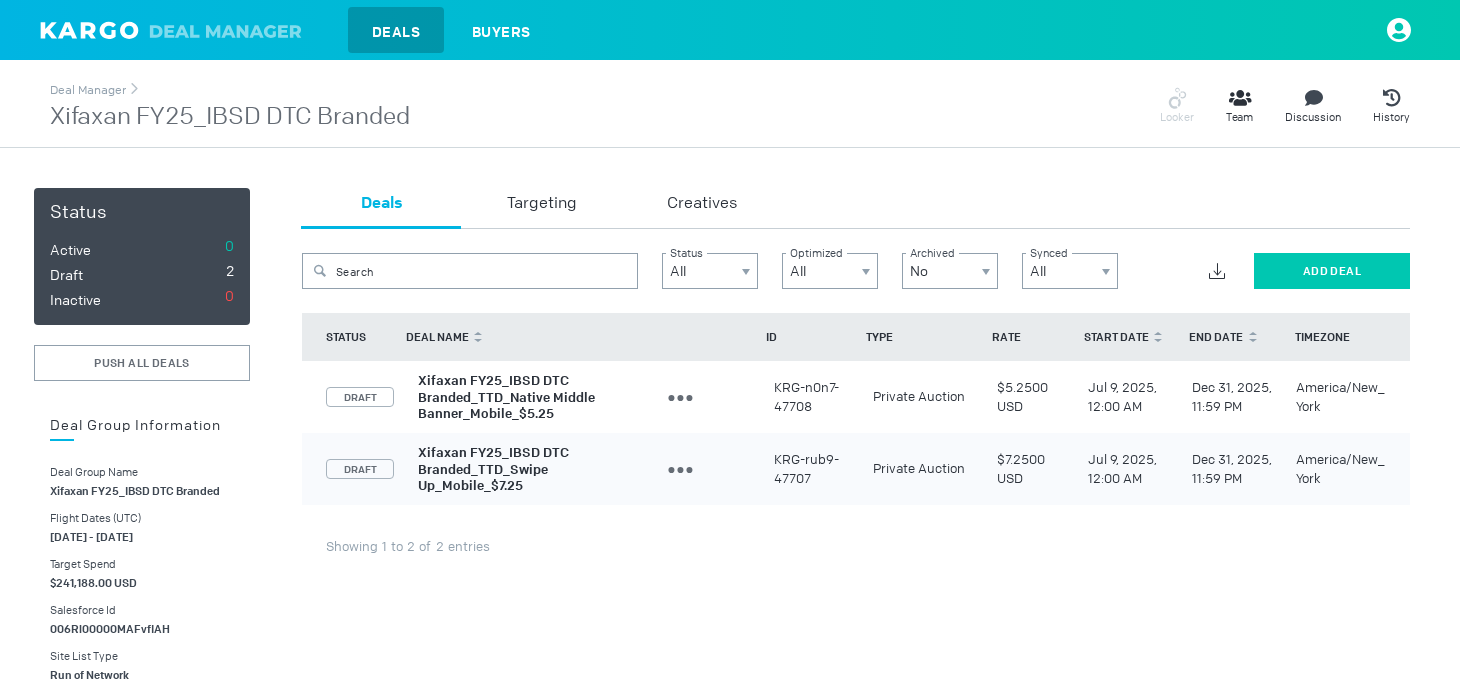 click on "Add Deal" at bounding box center (1332, 271) 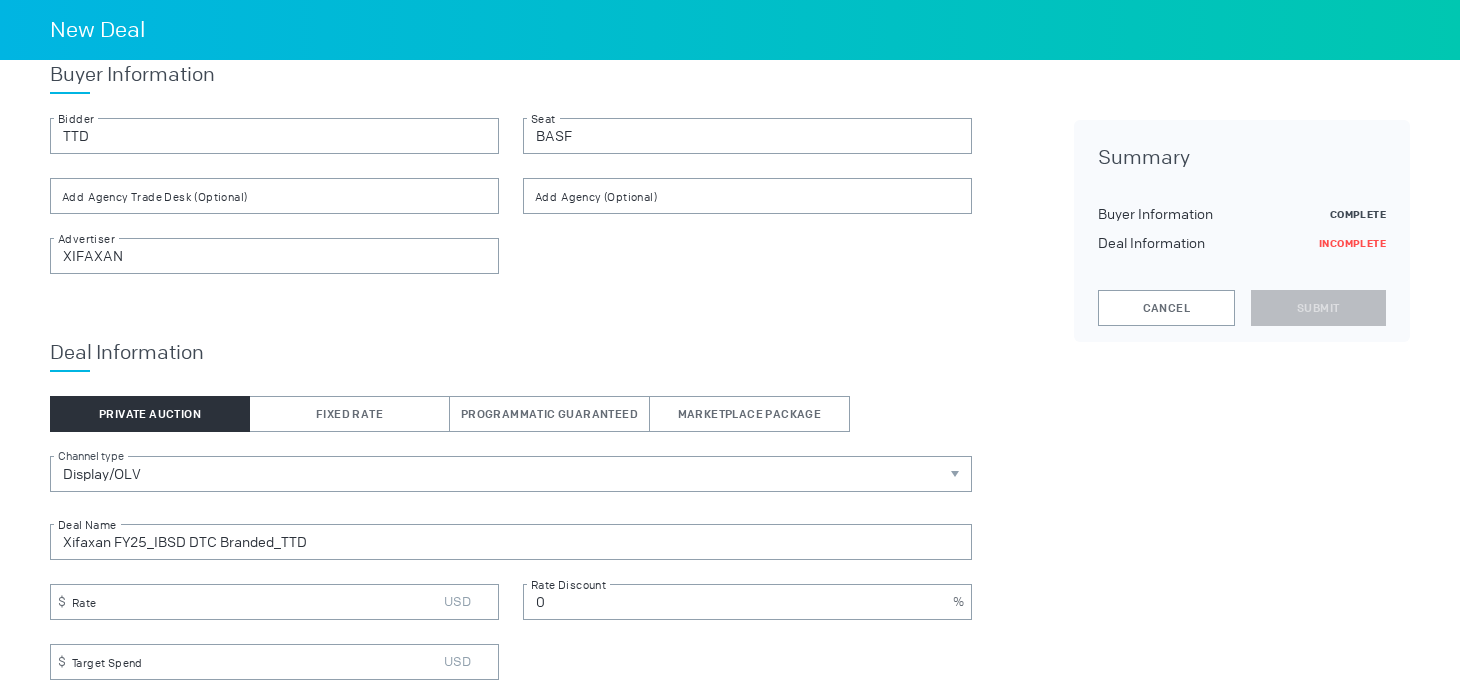 scroll, scrollTop: 102, scrollLeft: 0, axis: vertical 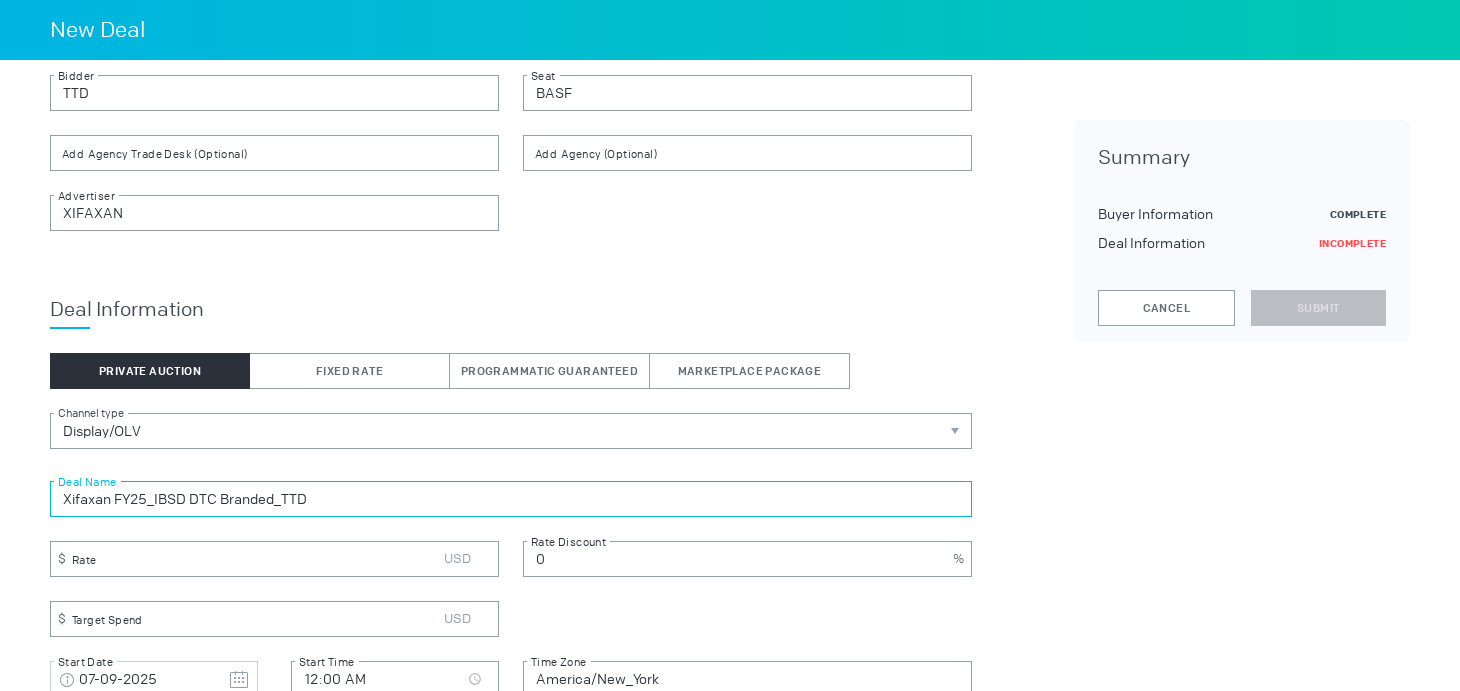 click on "Xifaxan FY25_IBSD DTC Branded_TTD" at bounding box center (511, 499) 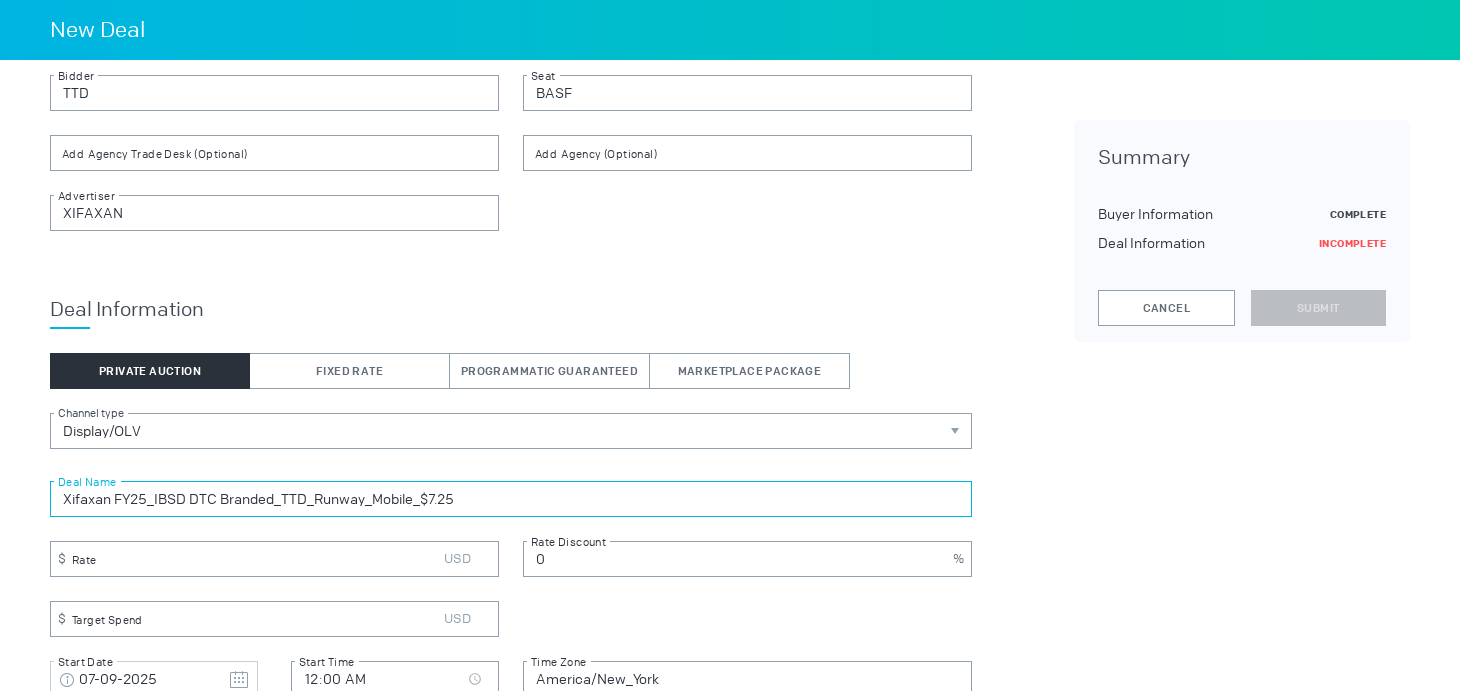 type on "Xifaxan FY25_IBSD DTC Branded_TTD_Runway_Mobile_$7.25" 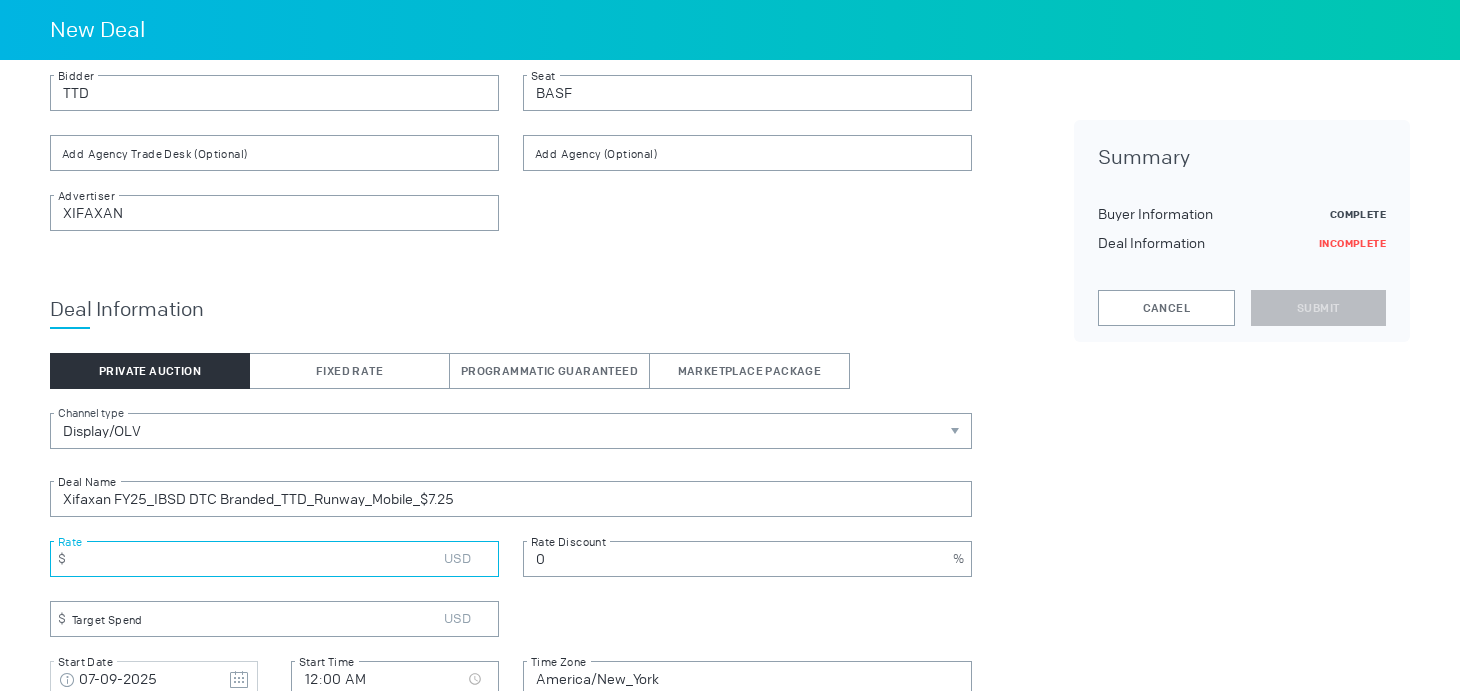 click at bounding box center (274, 559) 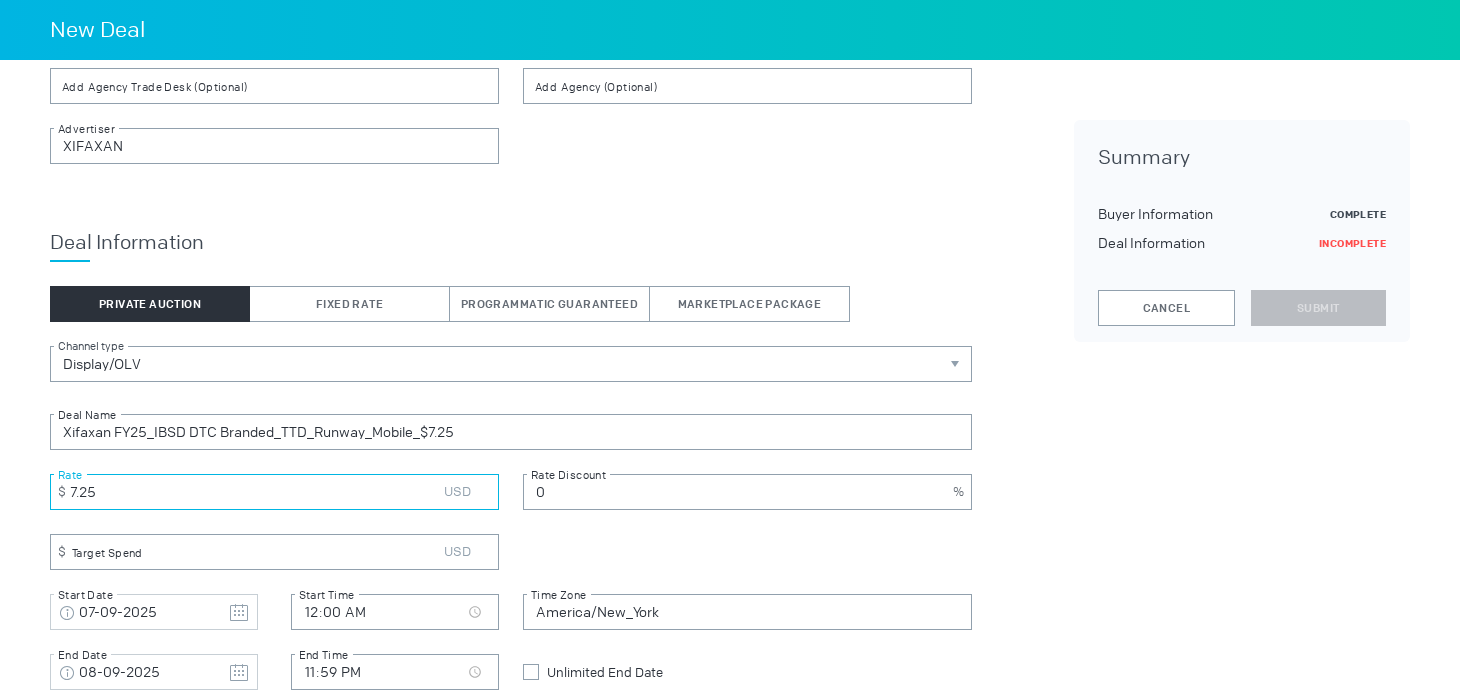 scroll, scrollTop: 174, scrollLeft: 0, axis: vertical 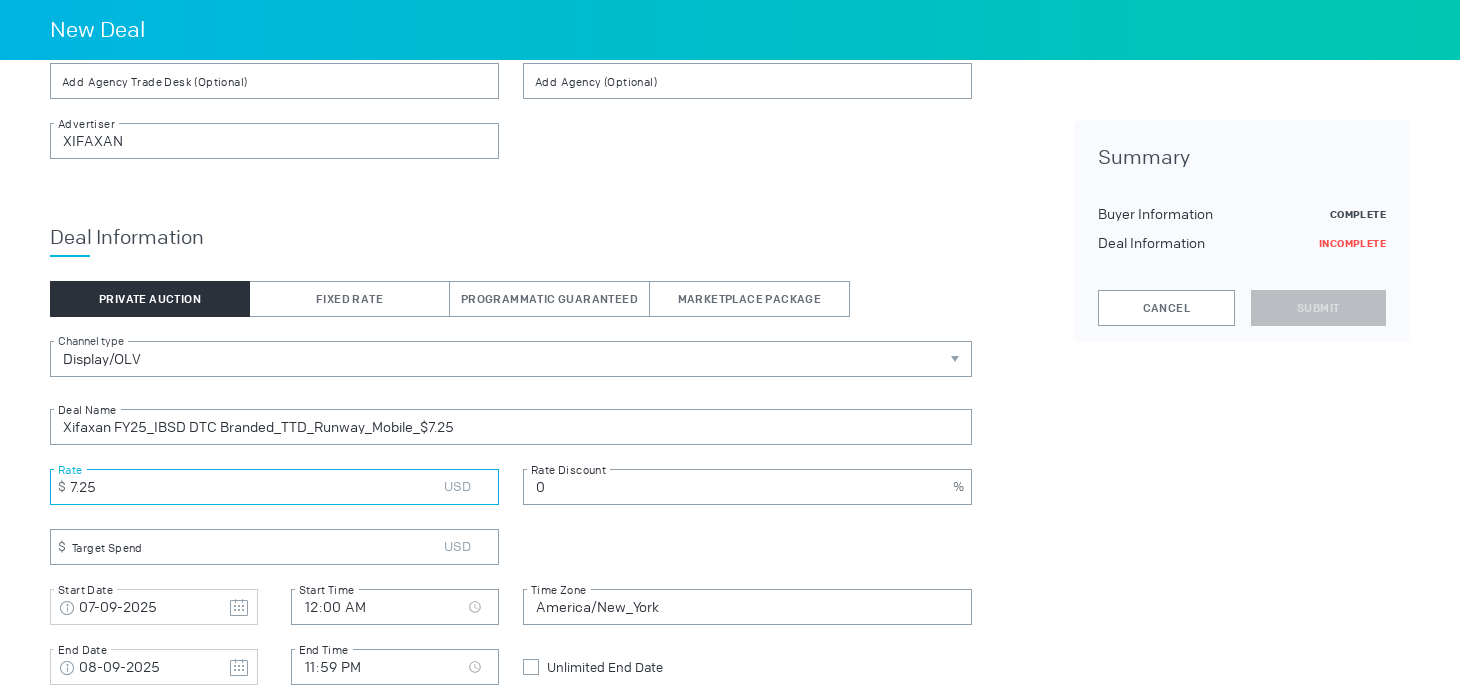 type on "7.25" 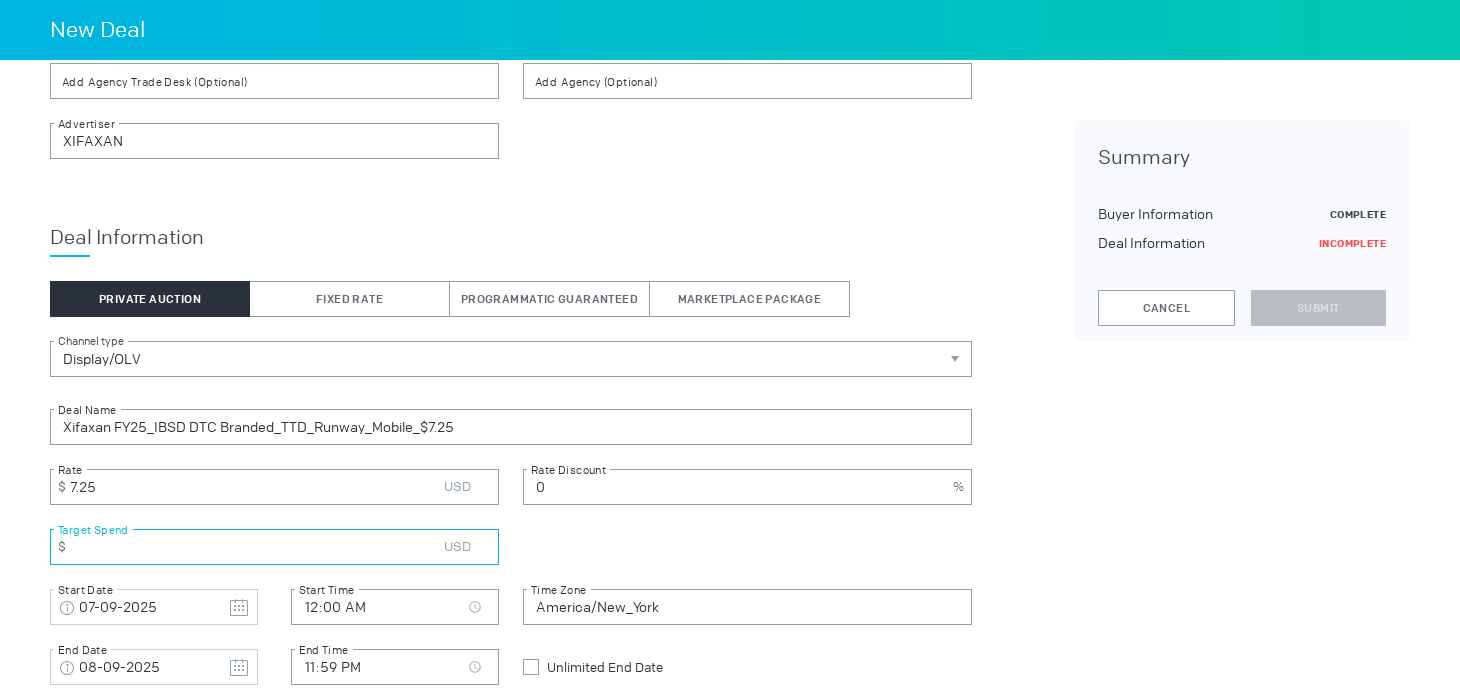 click at bounding box center [274, 547] 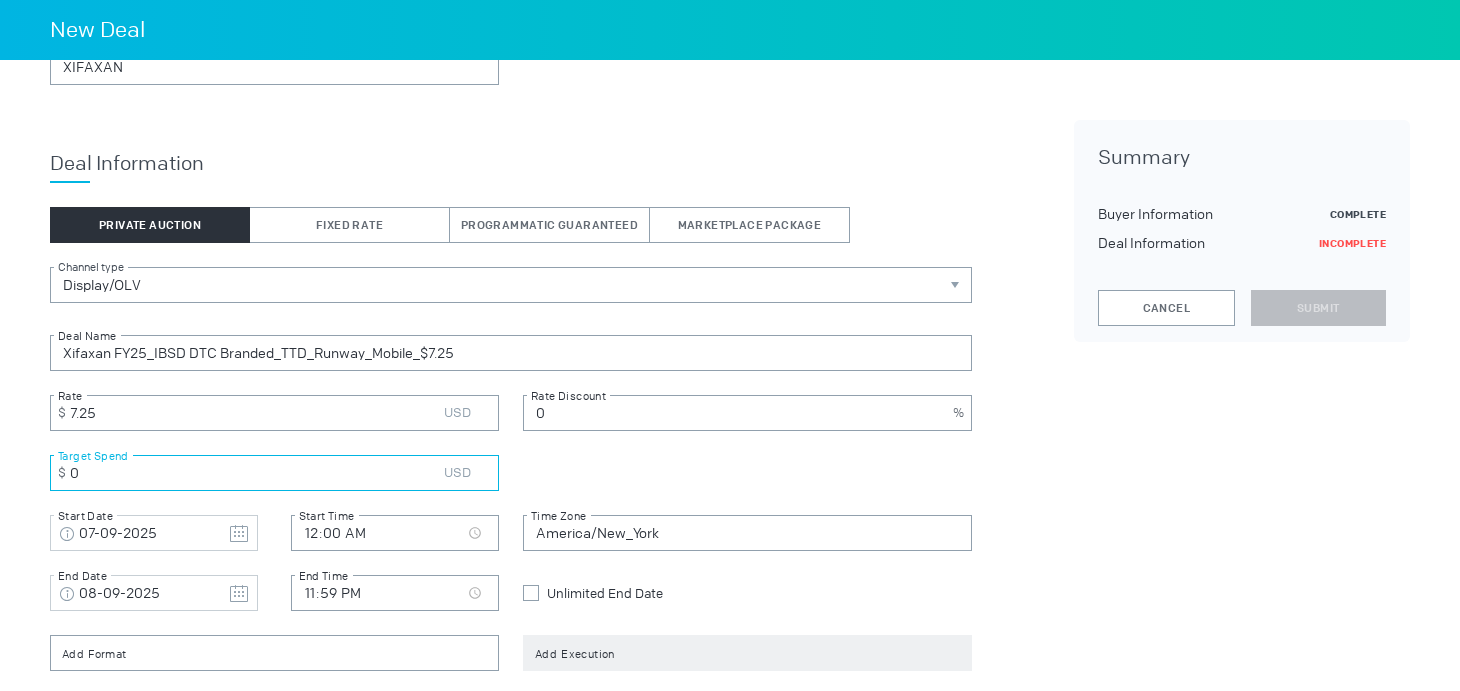 scroll, scrollTop: 274, scrollLeft: 0, axis: vertical 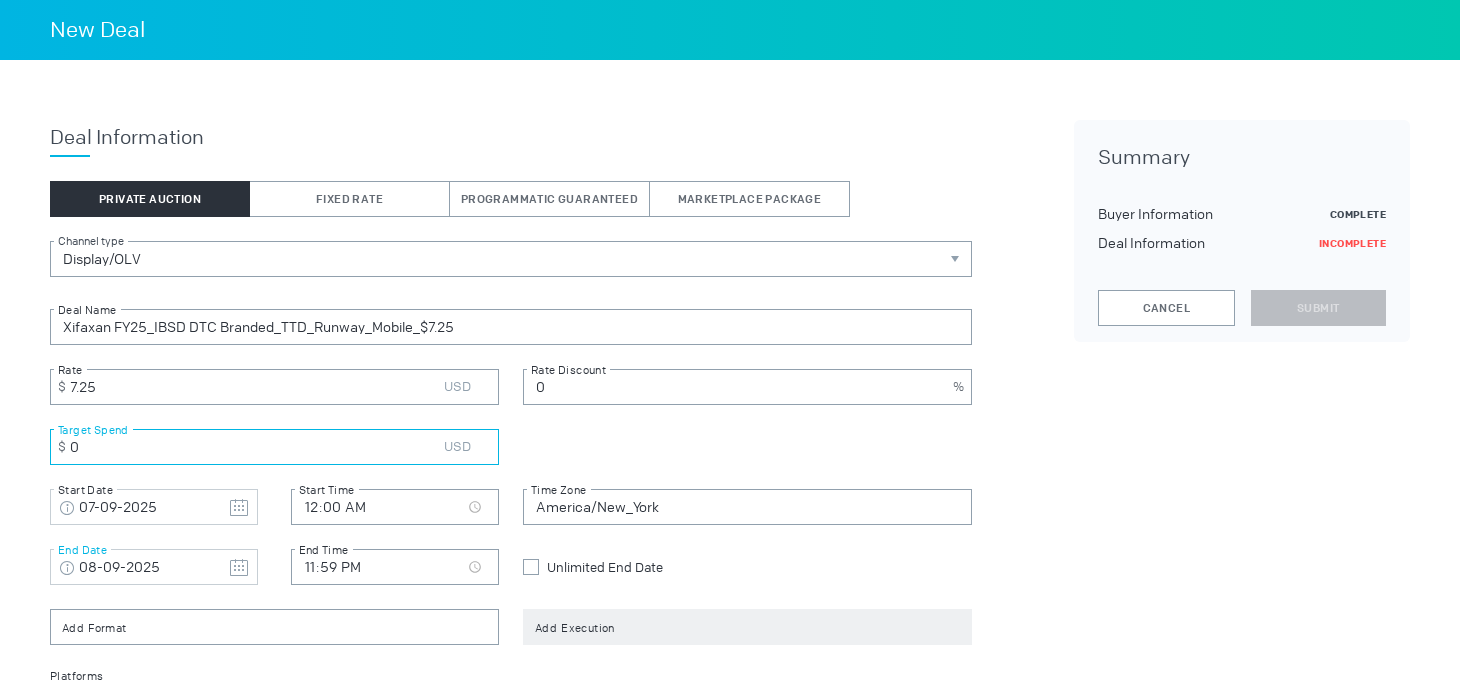 type on "0" 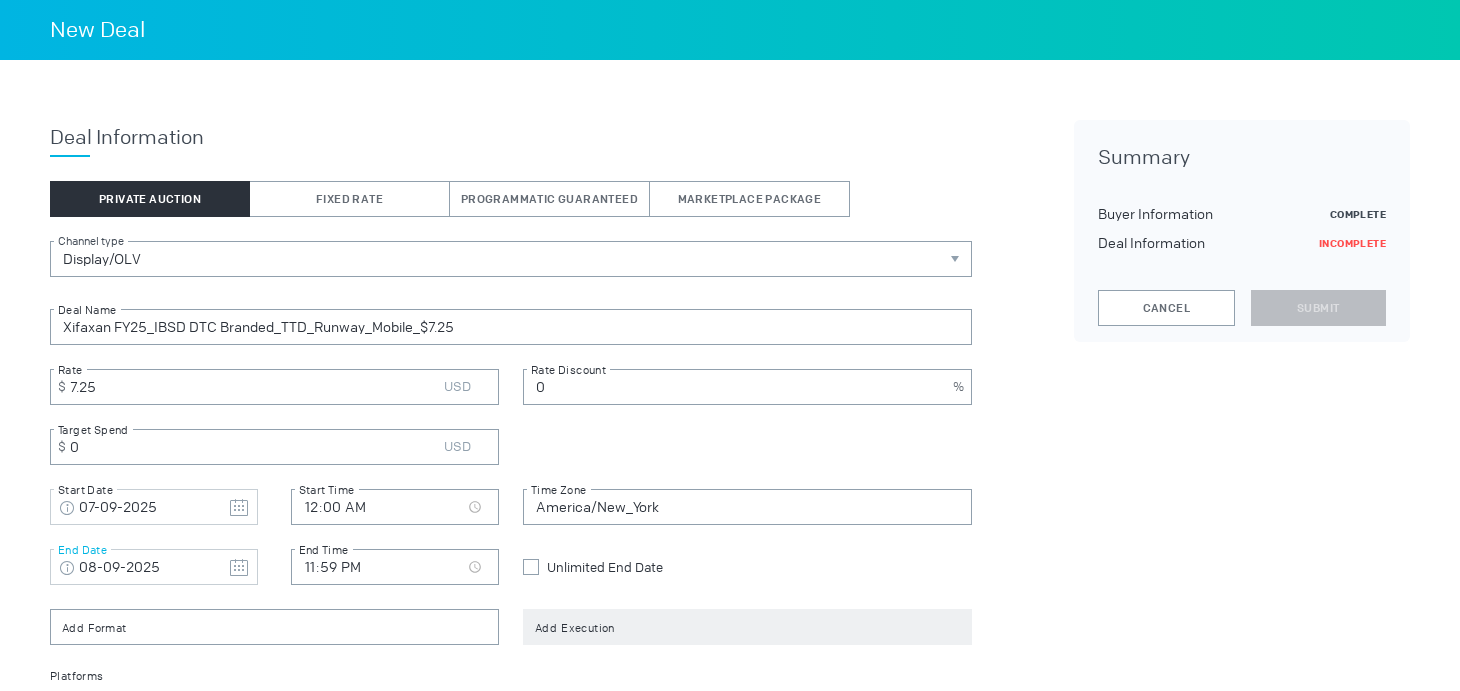 click on "08-09-2025" at bounding box center [154, 508] 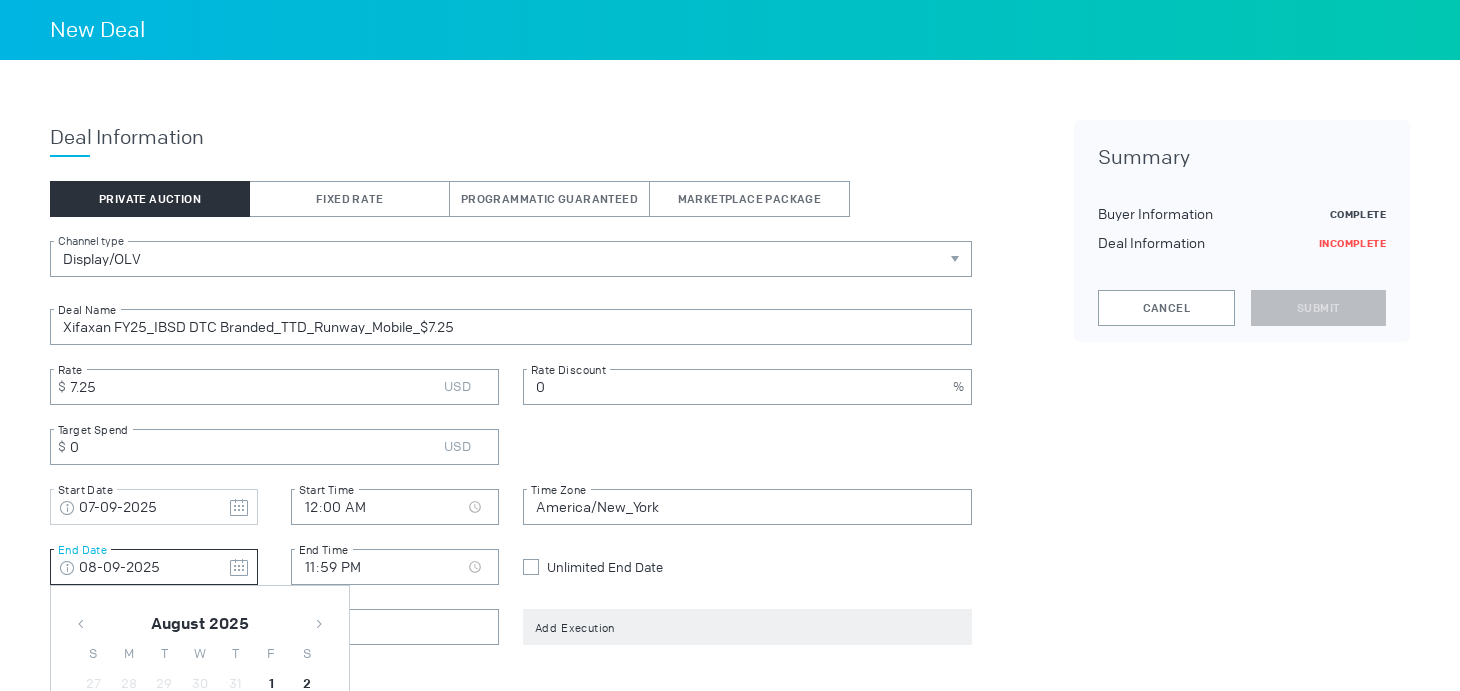 click at bounding box center (319, 624) 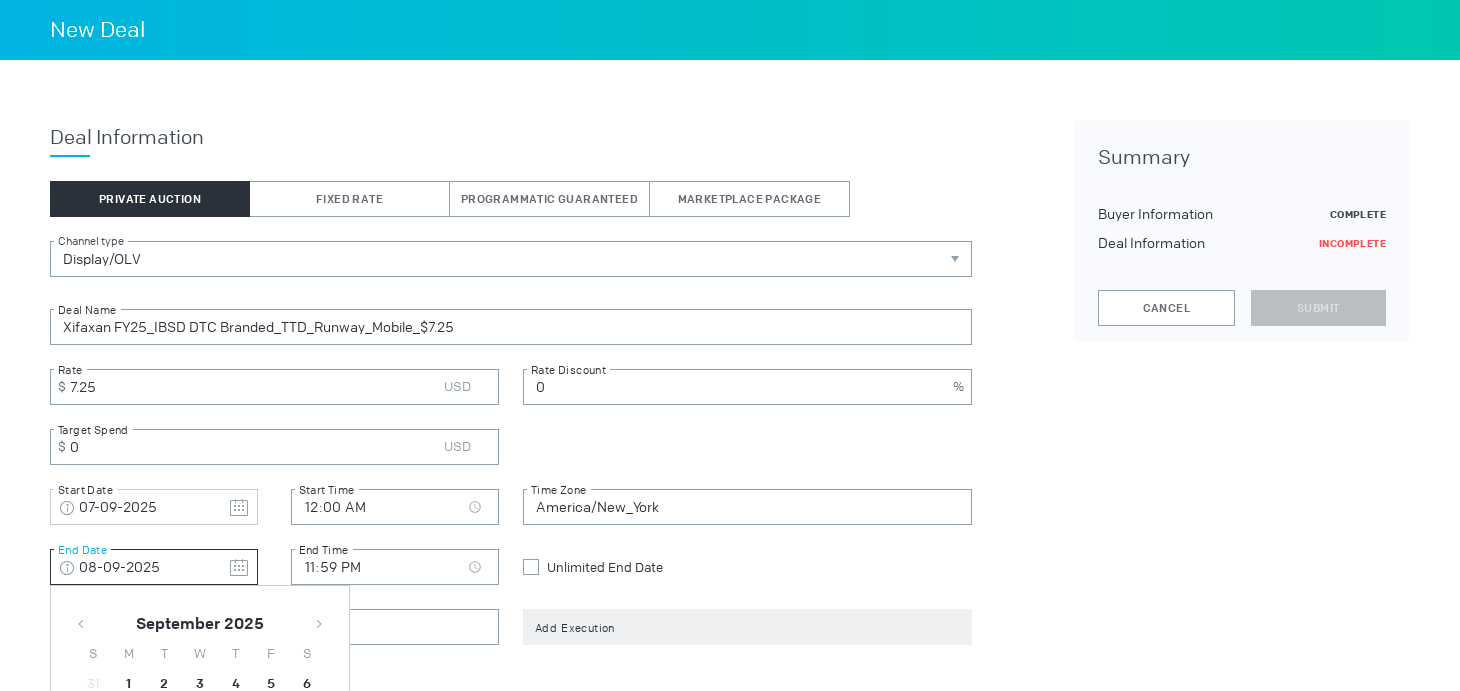 click at bounding box center [319, 624] 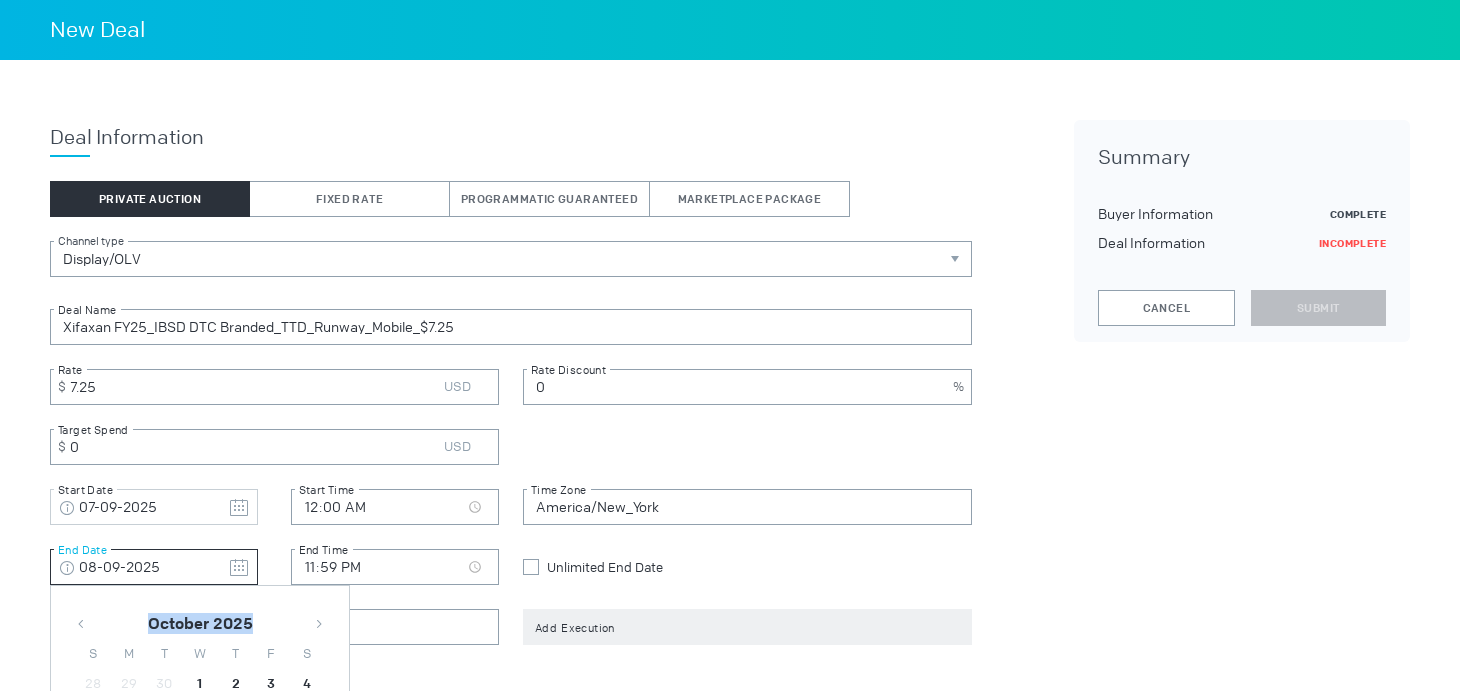 click at bounding box center (319, 624) 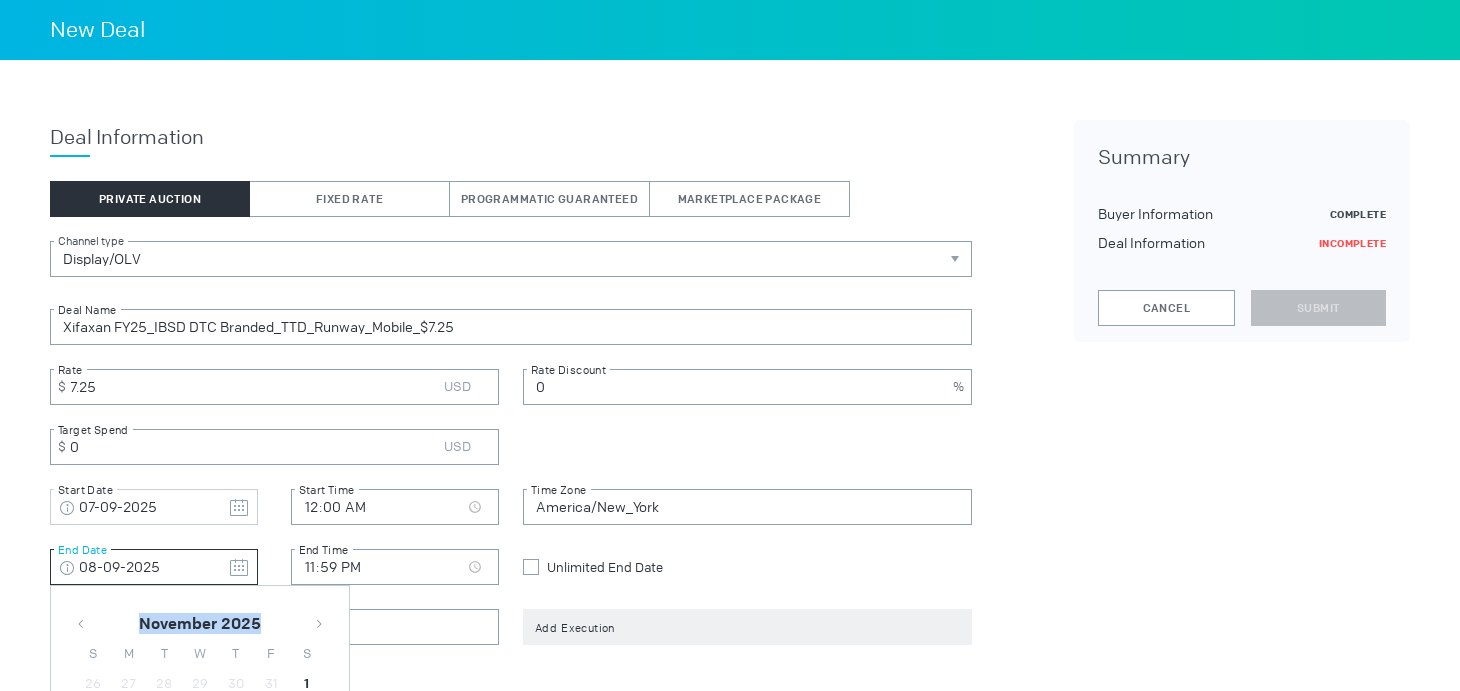click at bounding box center [319, 624] 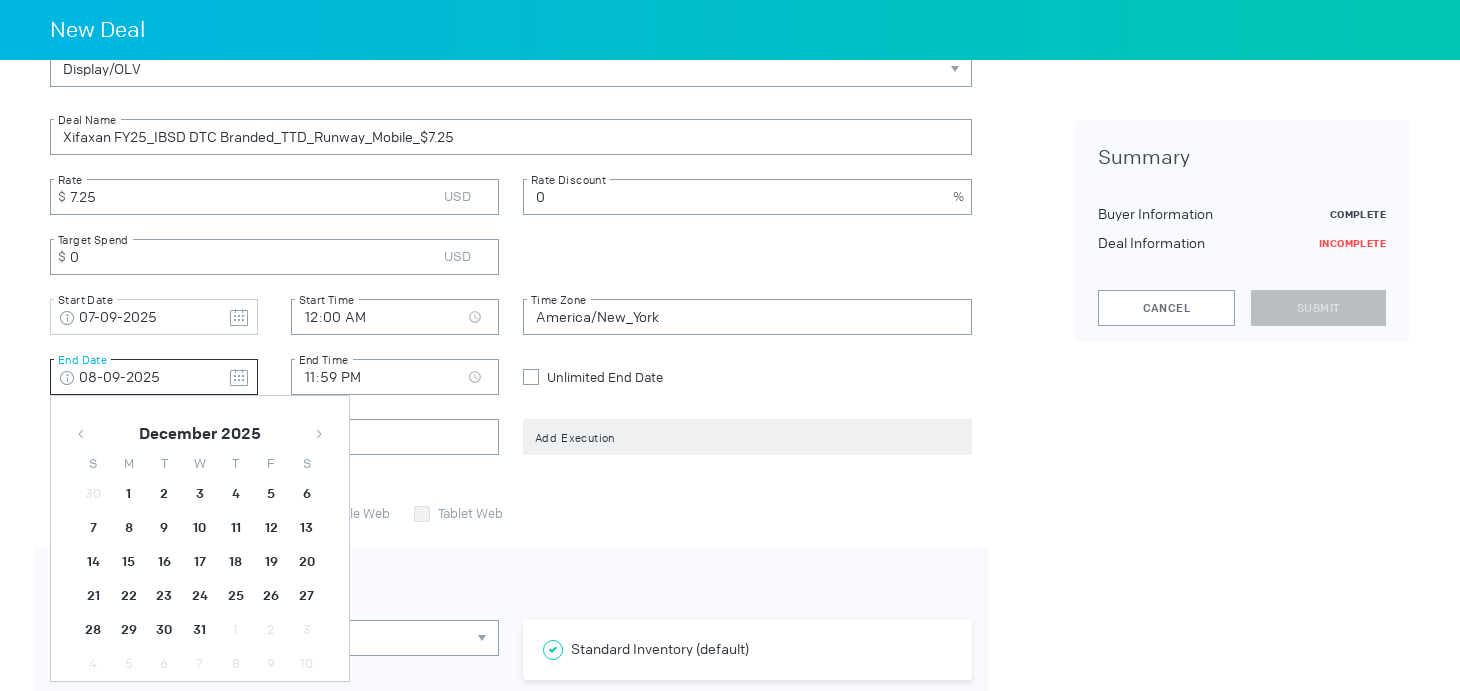 scroll, scrollTop: 478, scrollLeft: 0, axis: vertical 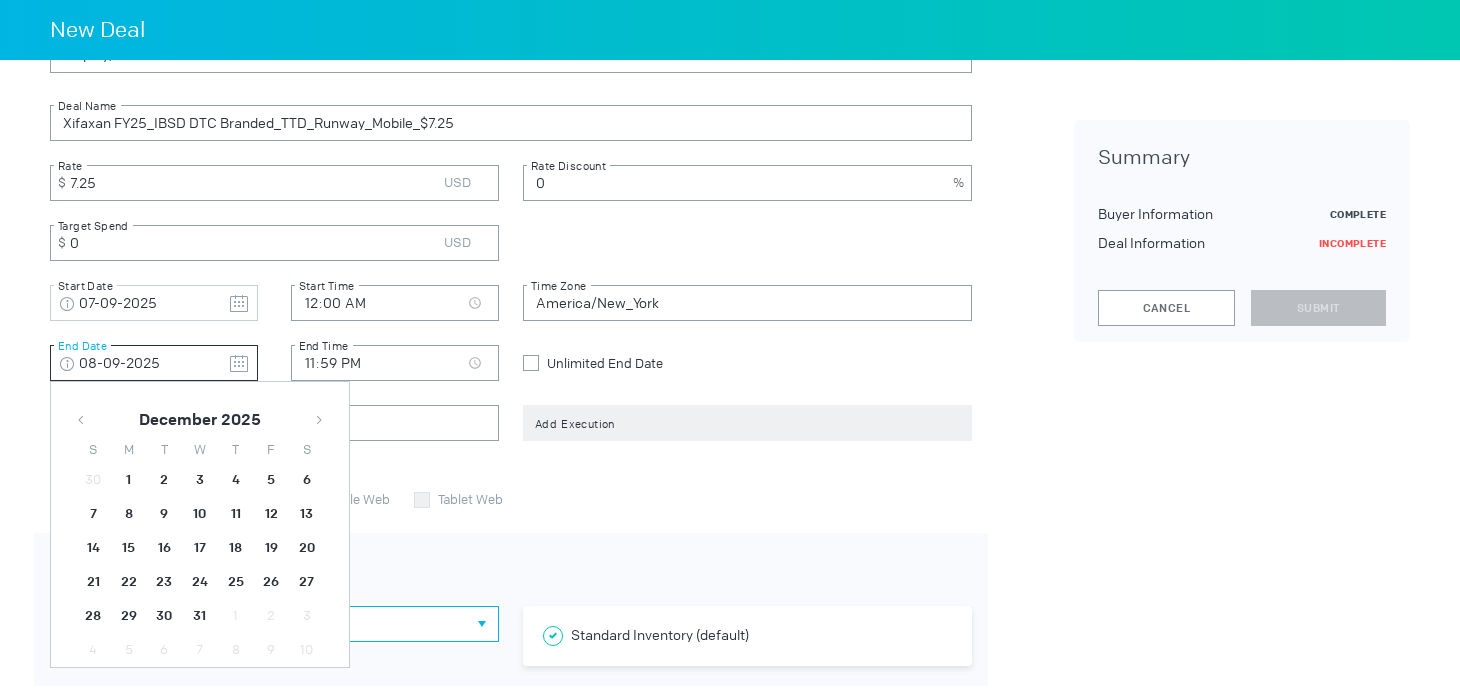 click on "30" at bounding box center [129, 480] 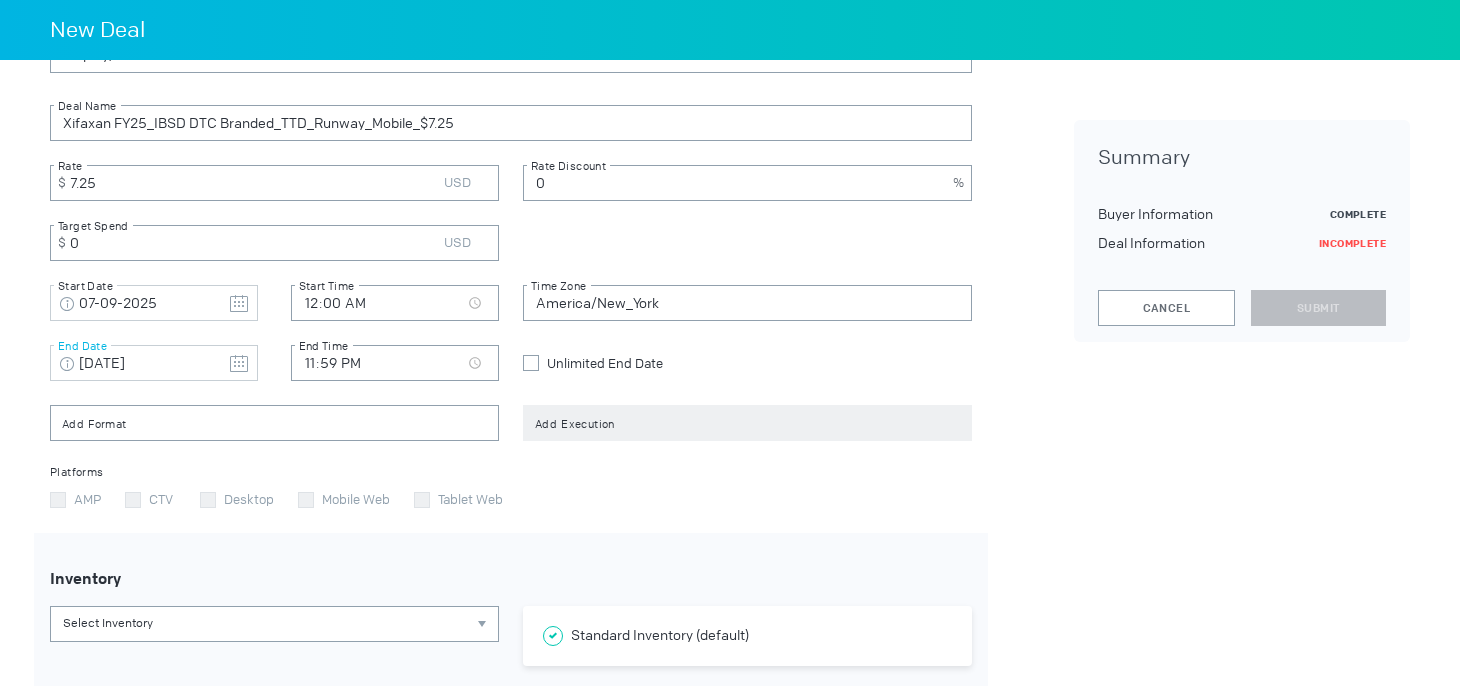 click on "[DATE]" at bounding box center [154, 304] 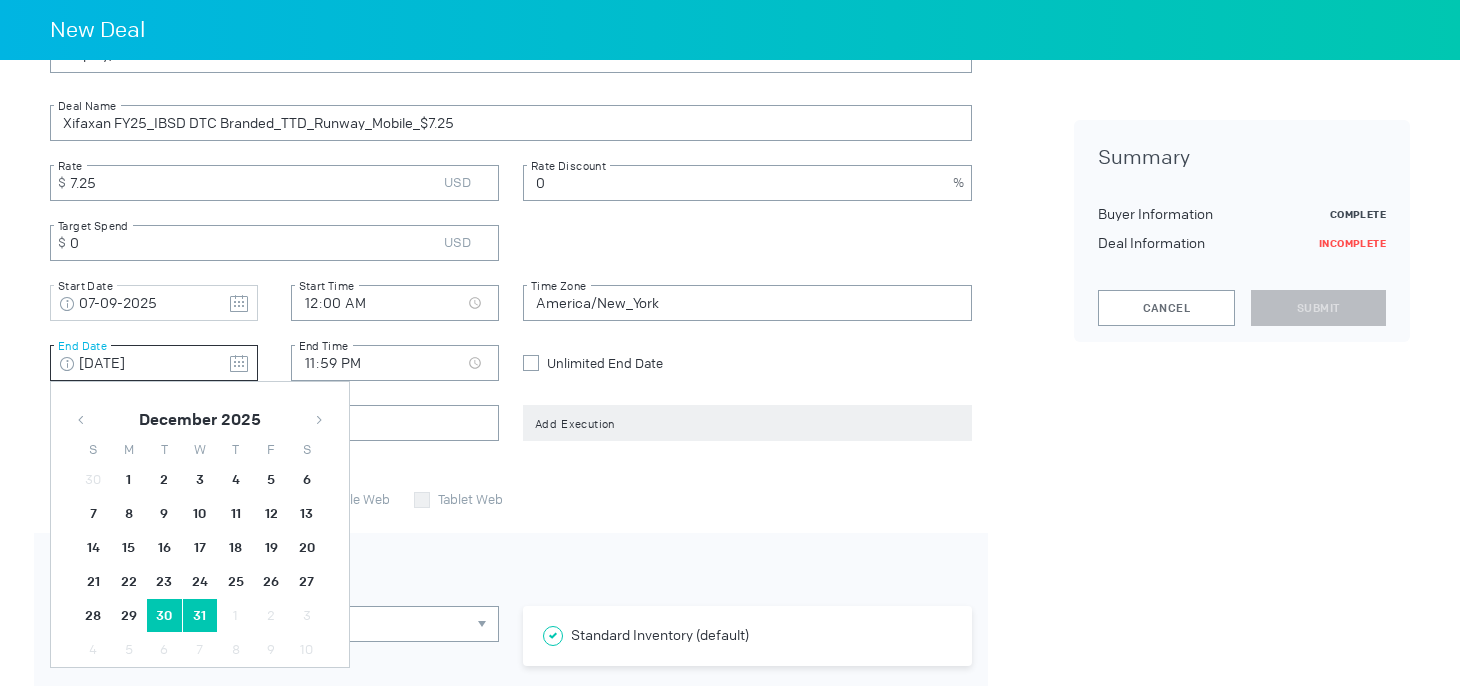 click on "31" at bounding box center (200, 480) 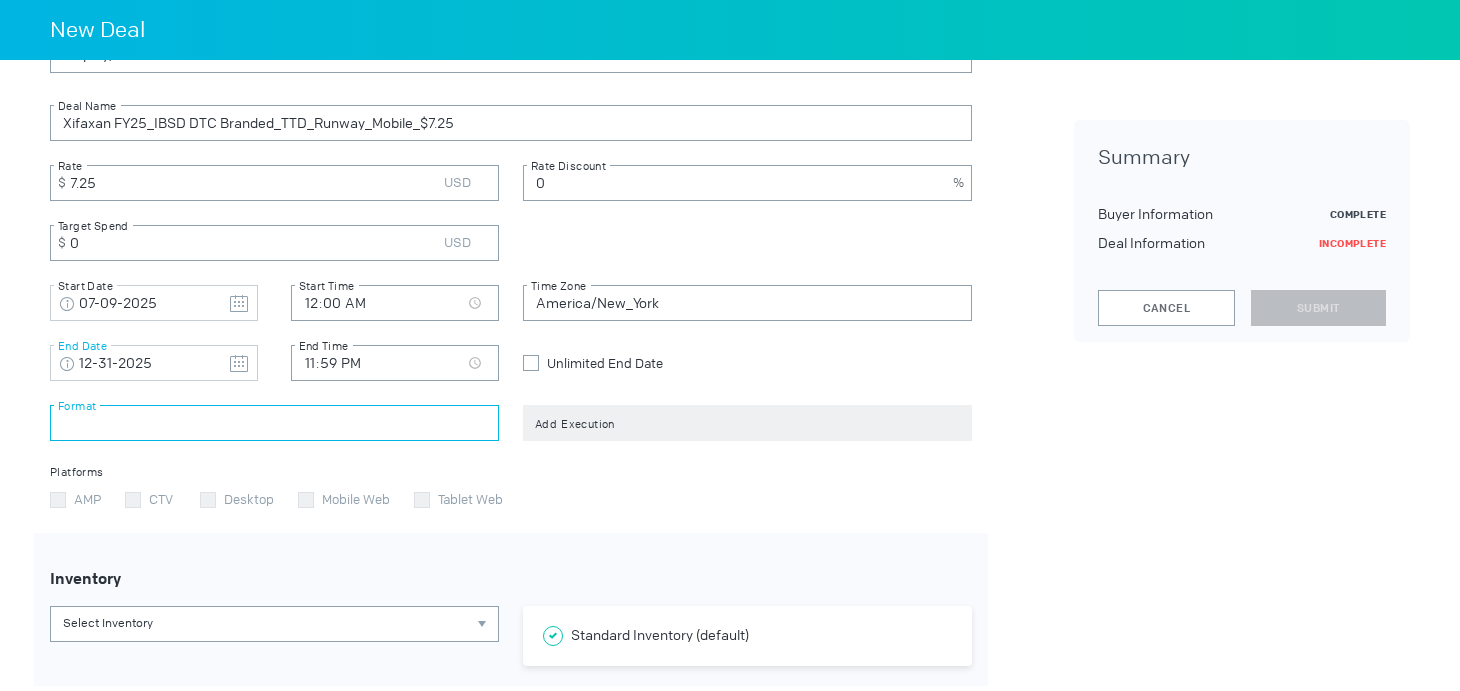 click at bounding box center (274, 423) 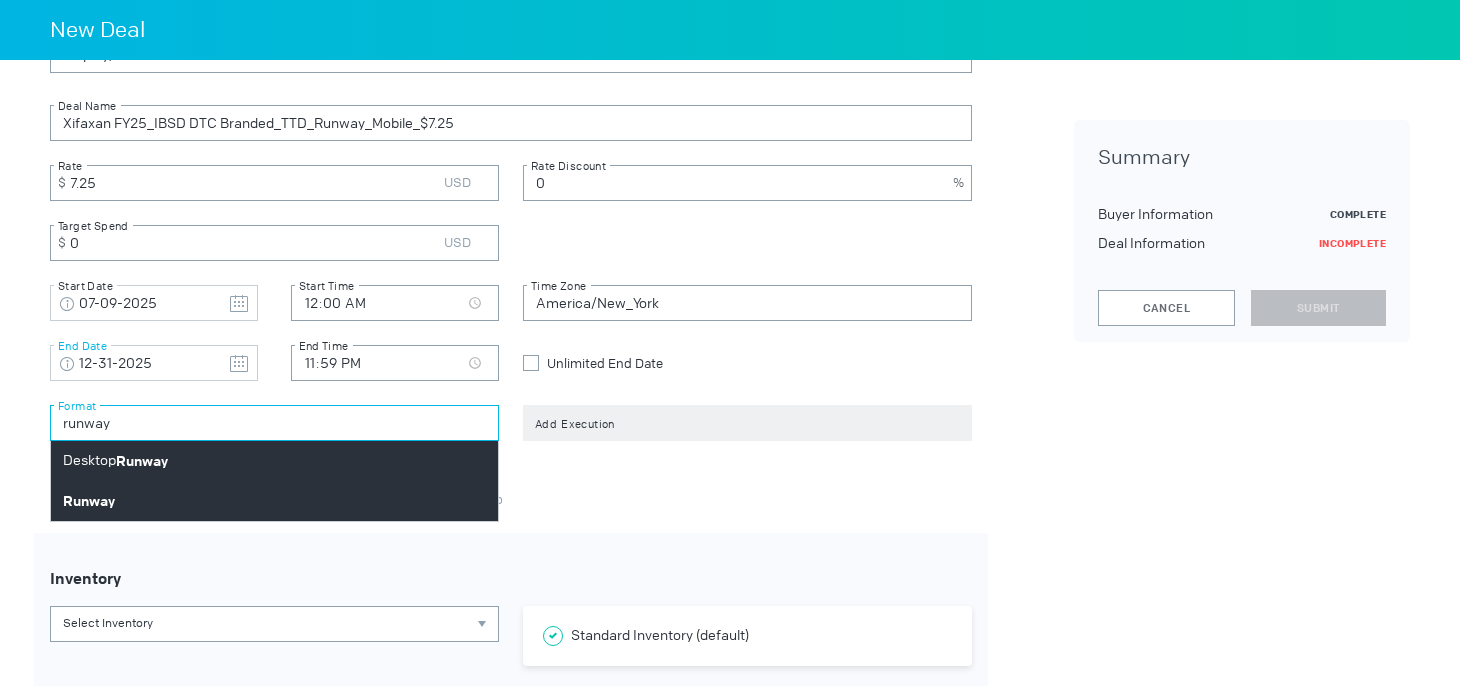 type on "runway" 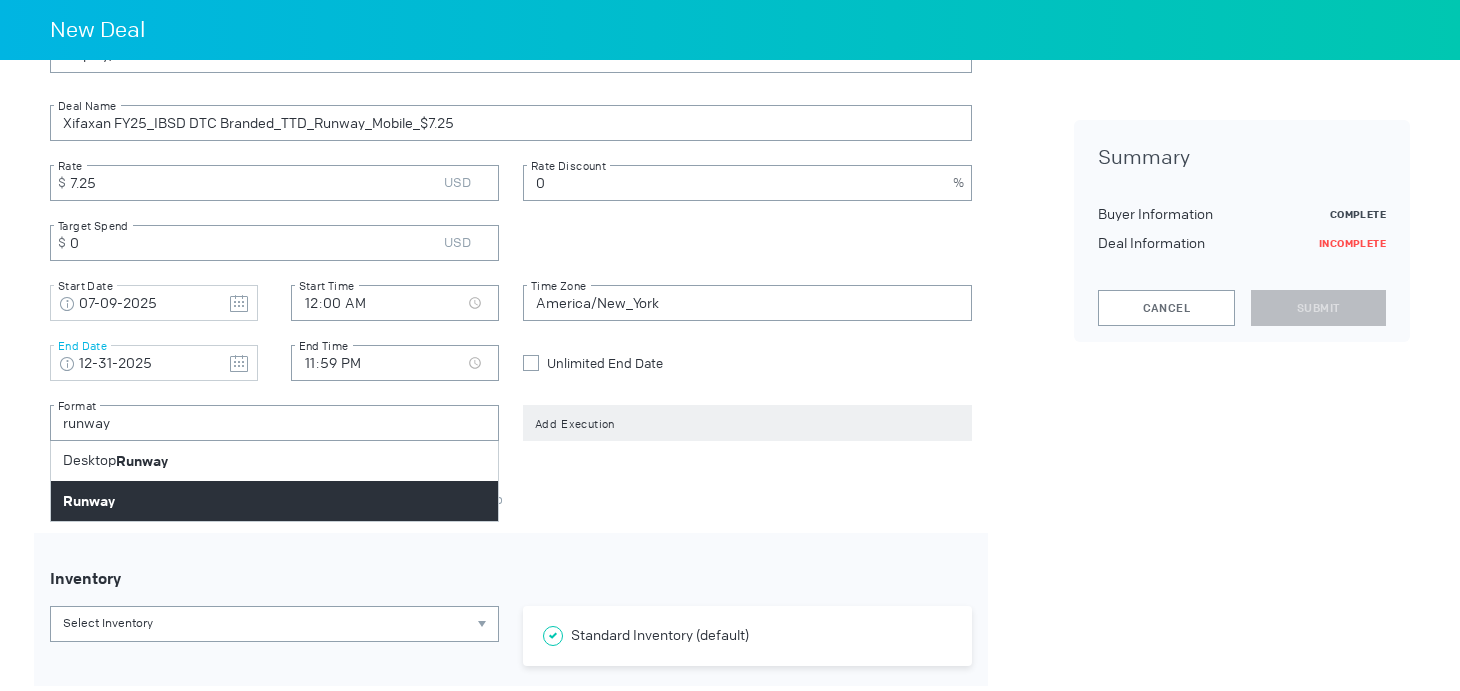 click on "Runway" at bounding box center [274, 501] 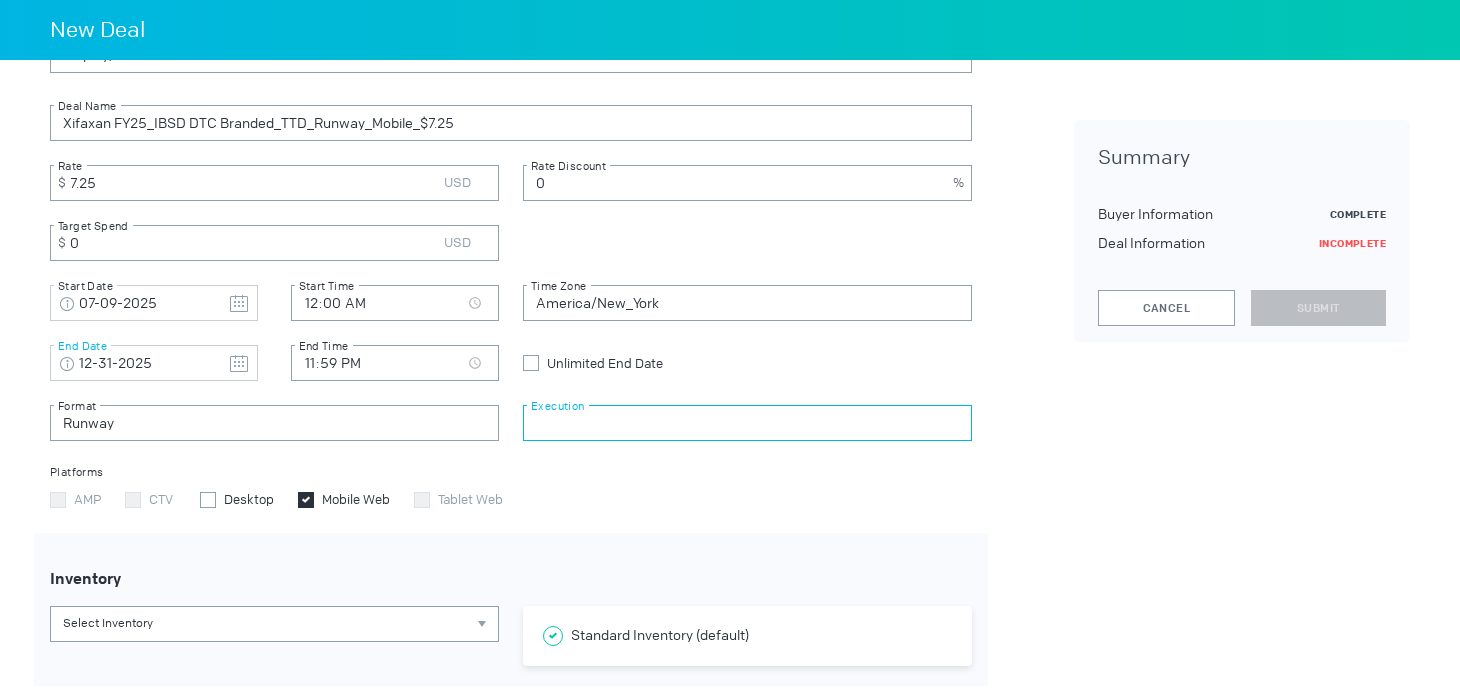 click at bounding box center [747, 423] 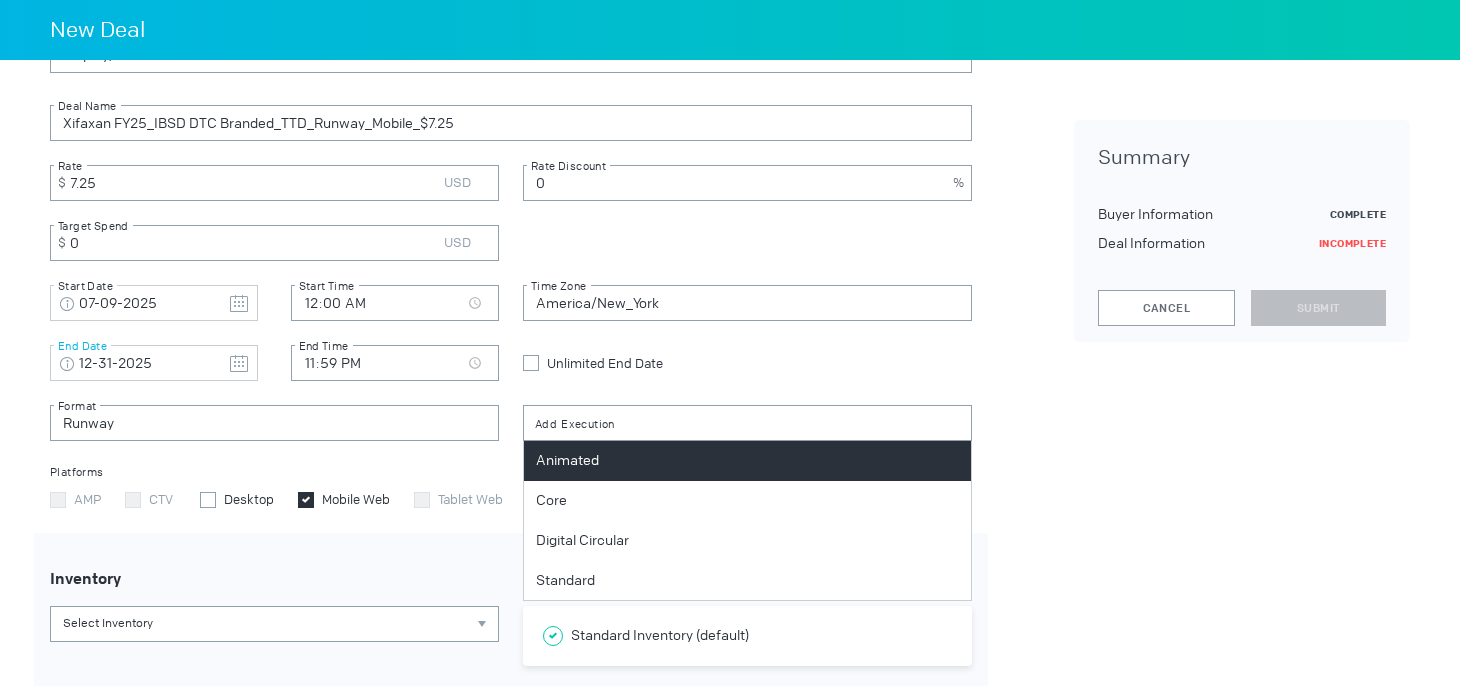 click on "Animated" at bounding box center (567, 461) 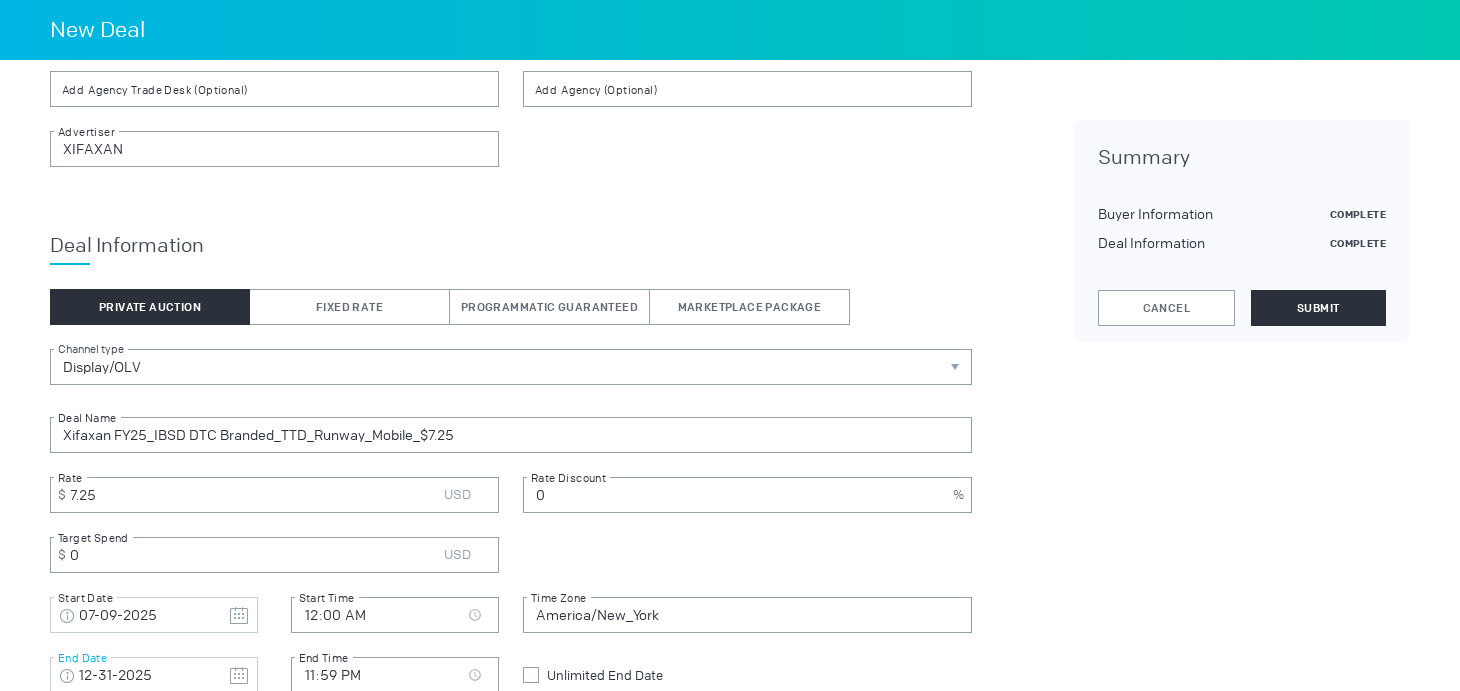 scroll, scrollTop: 122, scrollLeft: 0, axis: vertical 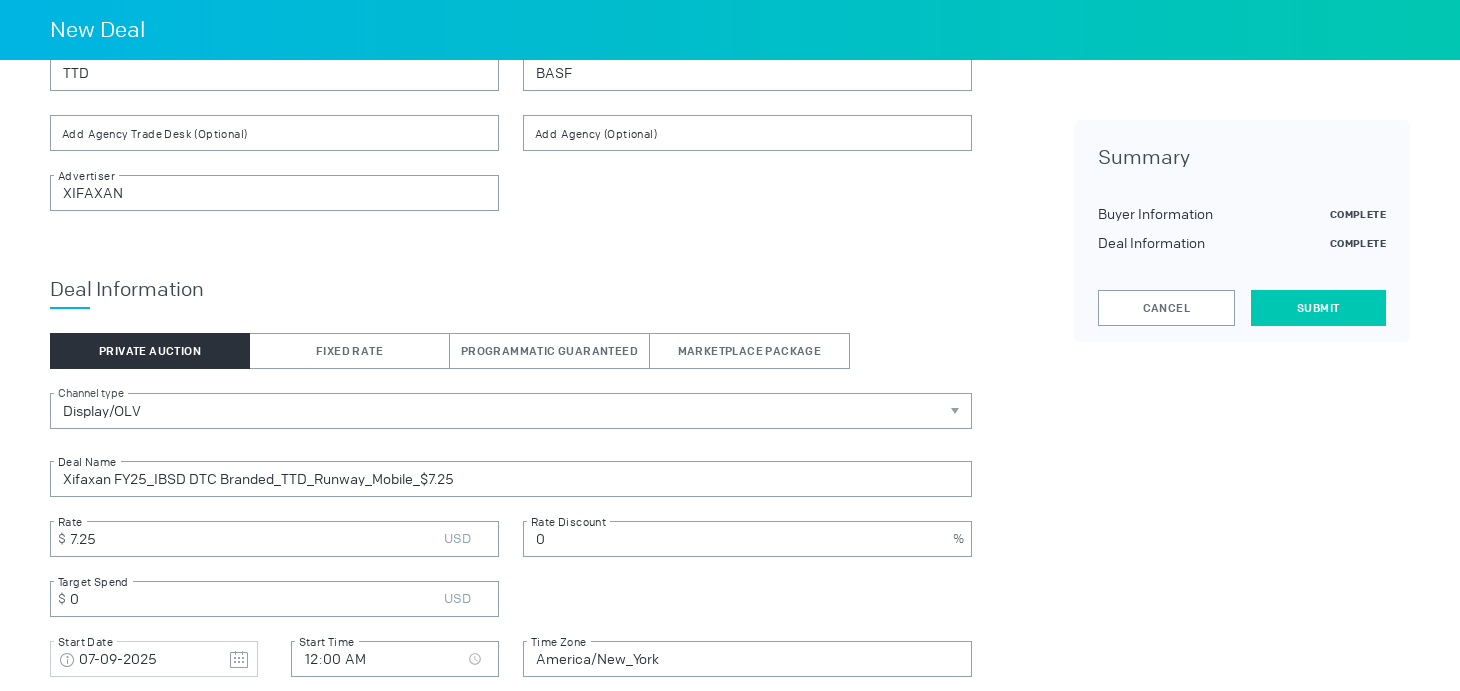 click on "Submit" at bounding box center (1318, 308) 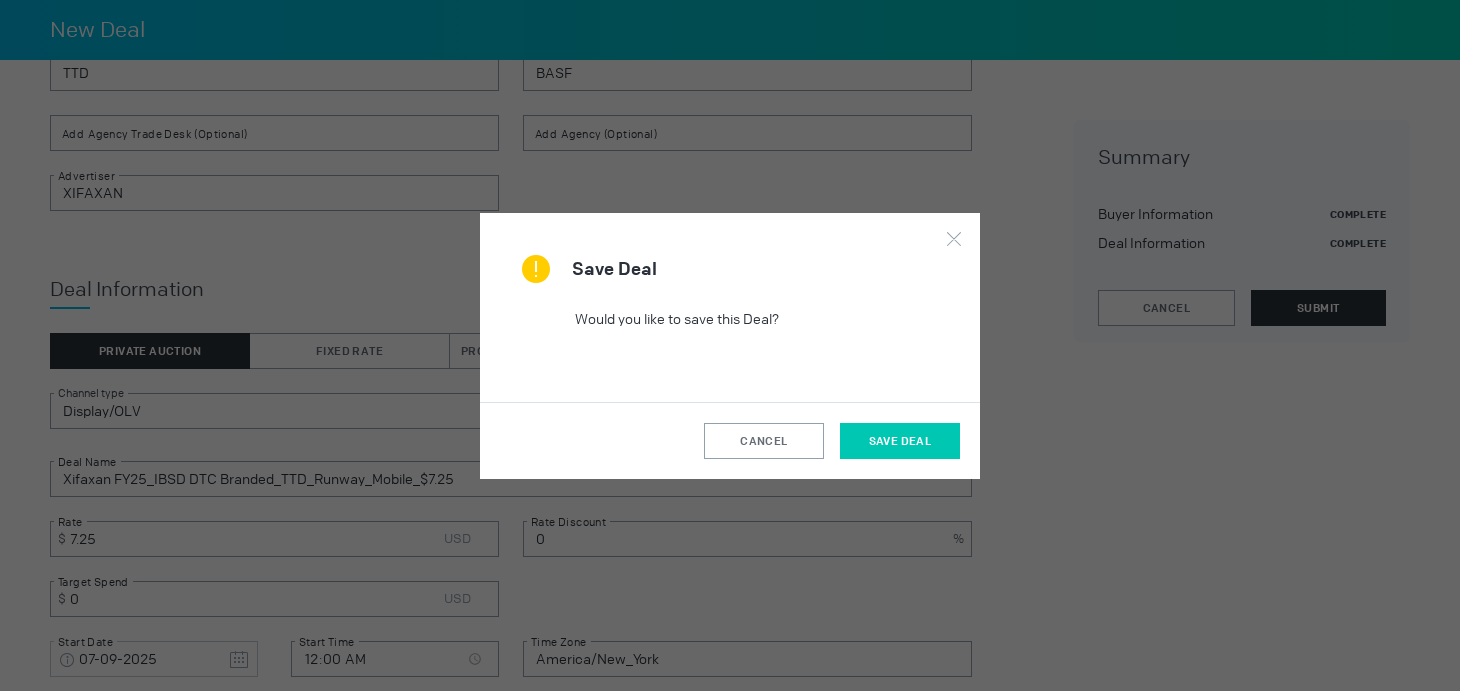 click on "Save Deal" at bounding box center (900, 441) 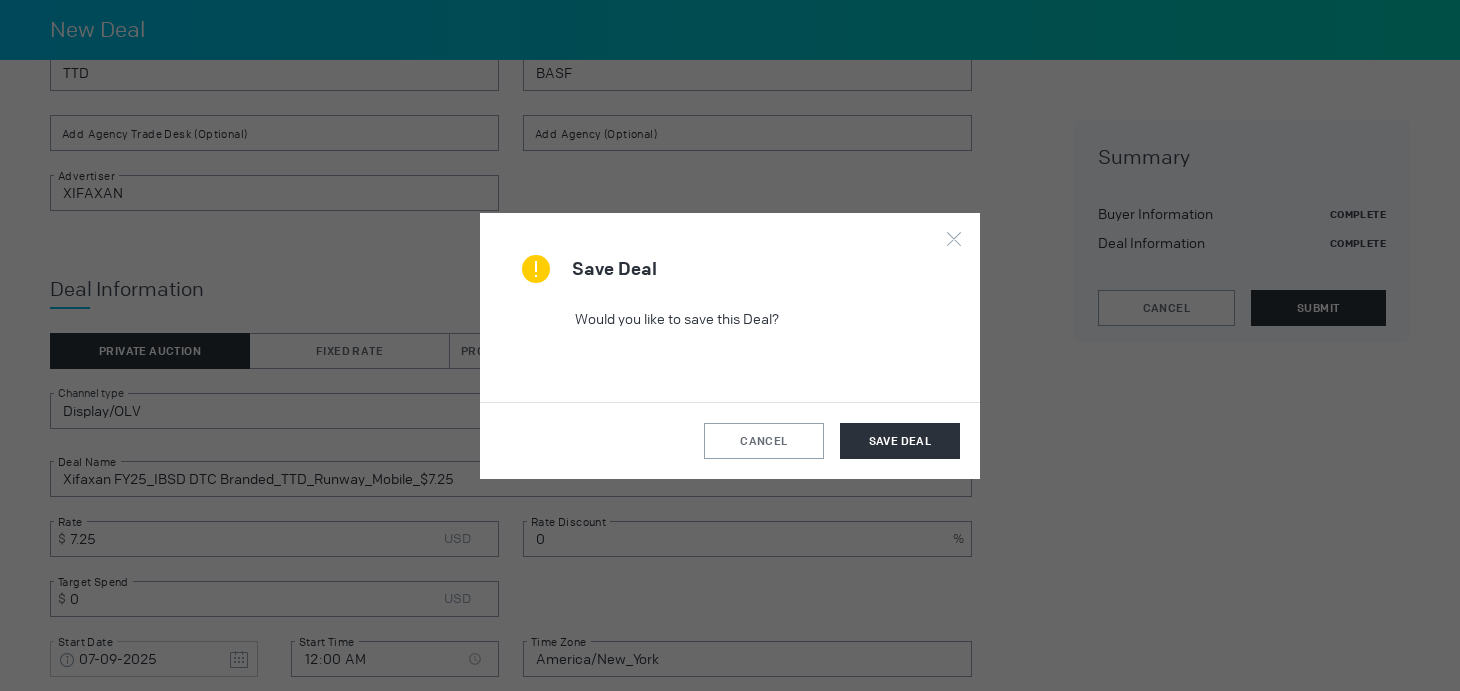 scroll, scrollTop: 0, scrollLeft: 0, axis: both 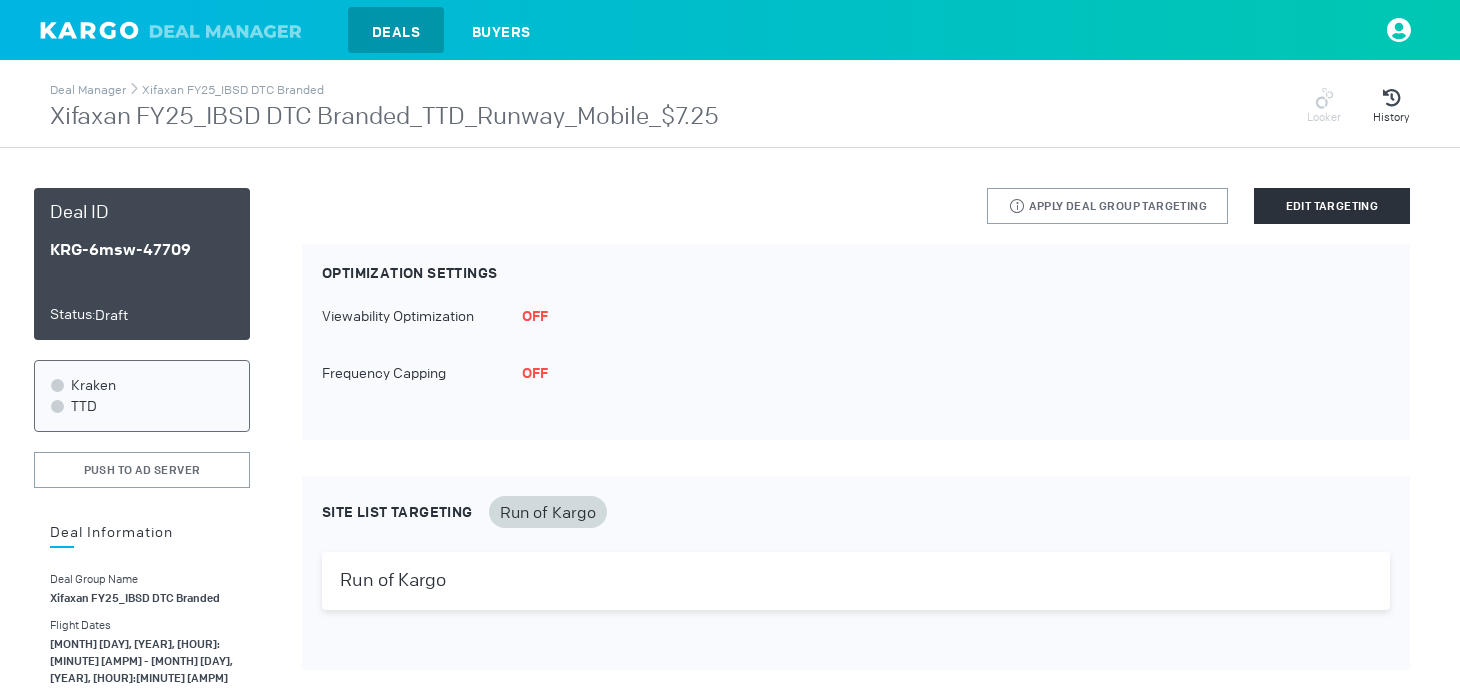click on "Xifaxan FY25_IBSD DTC Branded" at bounding box center (233, 88) 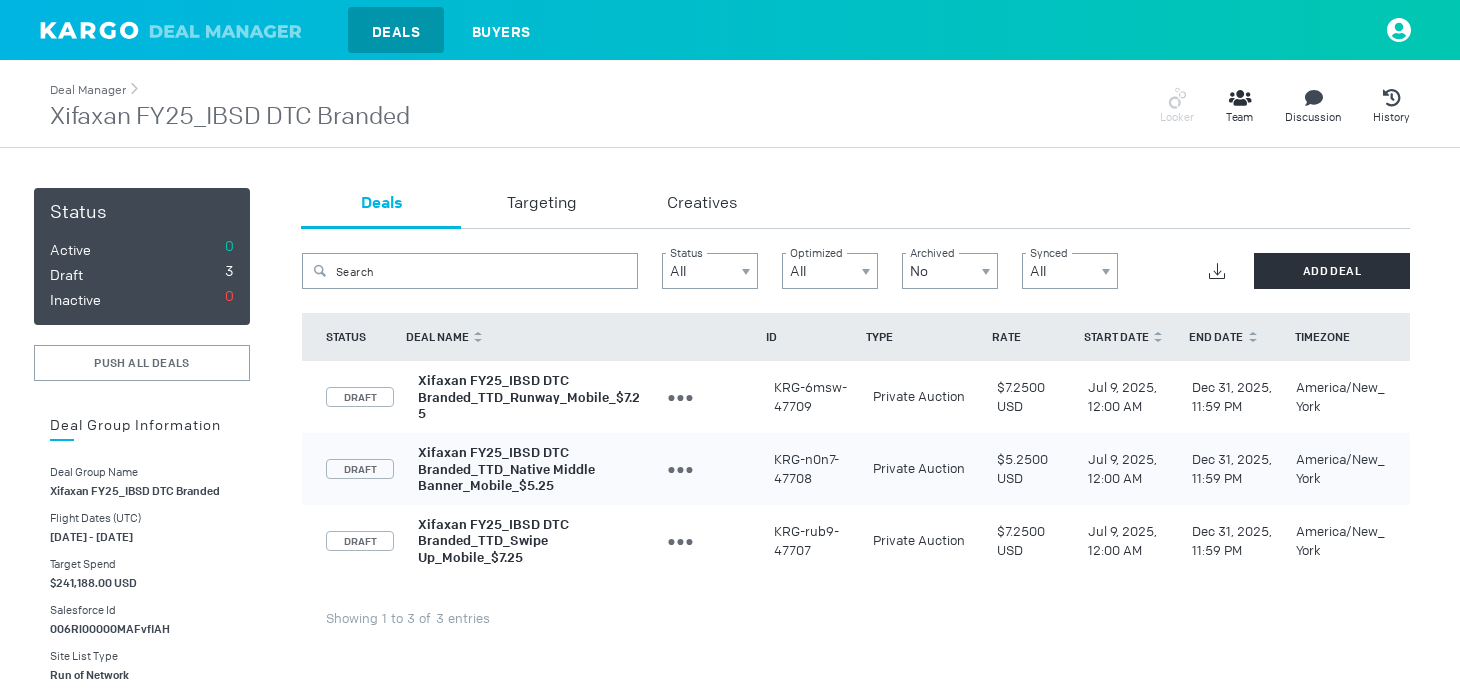 click on "Deal Manager" at bounding box center [88, 90] 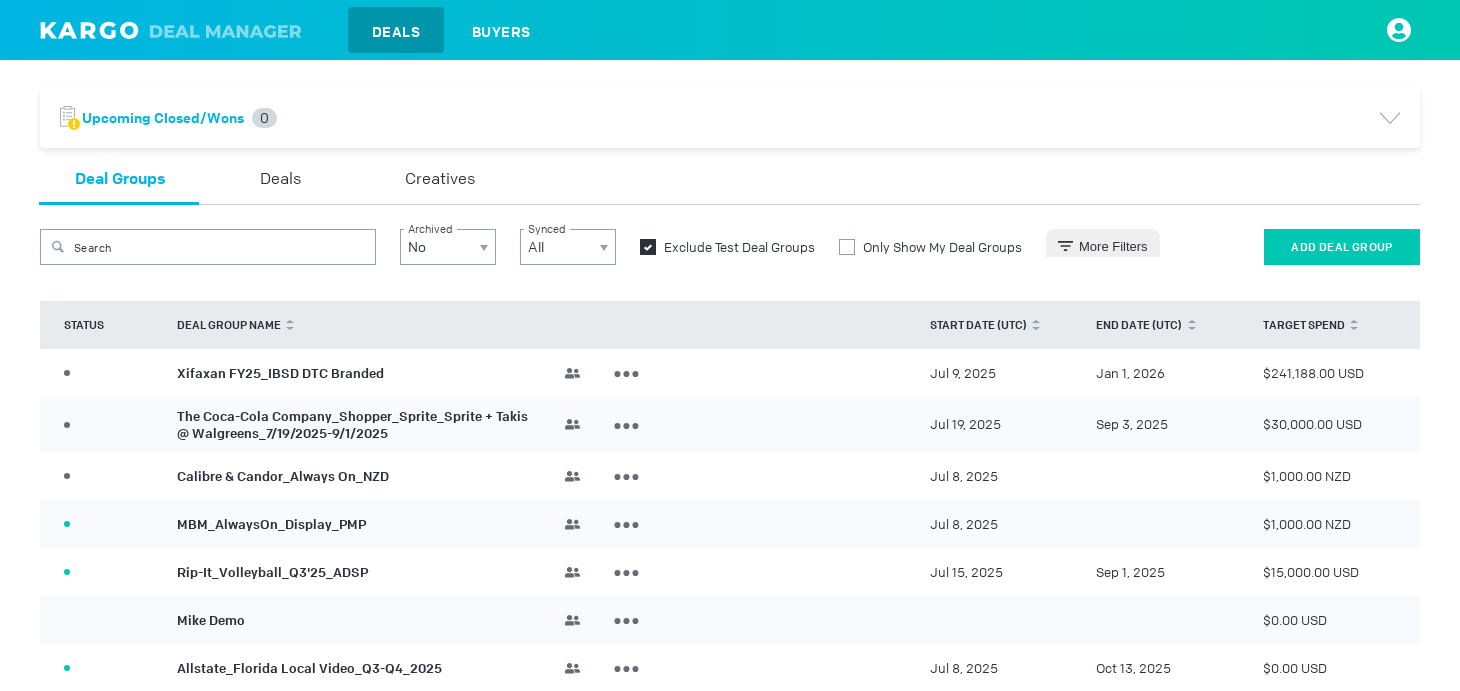 click on "Add Deal Group" at bounding box center (1342, 247) 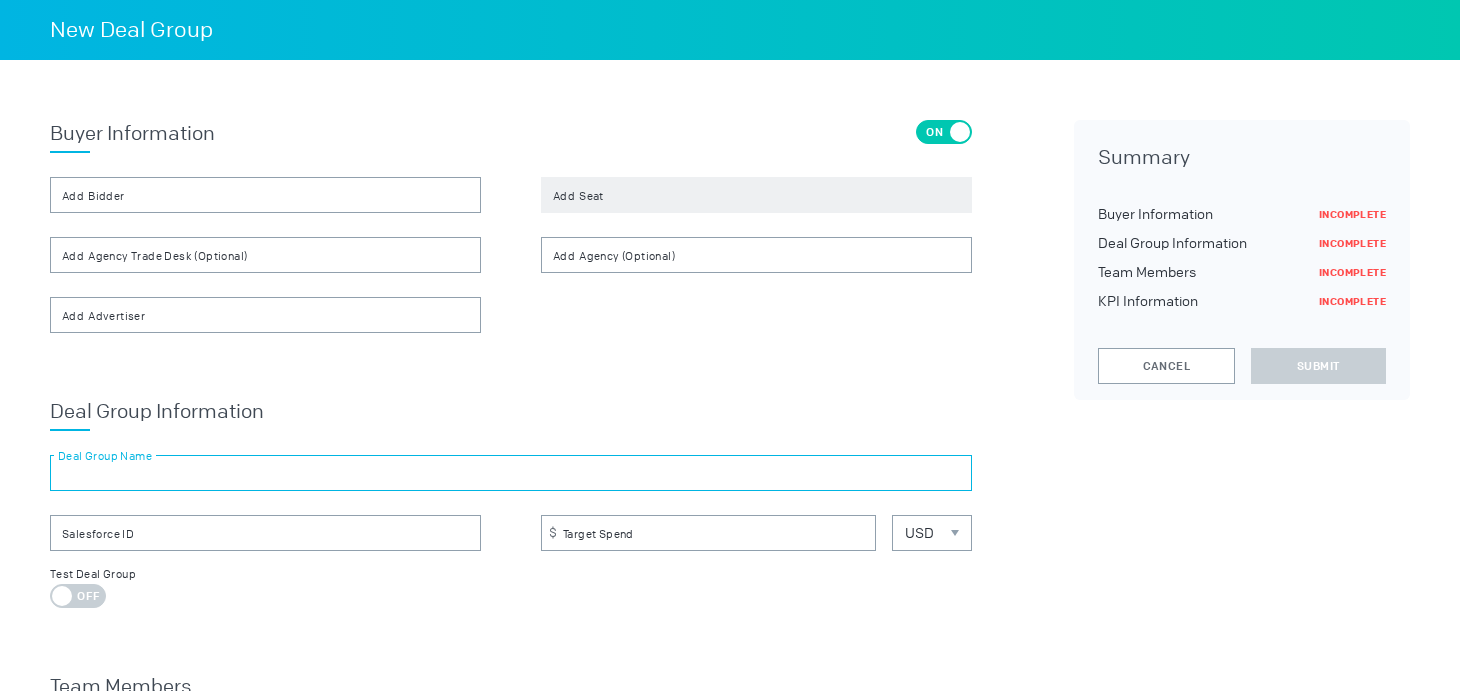 click at bounding box center (511, 473) 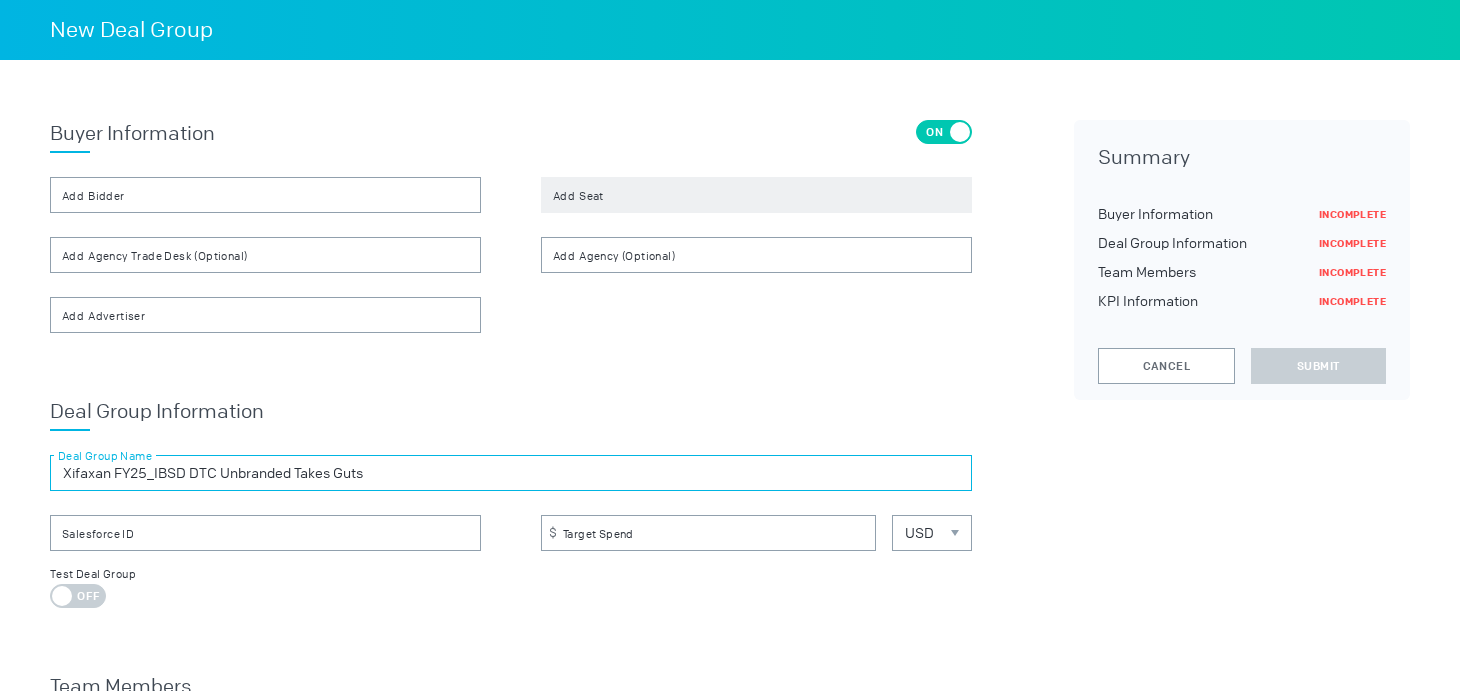 type on "Xifaxan FY25_IBSD DTC Unbranded Takes Guts" 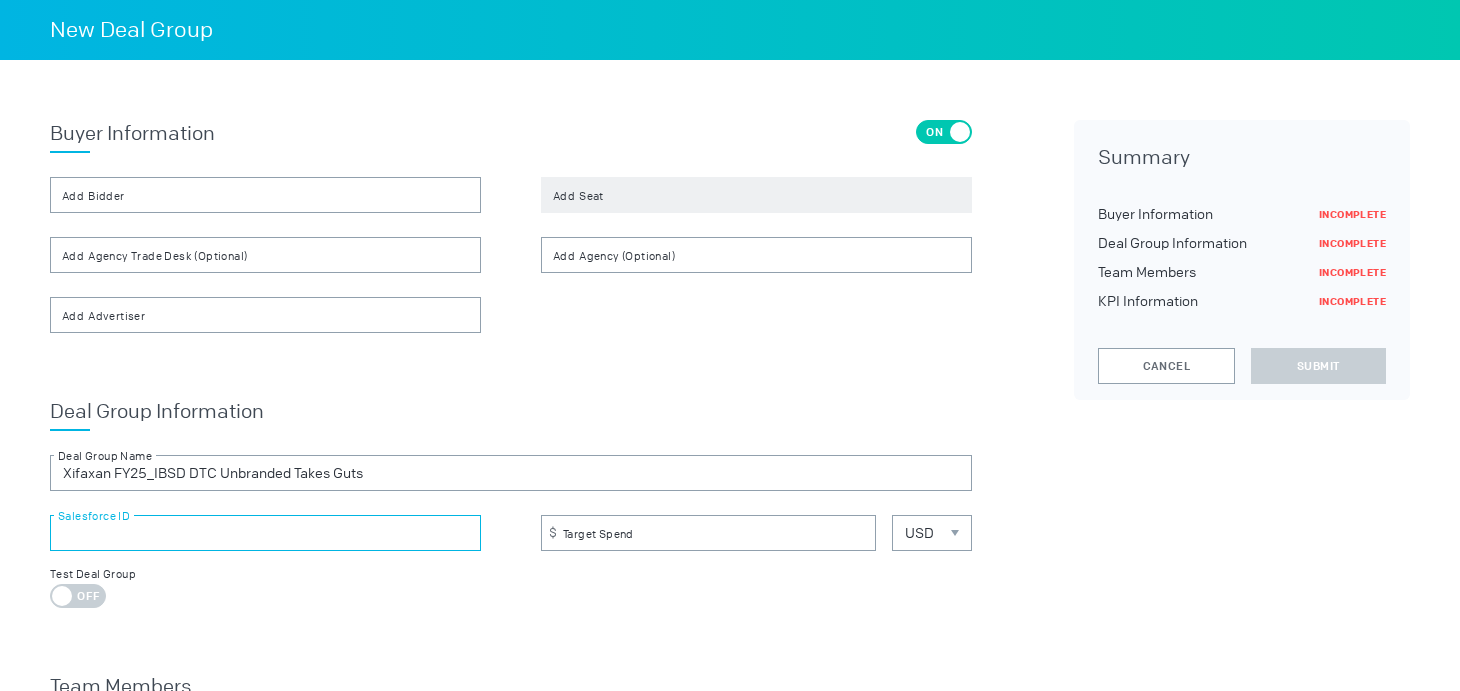 click at bounding box center [265, 533] 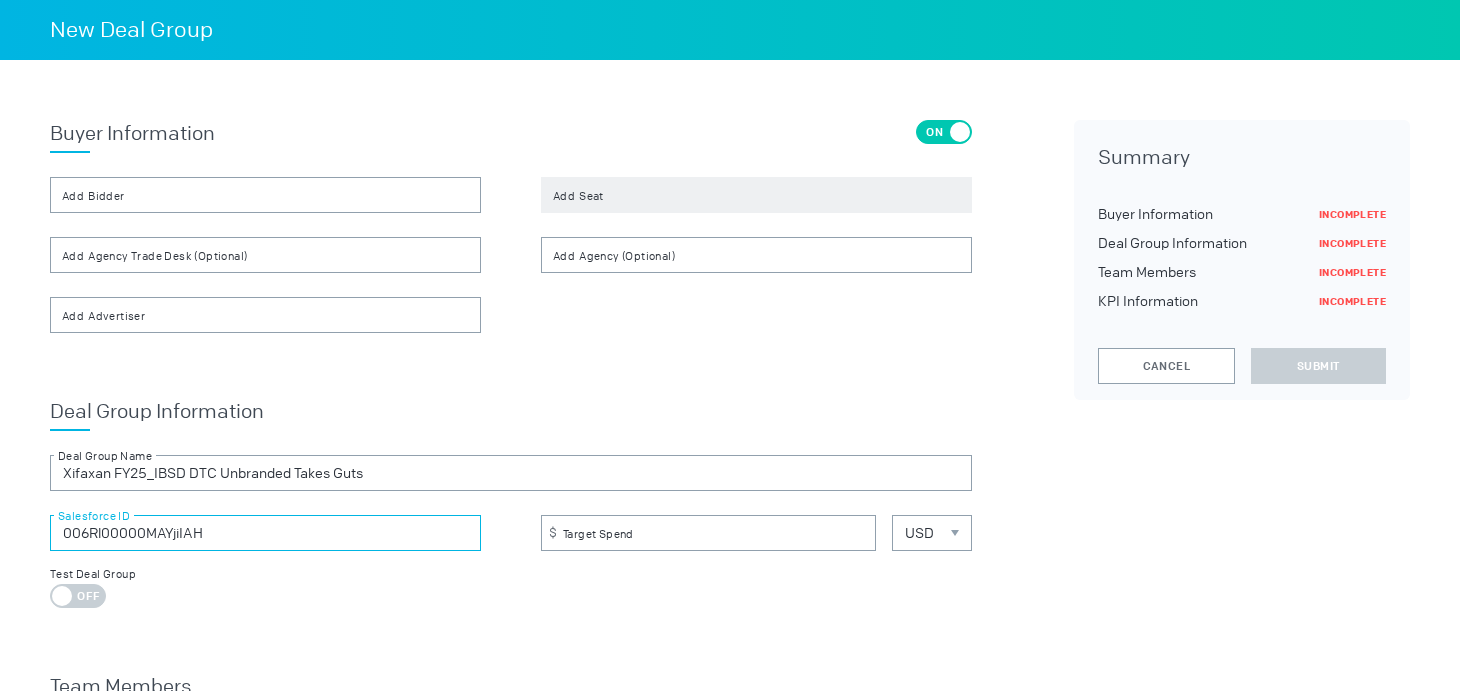type on "006Rl00000MAYjiIAH" 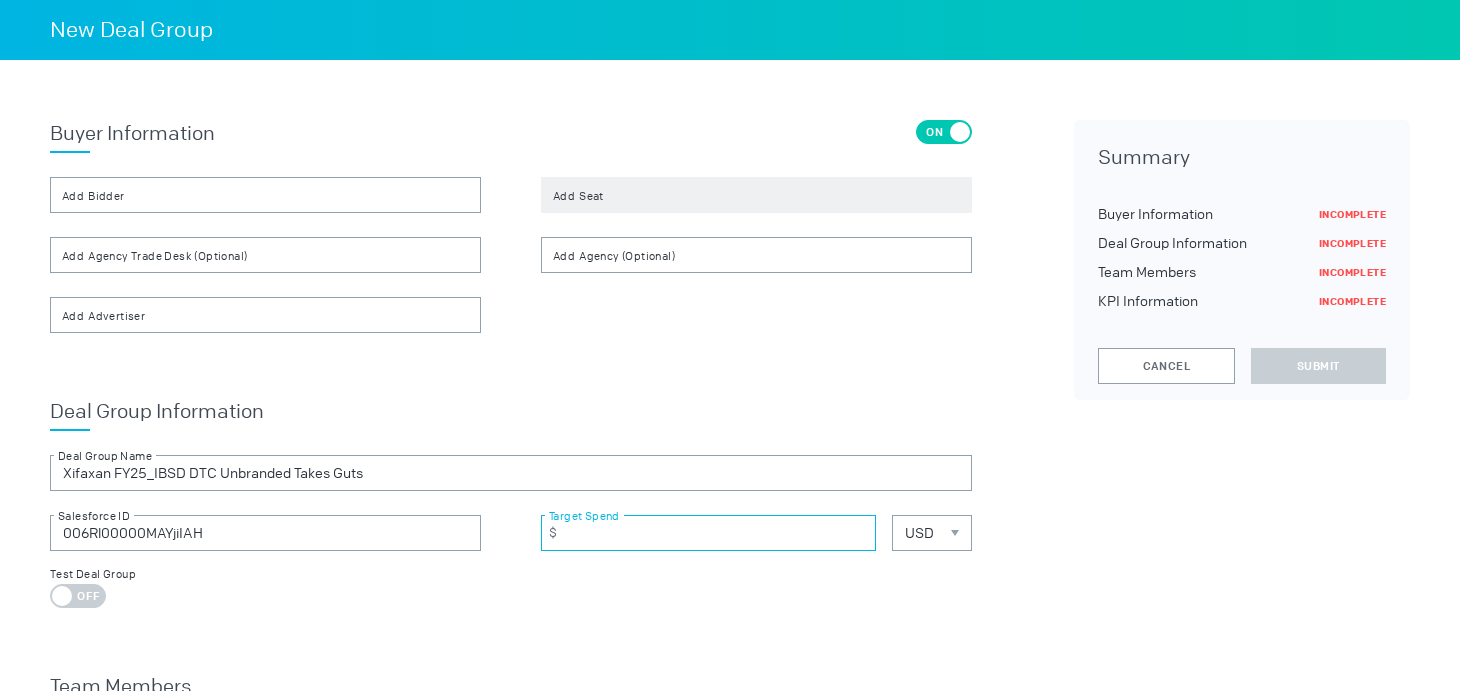 click at bounding box center (708, 533) 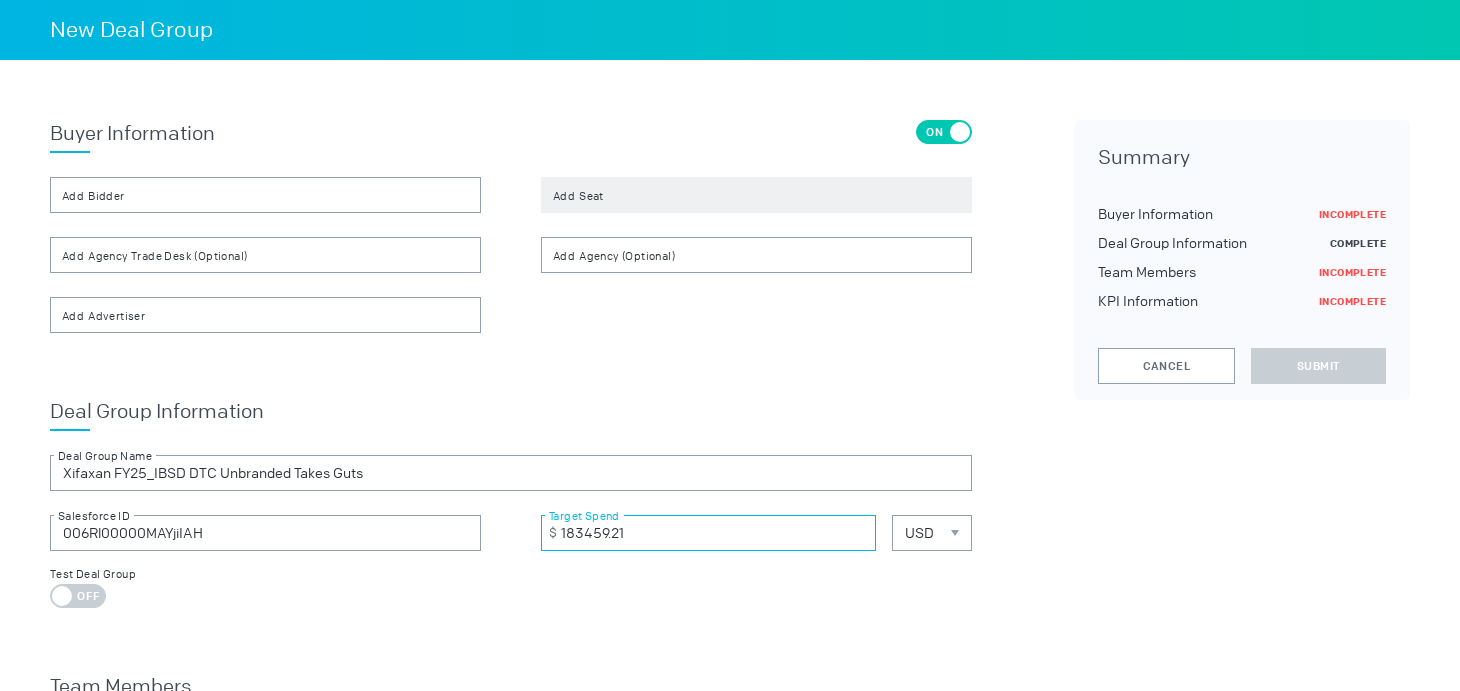 type on "183459.21" 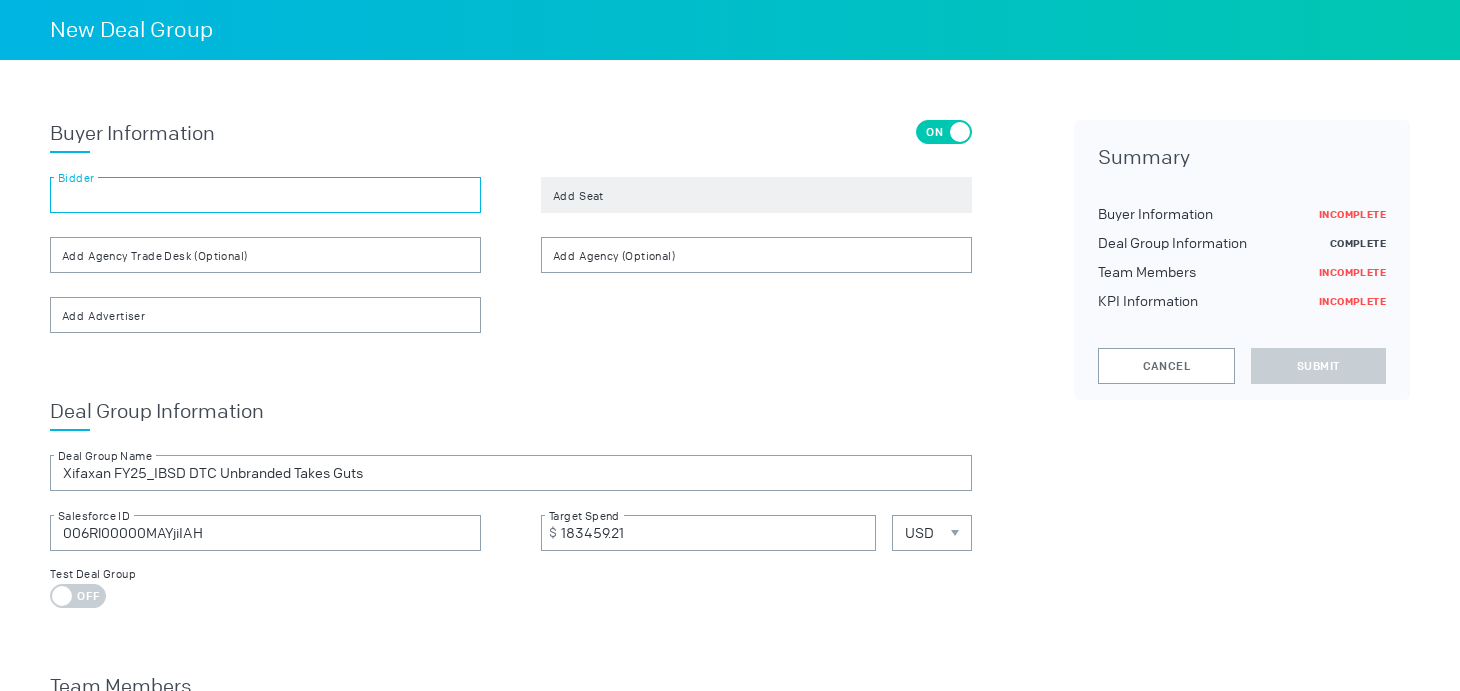 click at bounding box center [265, 195] 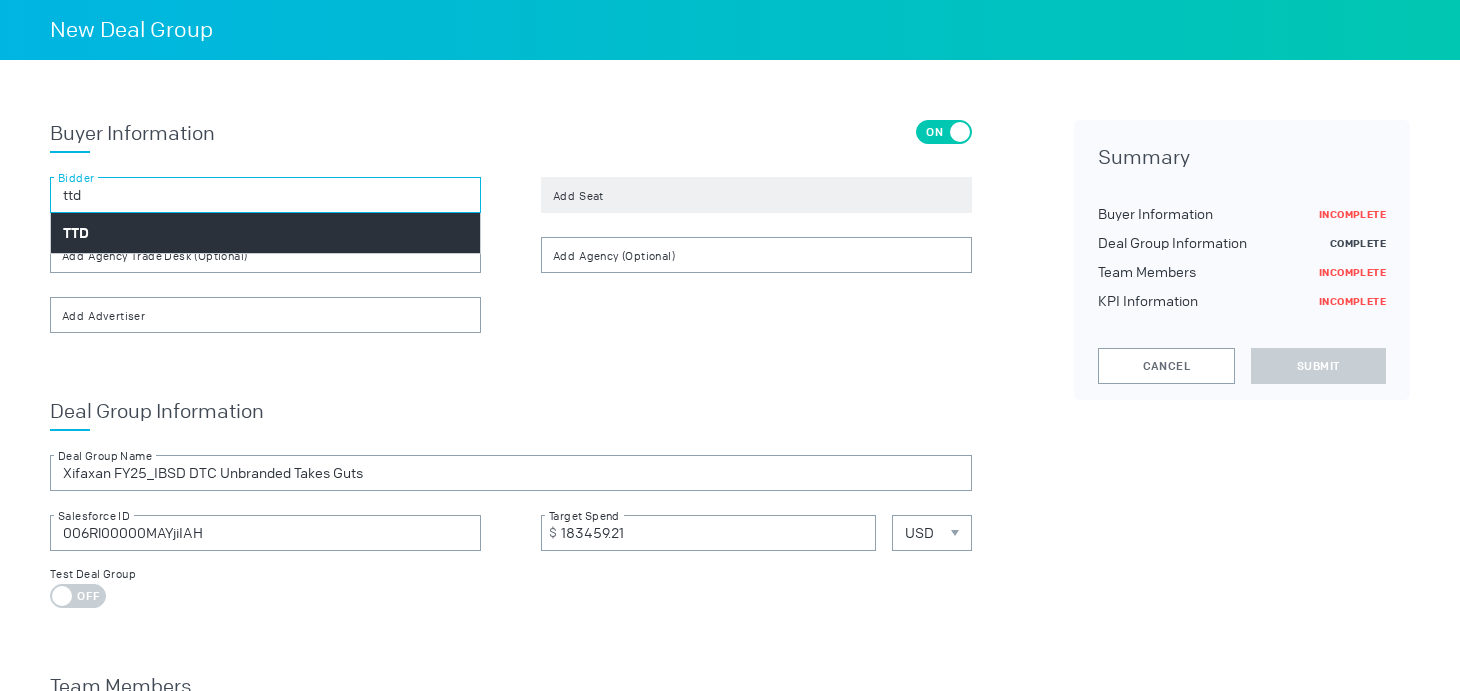 type on "ttd" 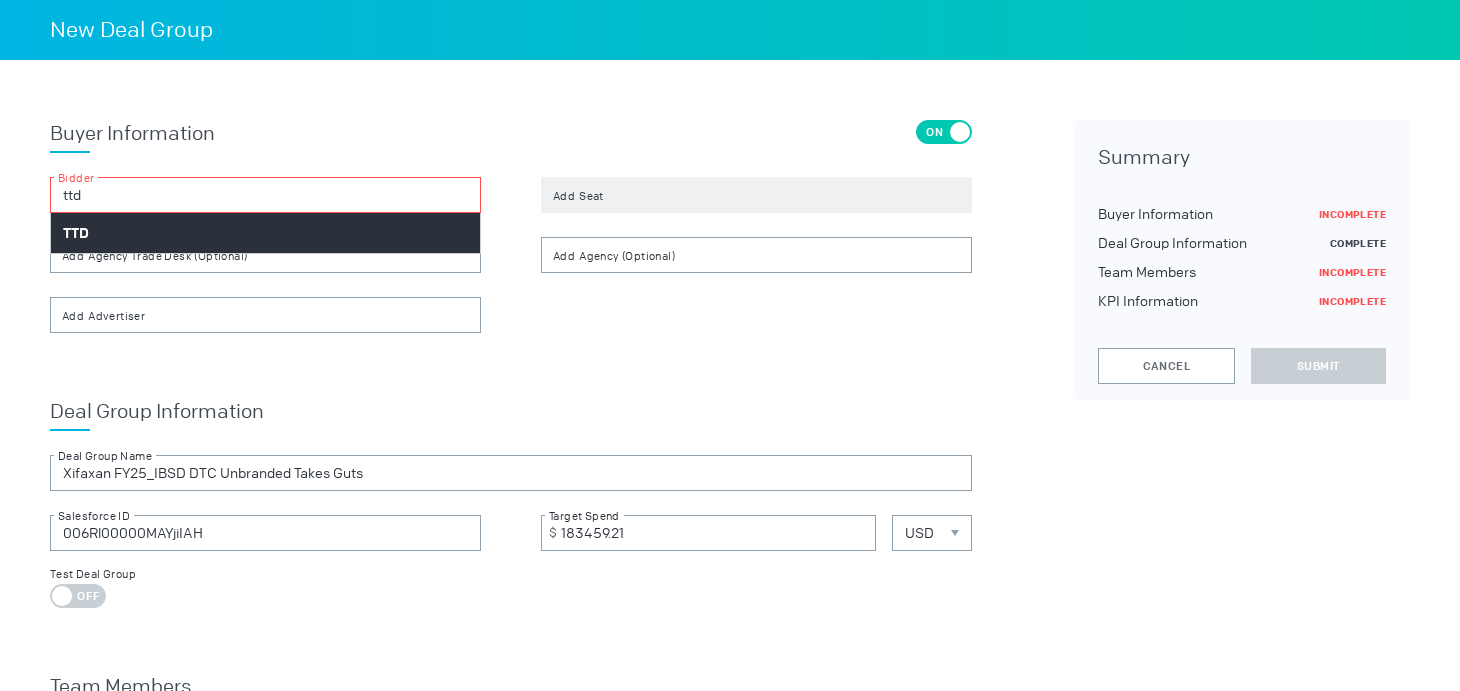 drag, startPoint x: 130, startPoint y: 230, endPoint x: 297, endPoint y: 207, distance: 168.57639 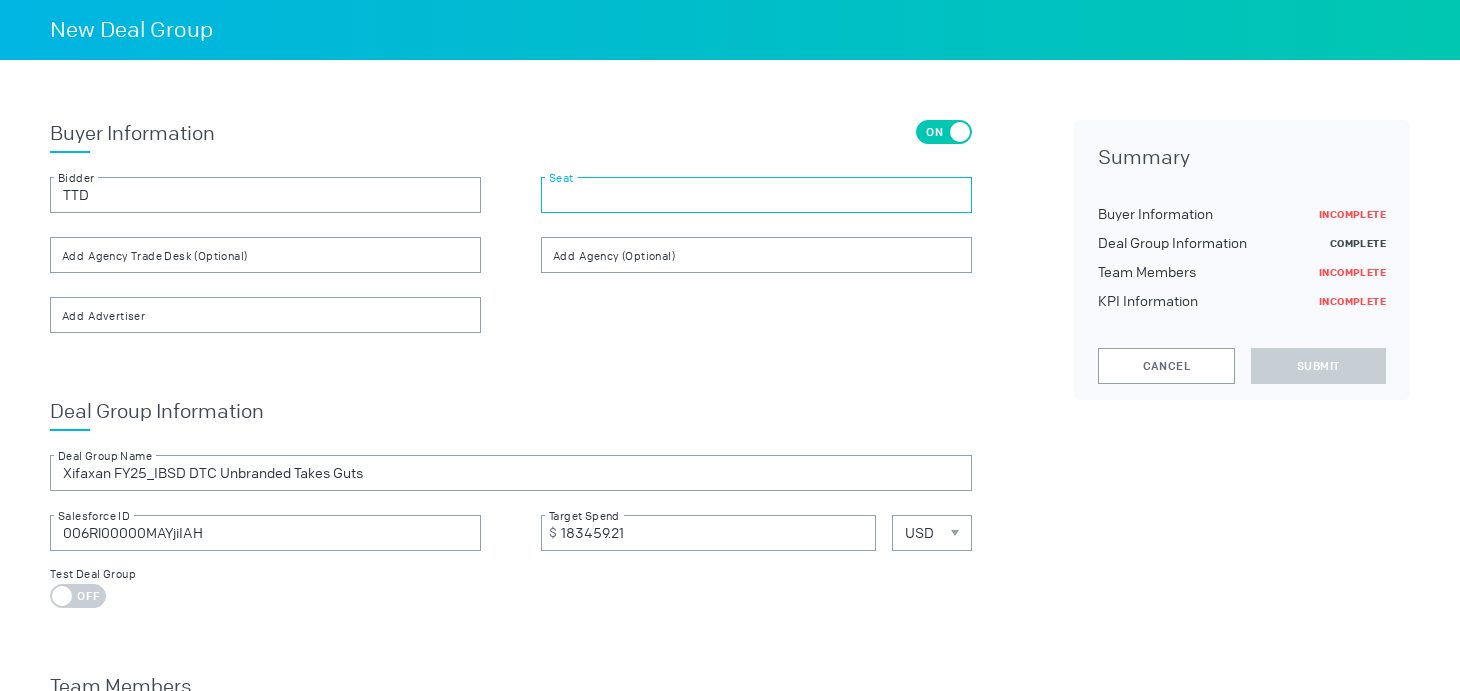 click at bounding box center [756, 195] 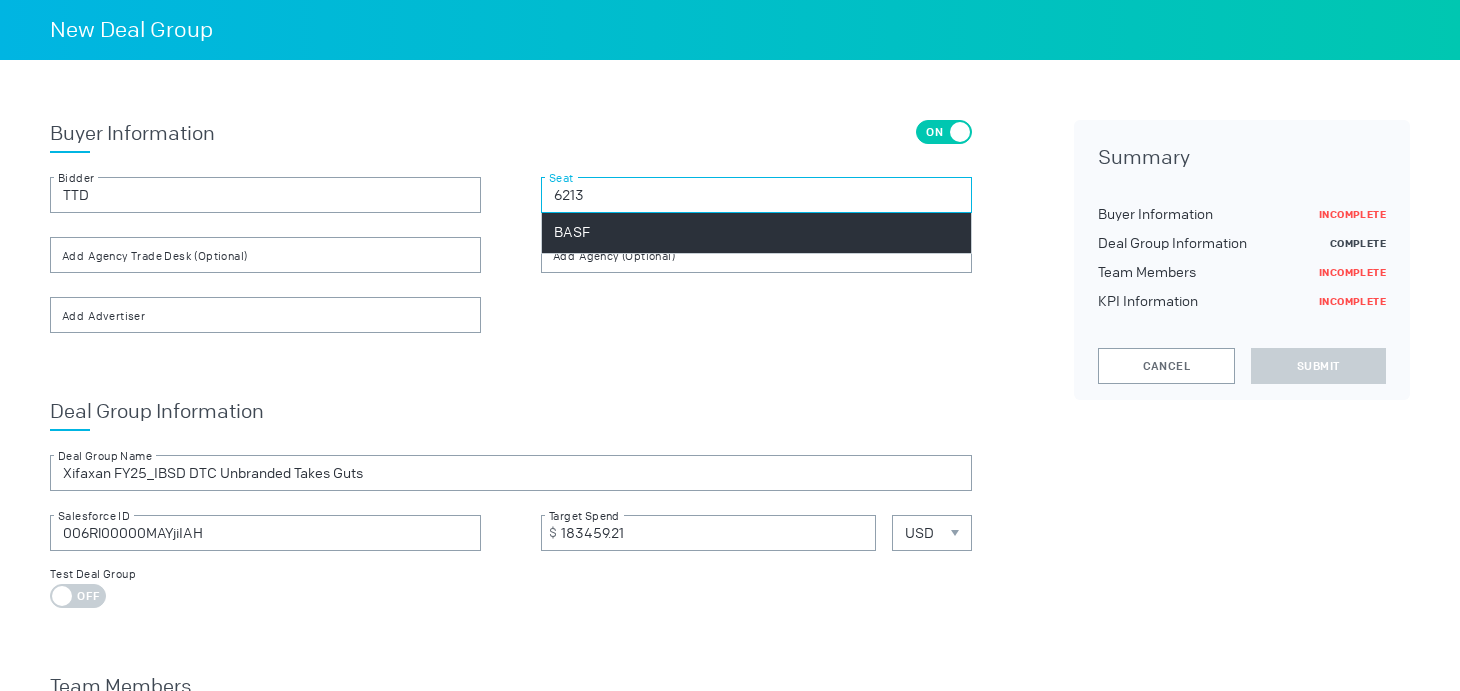 type on "6213" 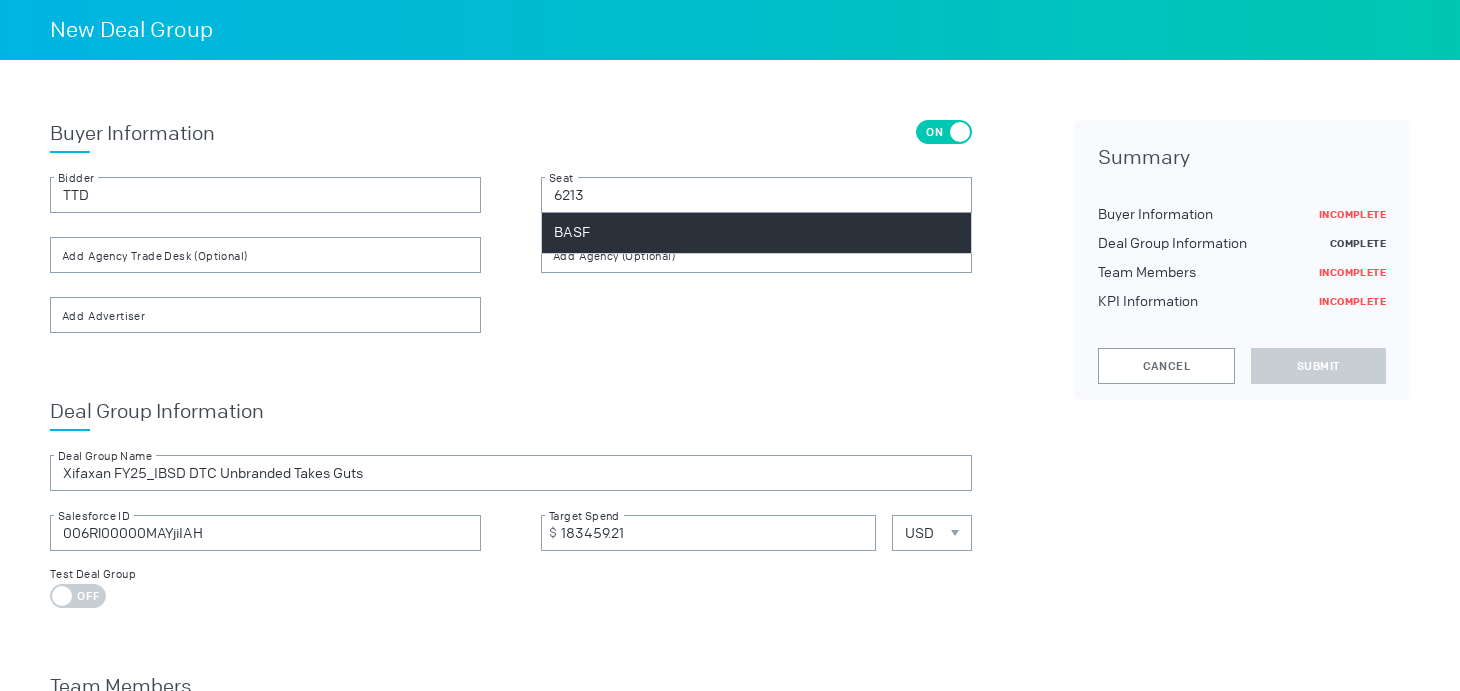 click on "BASF" at bounding box center [756, 233] 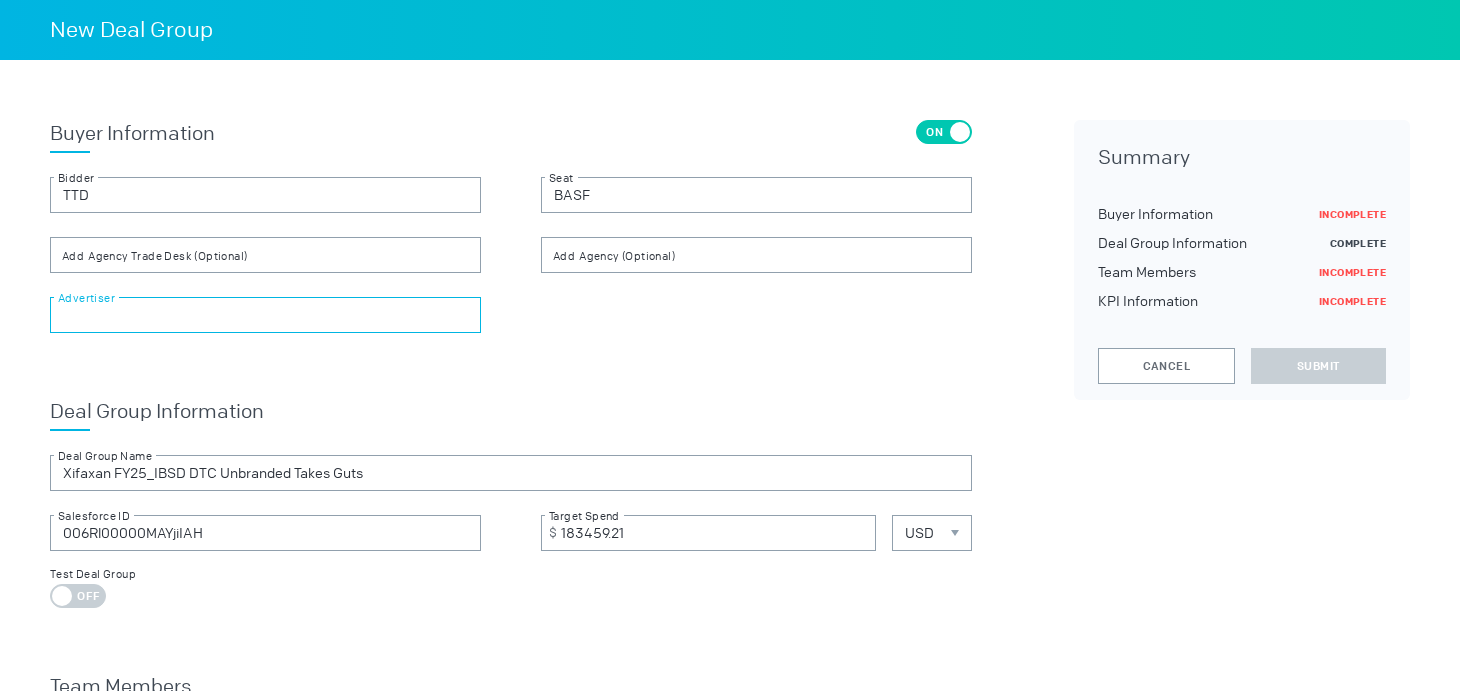 click at bounding box center (265, 315) 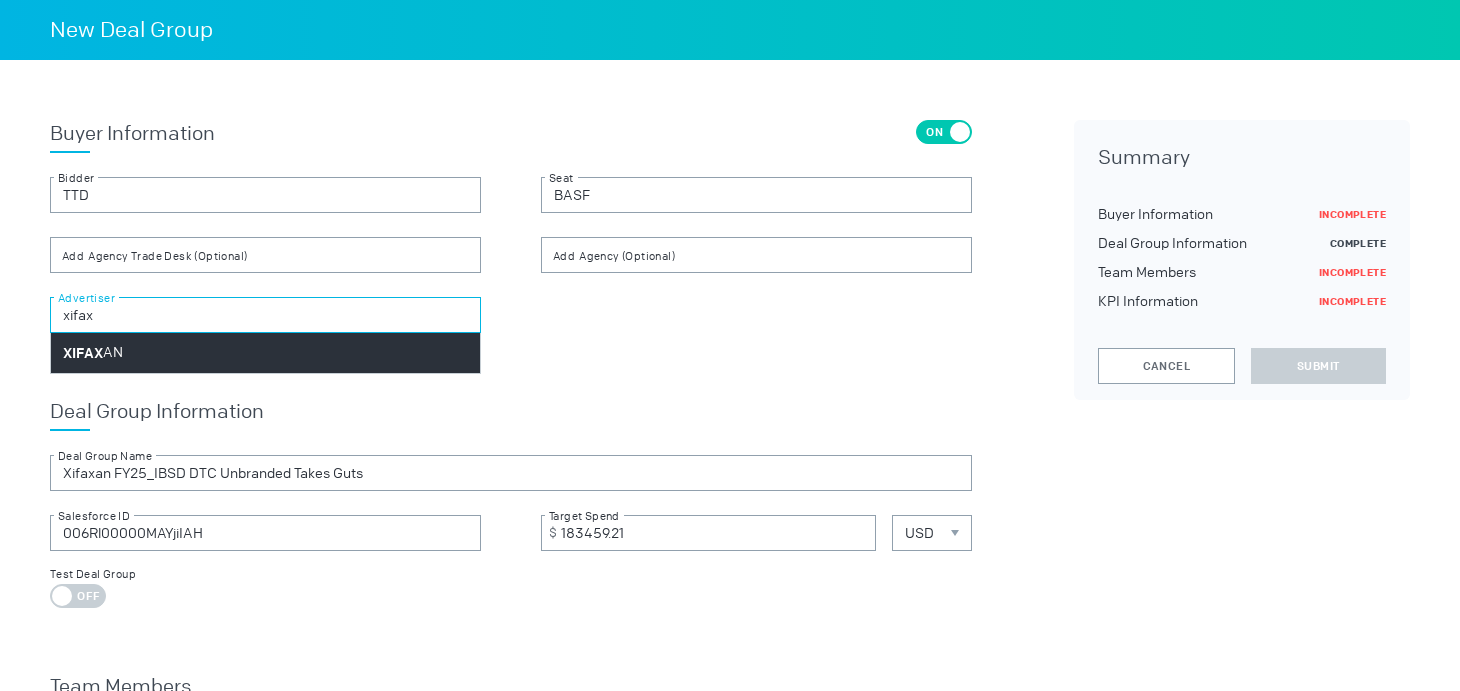 type on "xifax" 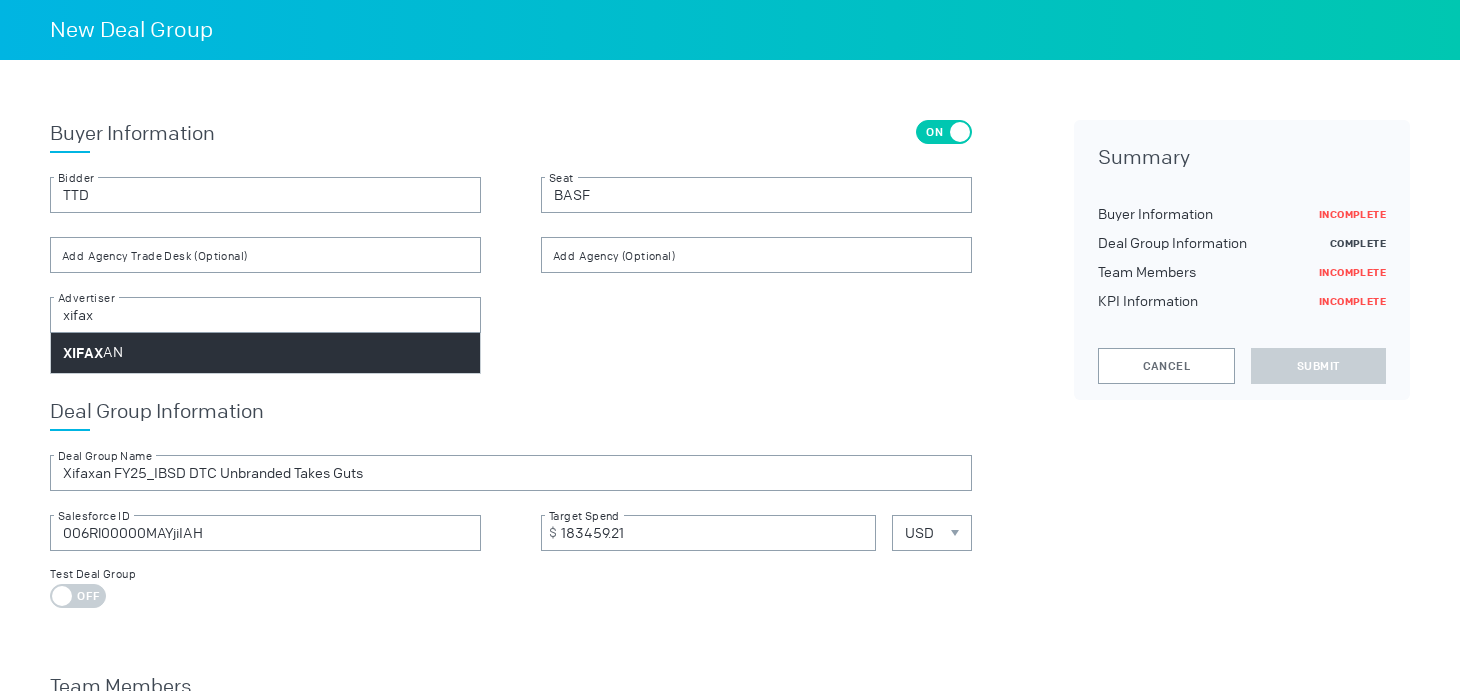 click on "XIFAX AN" at bounding box center [265, 353] 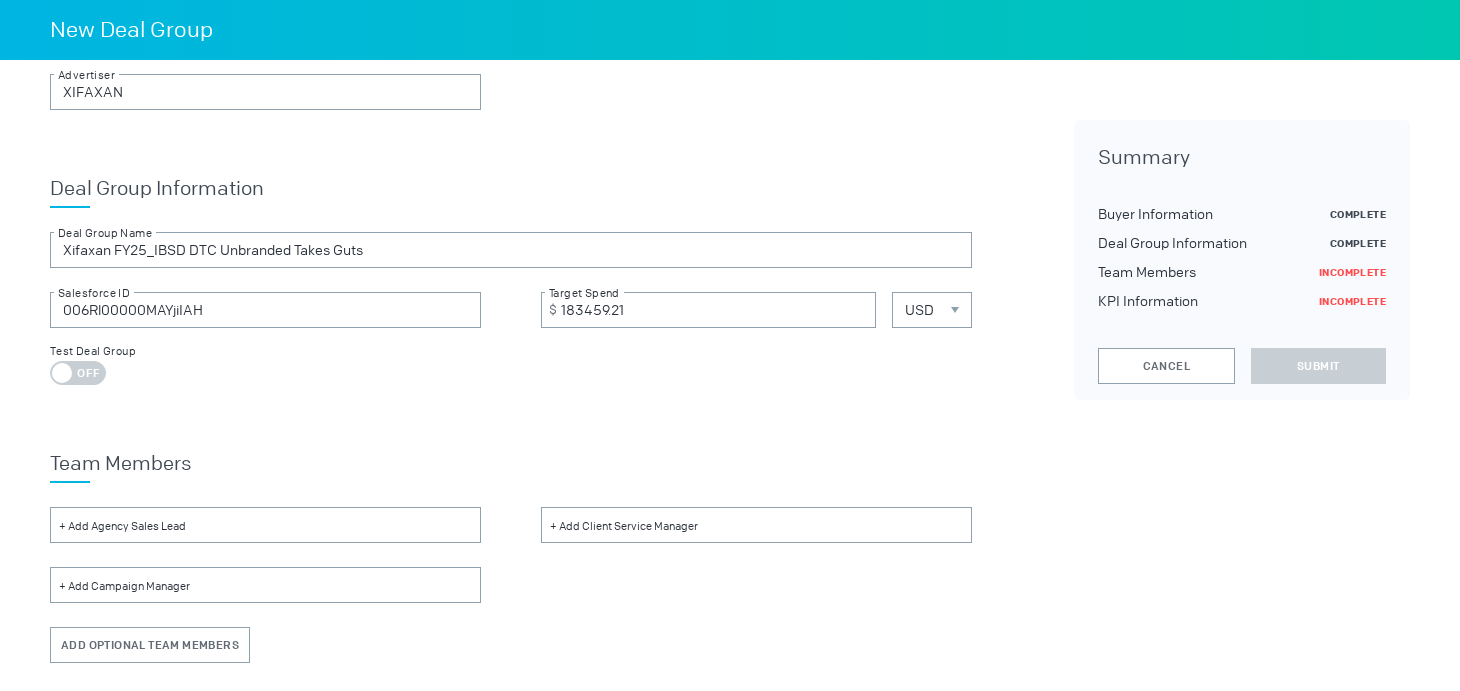 scroll, scrollTop: 224, scrollLeft: 0, axis: vertical 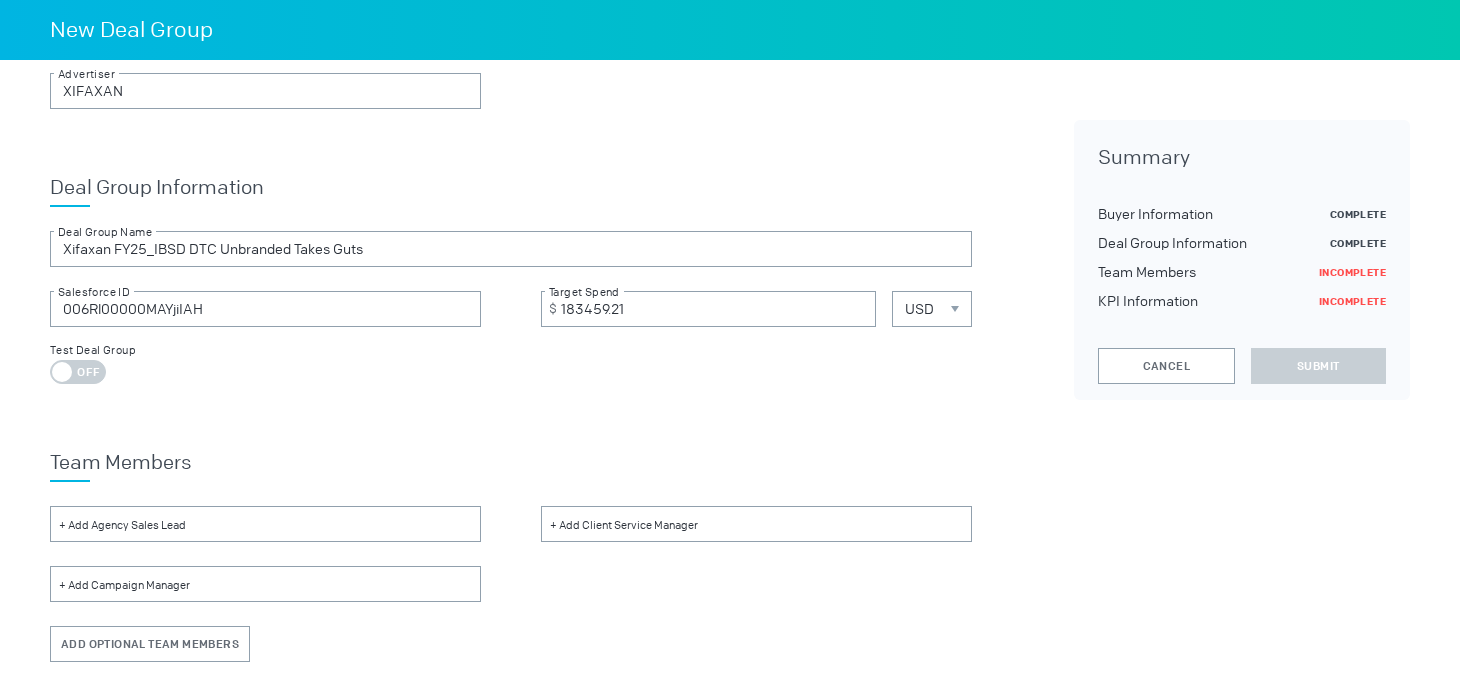 click at bounding box center (265, 524) 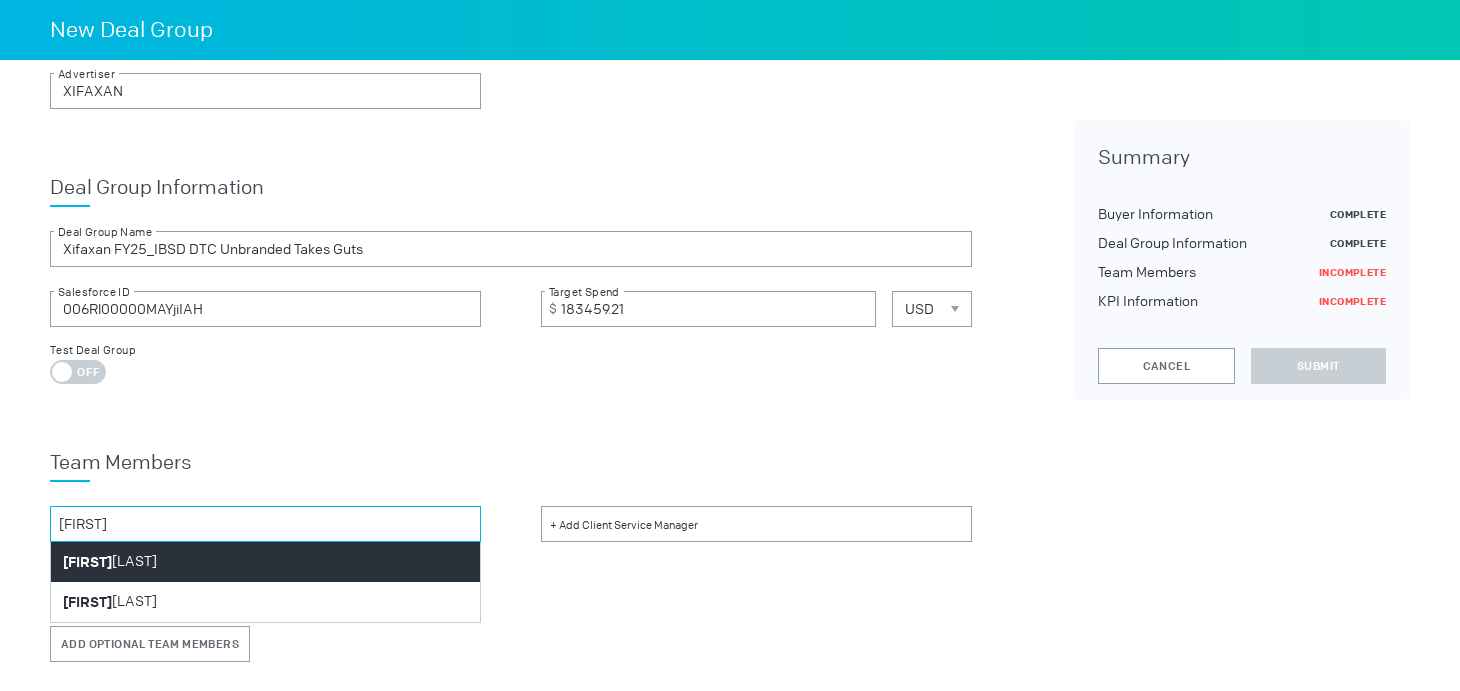 type on "[FIRST]" 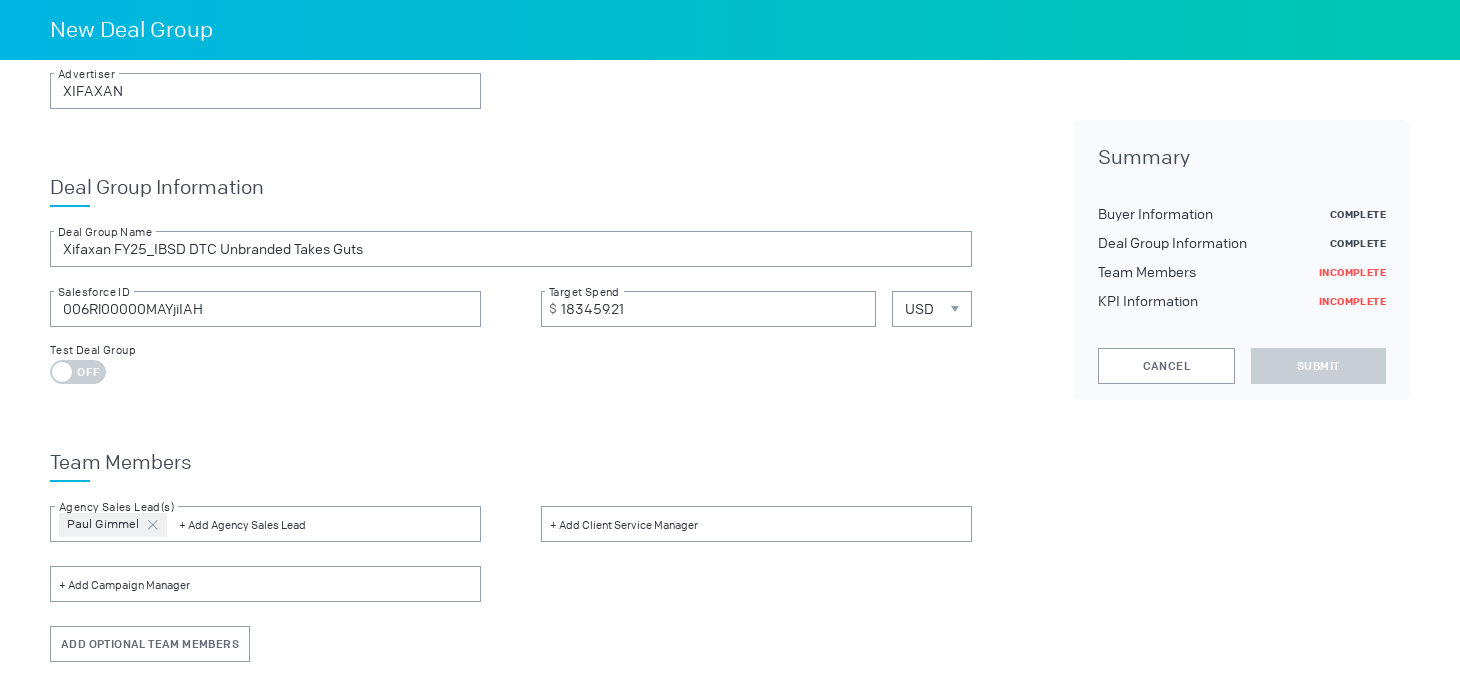 click at bounding box center [756, 524] 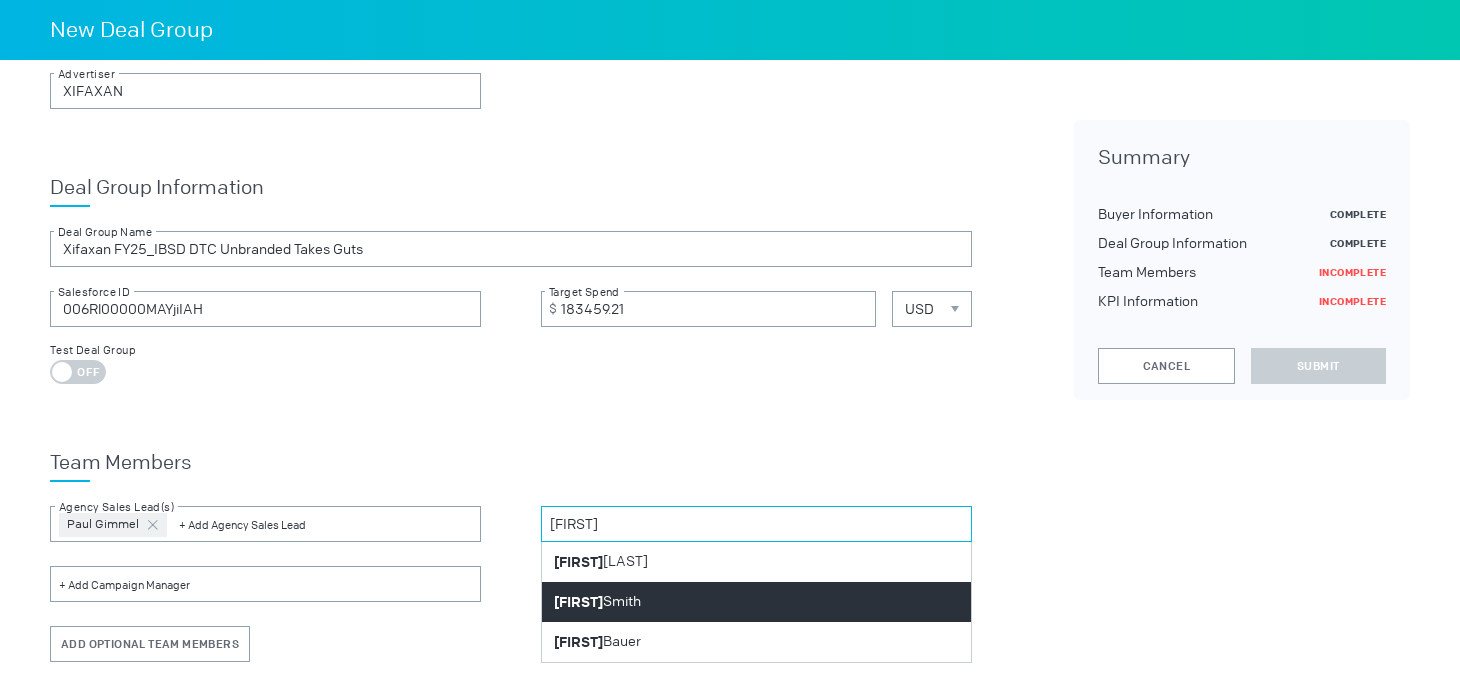 drag, startPoint x: 676, startPoint y: 596, endPoint x: 686, endPoint y: 589, distance: 12.206555 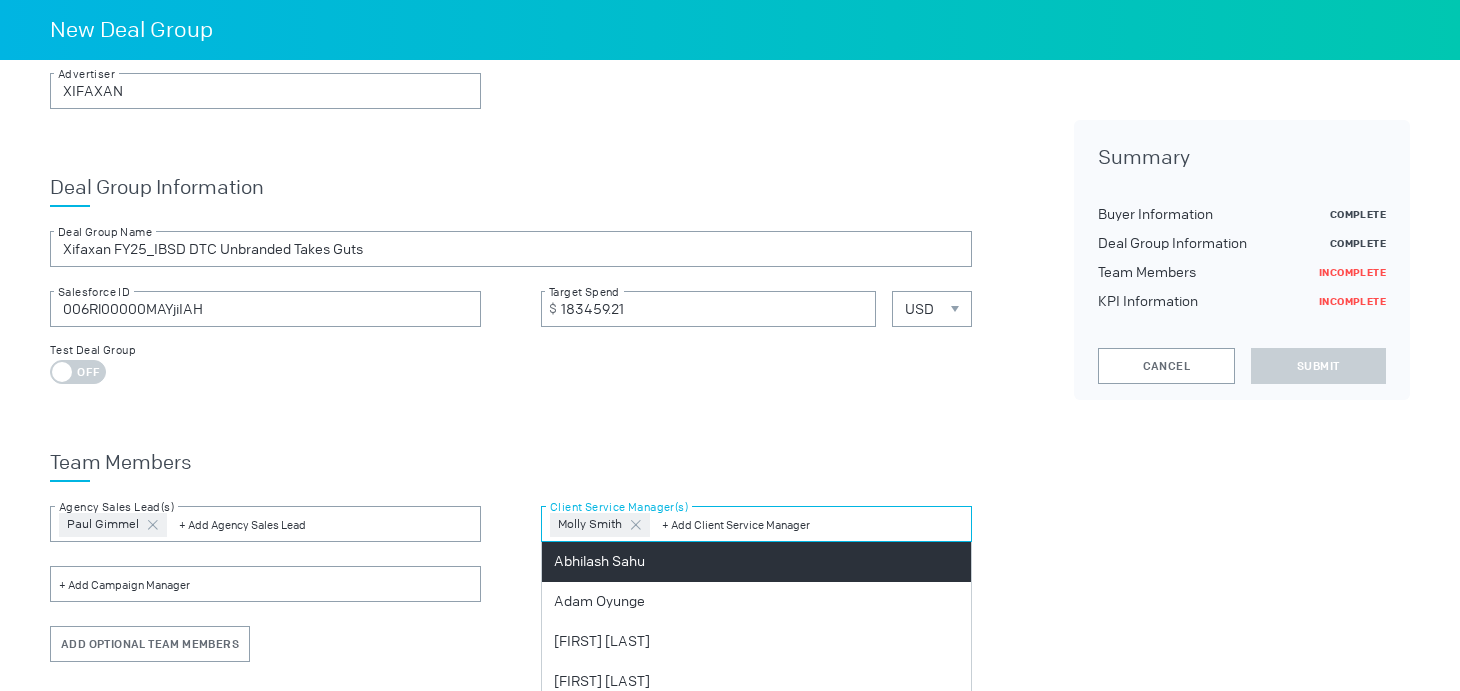 click at bounding box center (812, 524) 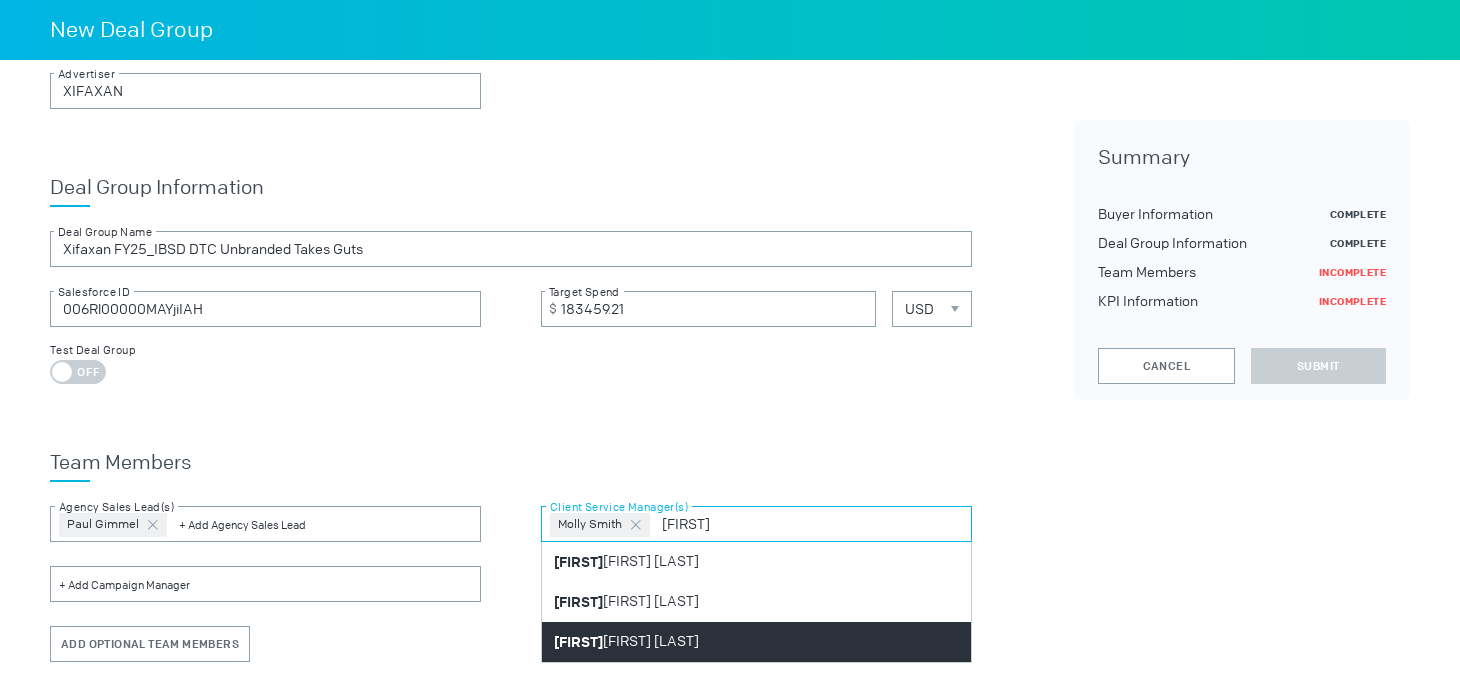 type on "[FIRST]" 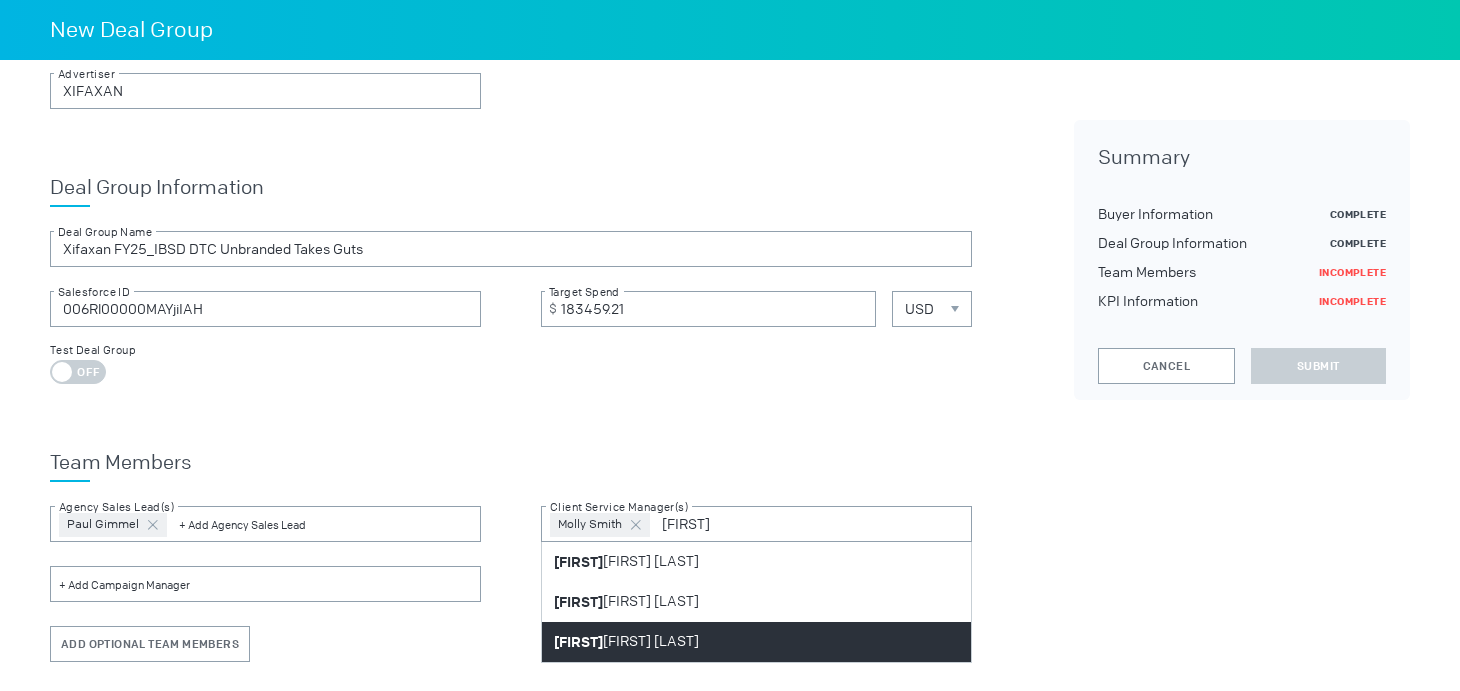 click on "[FIRST] [LAST]" at bounding box center [756, 642] 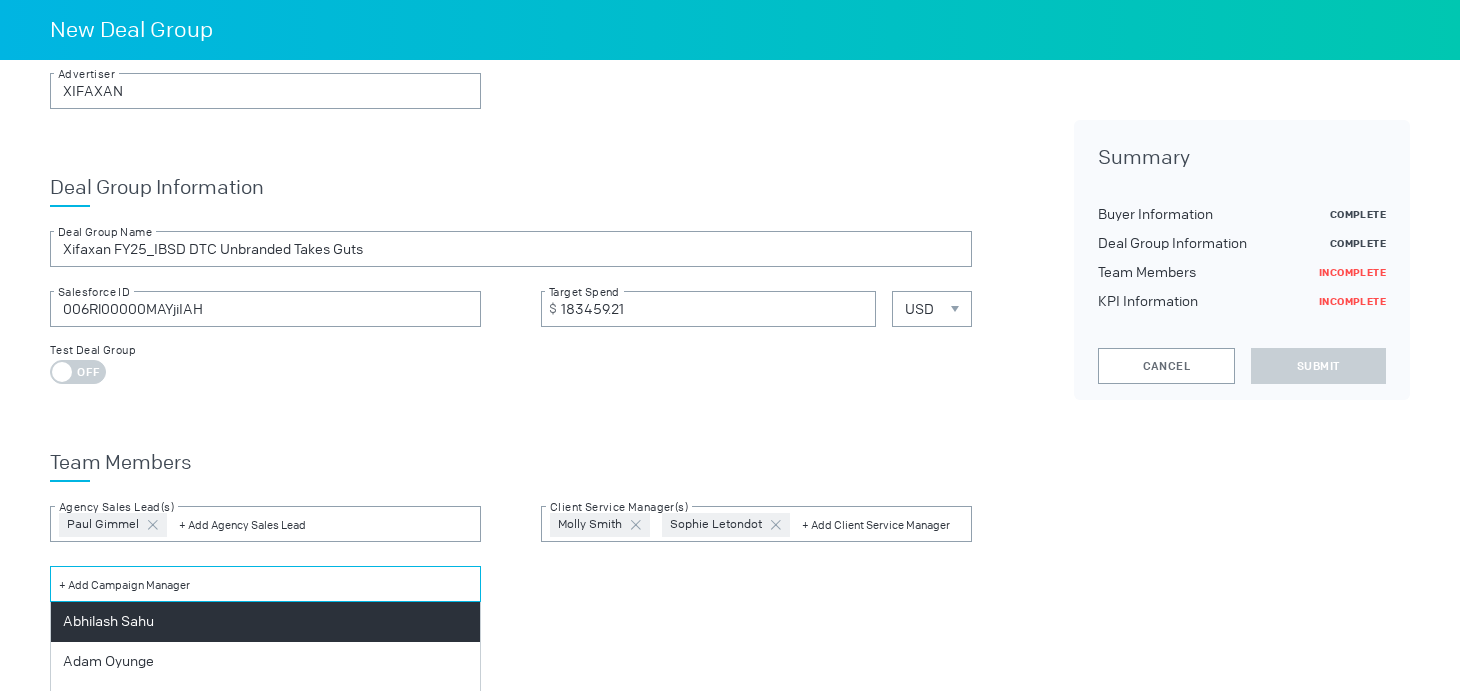 click at bounding box center [265, 584] 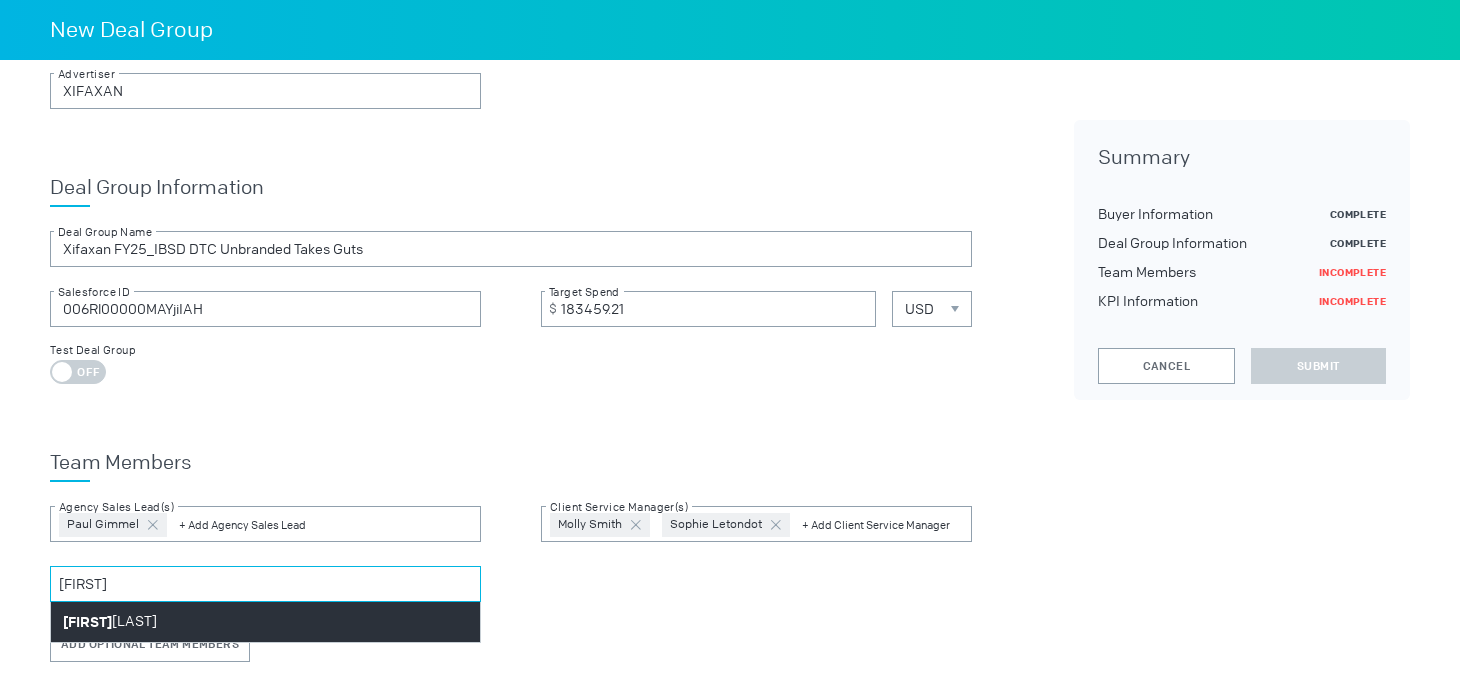 type on "[FIRST]" 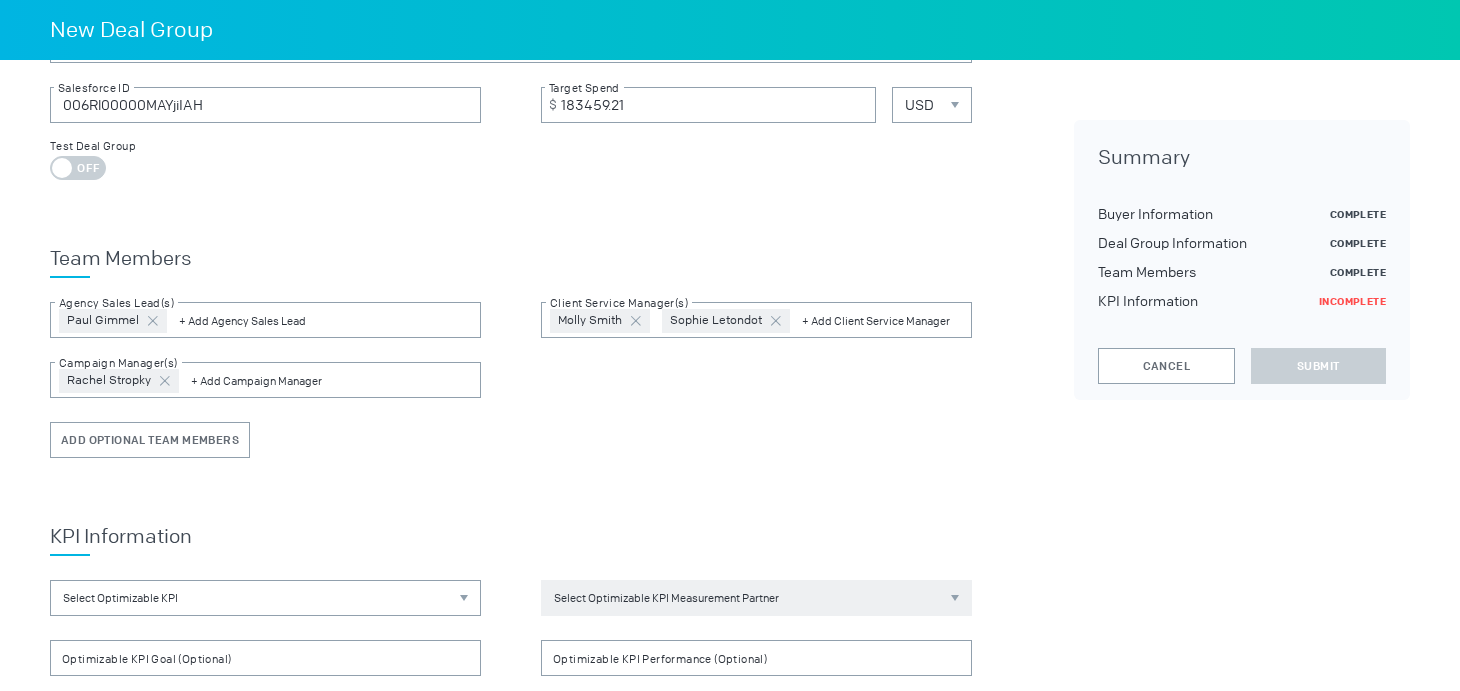 scroll, scrollTop: 431, scrollLeft: 0, axis: vertical 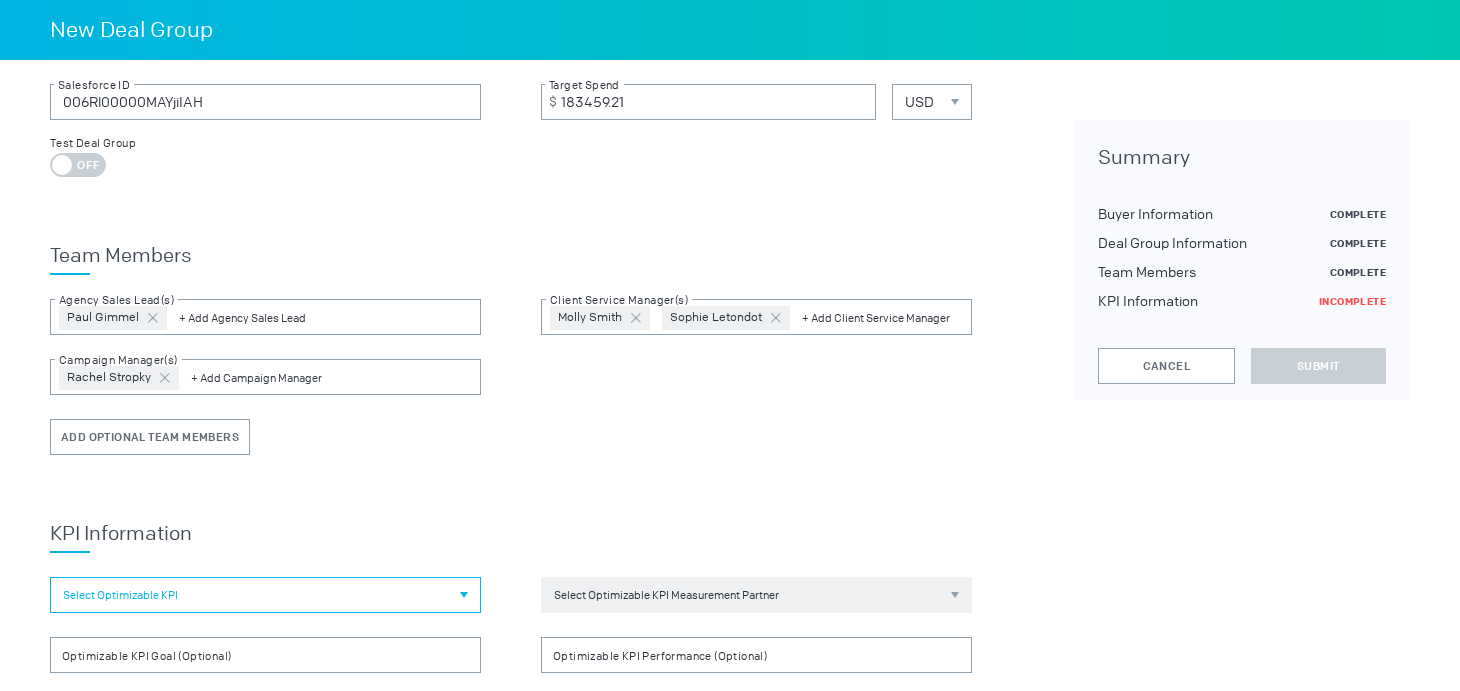 click on "Select Optimizable KPI" at bounding box center [120, 595] 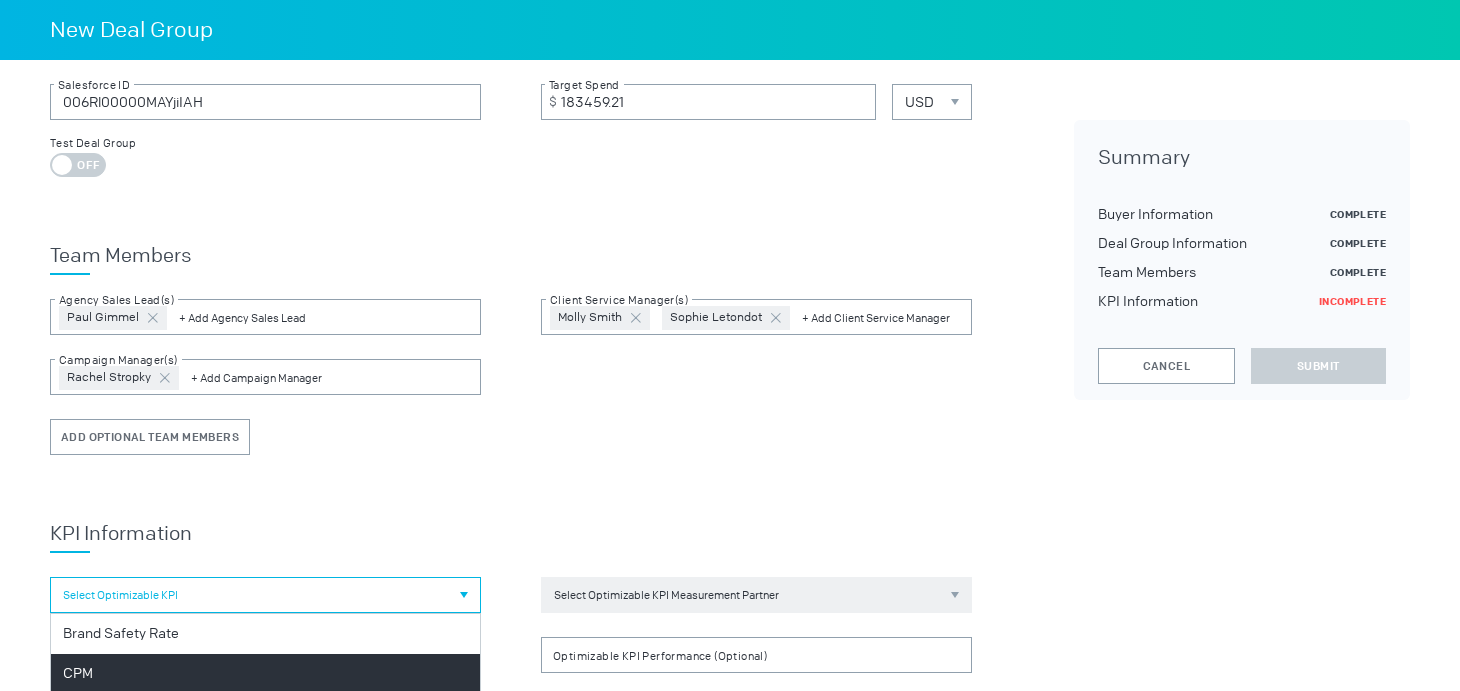 scroll, scrollTop: 122, scrollLeft: 0, axis: vertical 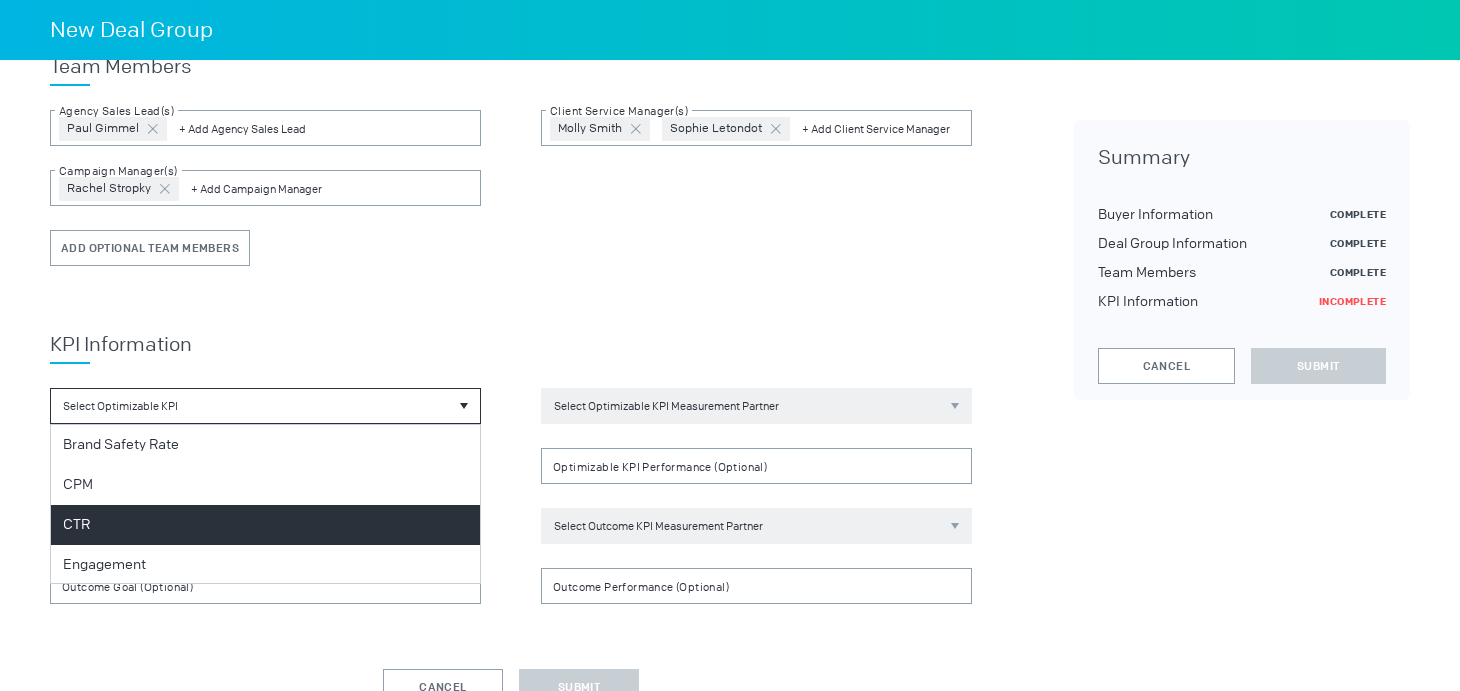click on "CTR" at bounding box center (265, 525) 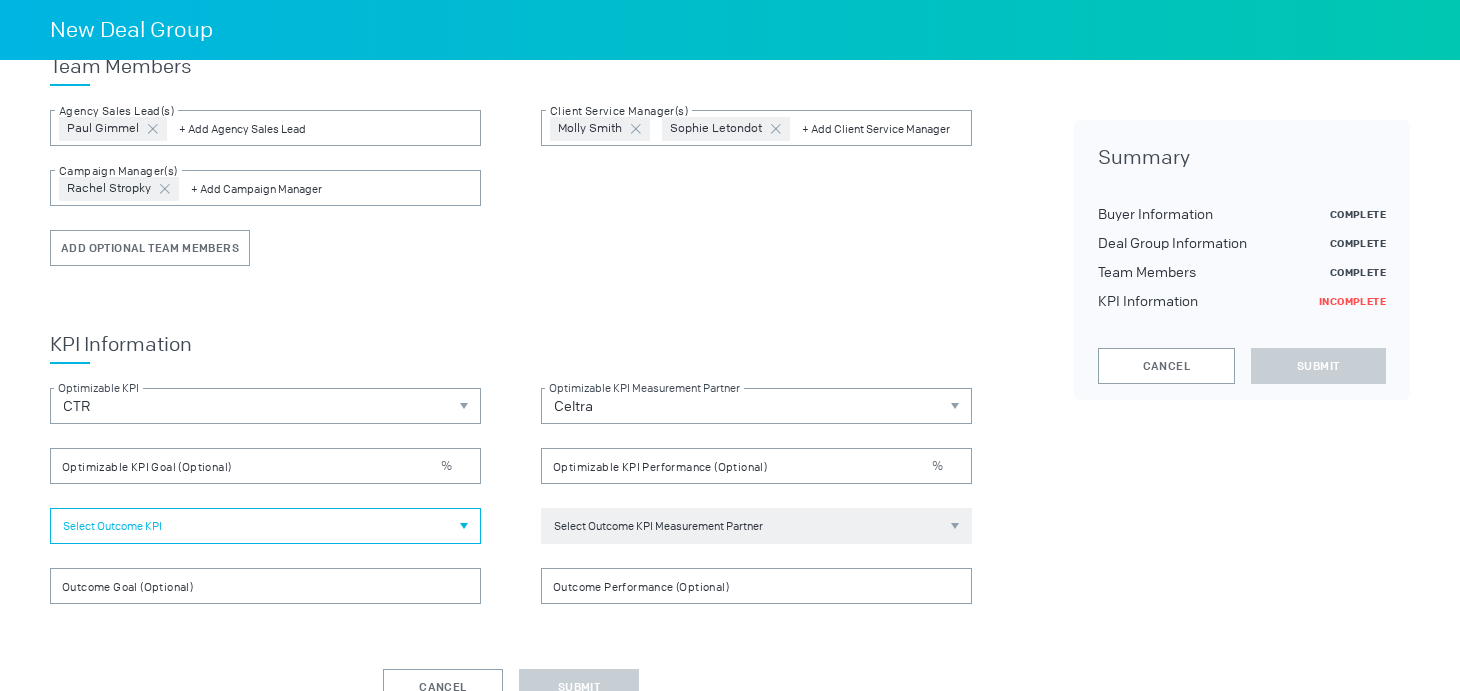 click on "Select Outcome KPI" at bounding box center (265, 526) 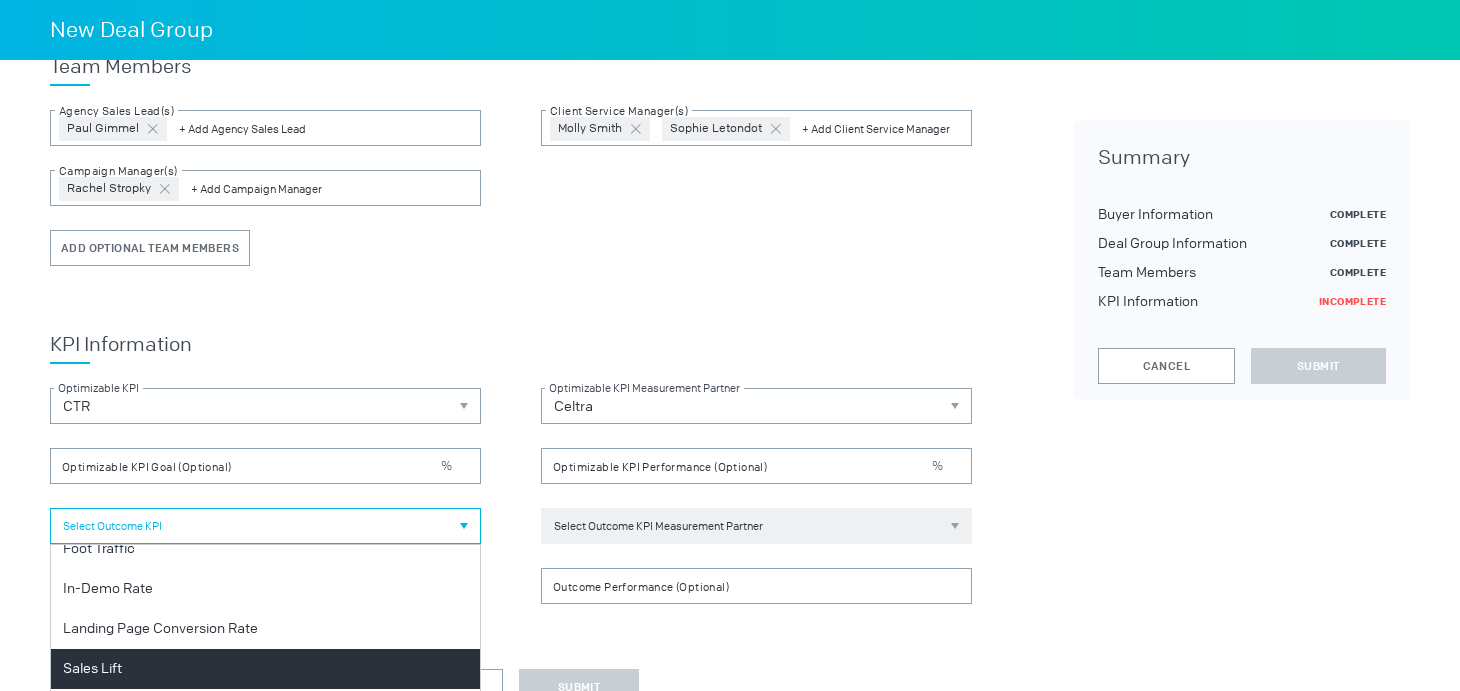 scroll, scrollTop: 242, scrollLeft: 0, axis: vertical 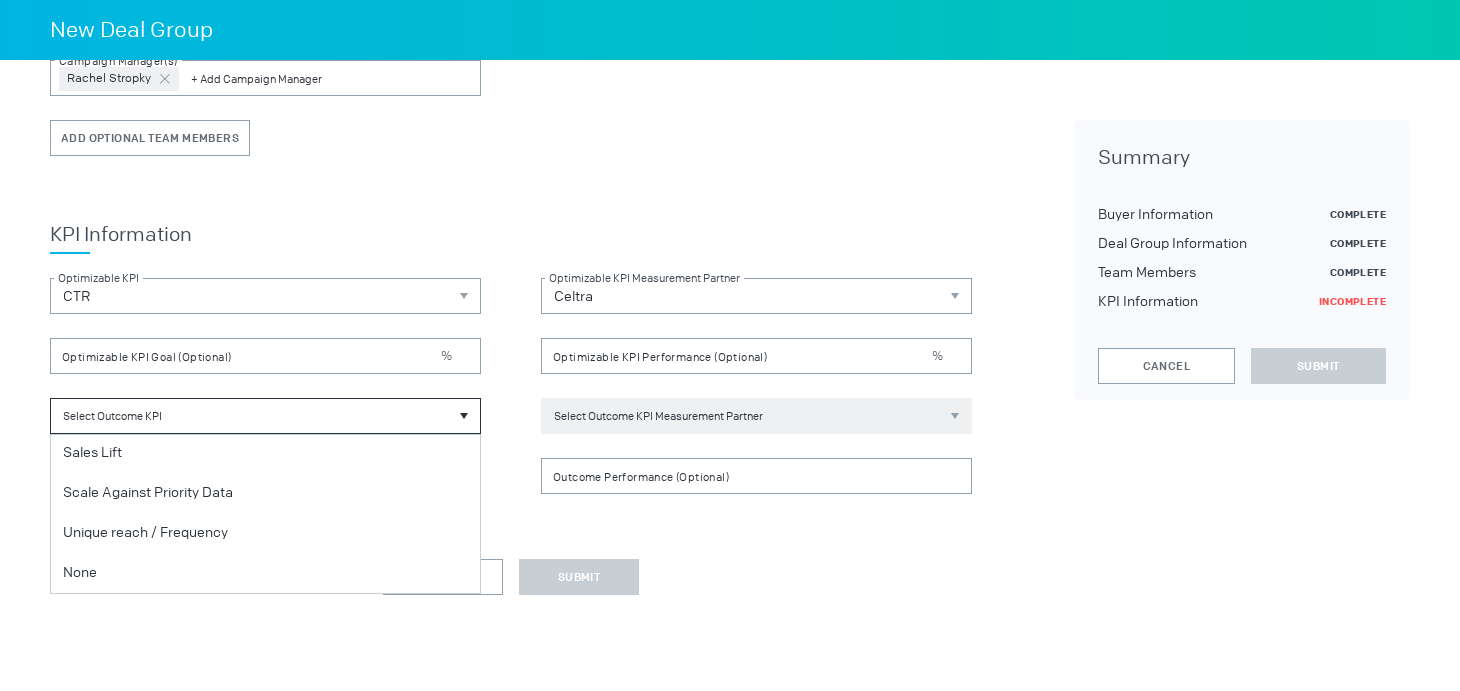 click on "None" at bounding box center (265, 573) 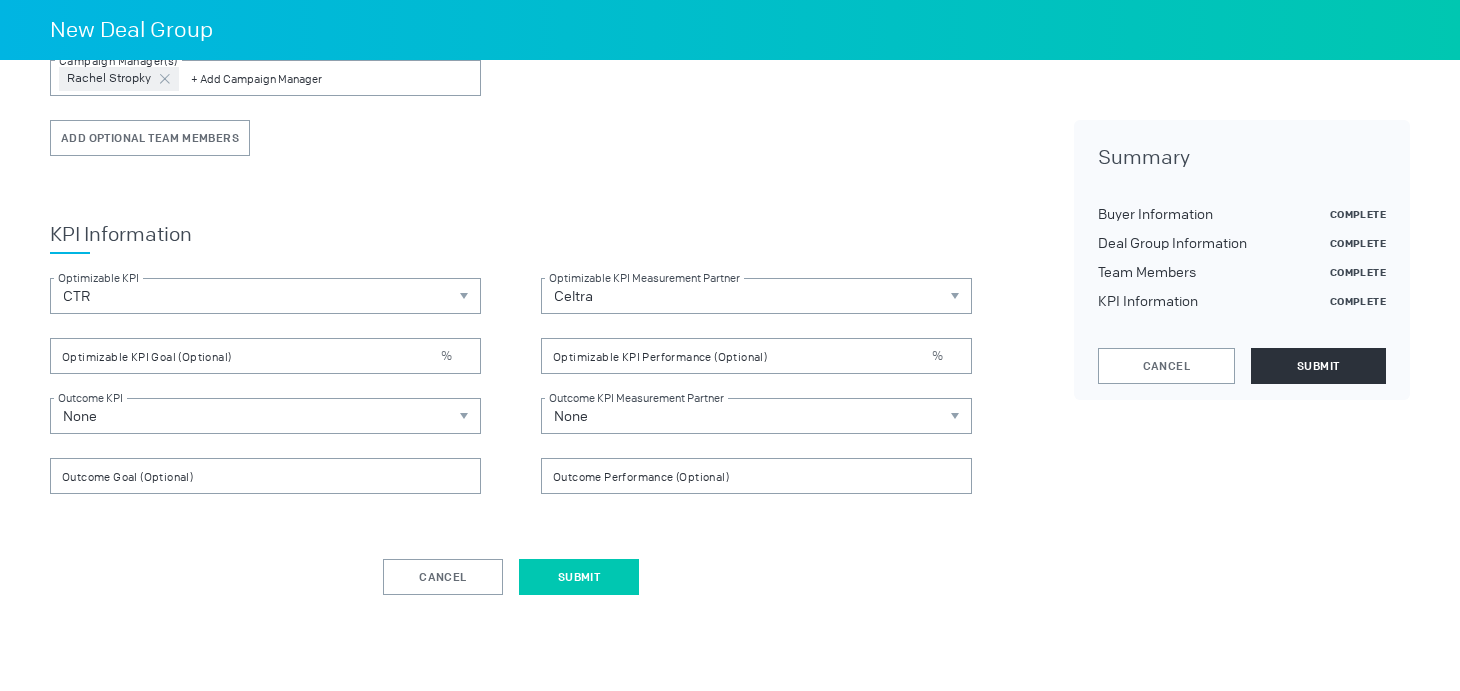 click on "Submit" at bounding box center (579, 577) 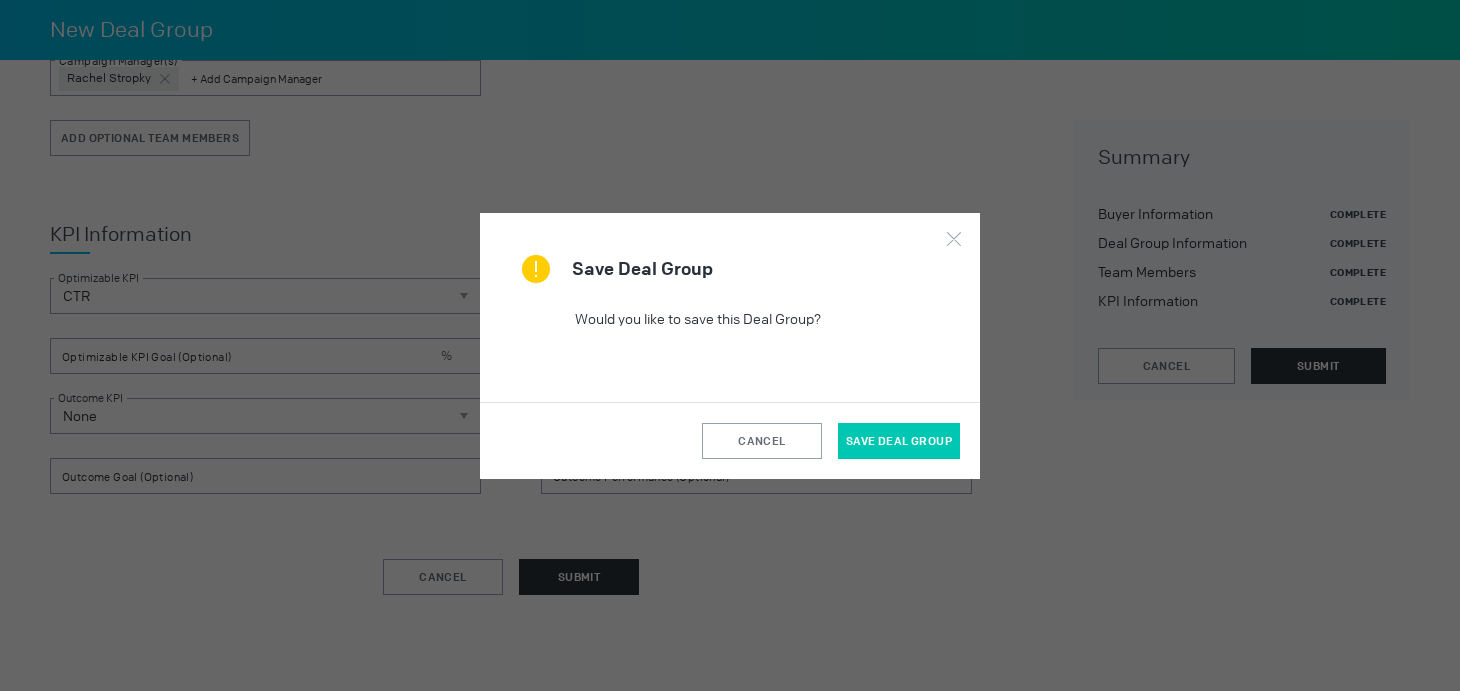 click on "Save Deal Group" at bounding box center [899, 441] 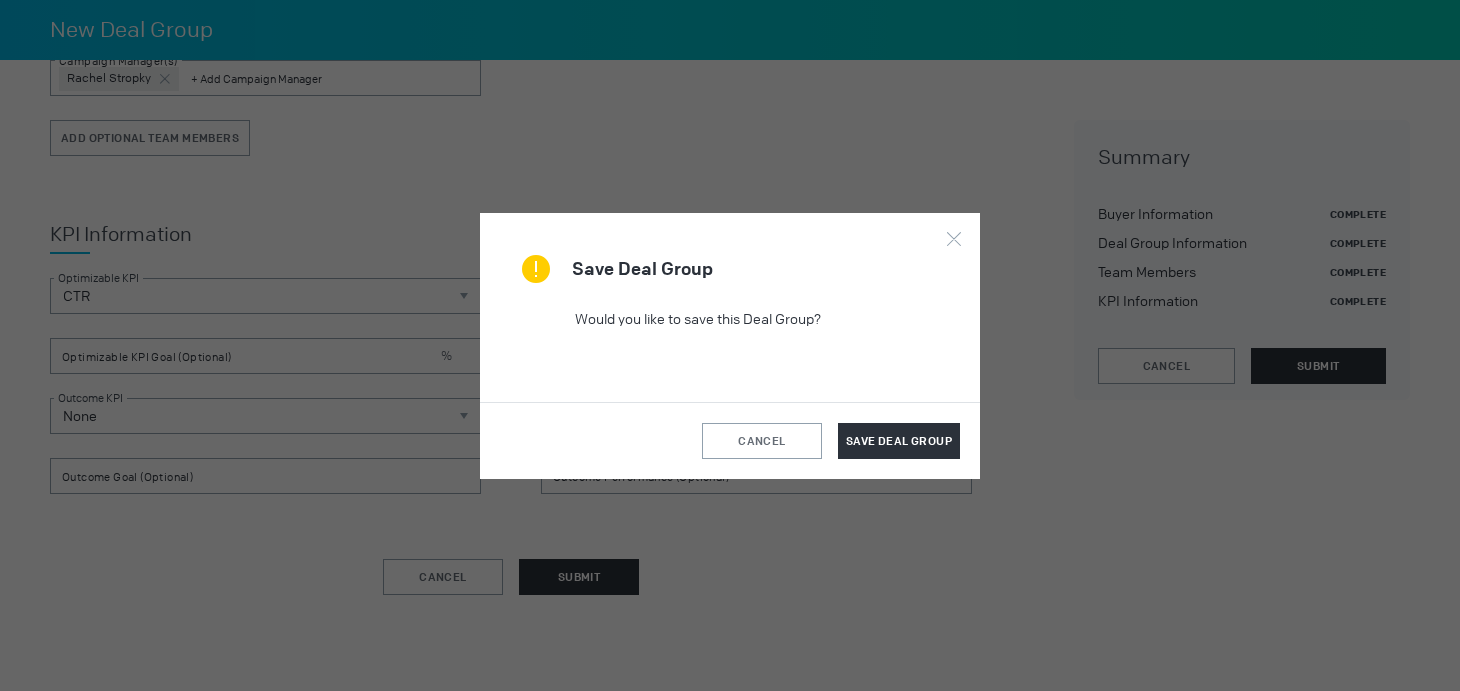 scroll, scrollTop: 0, scrollLeft: 0, axis: both 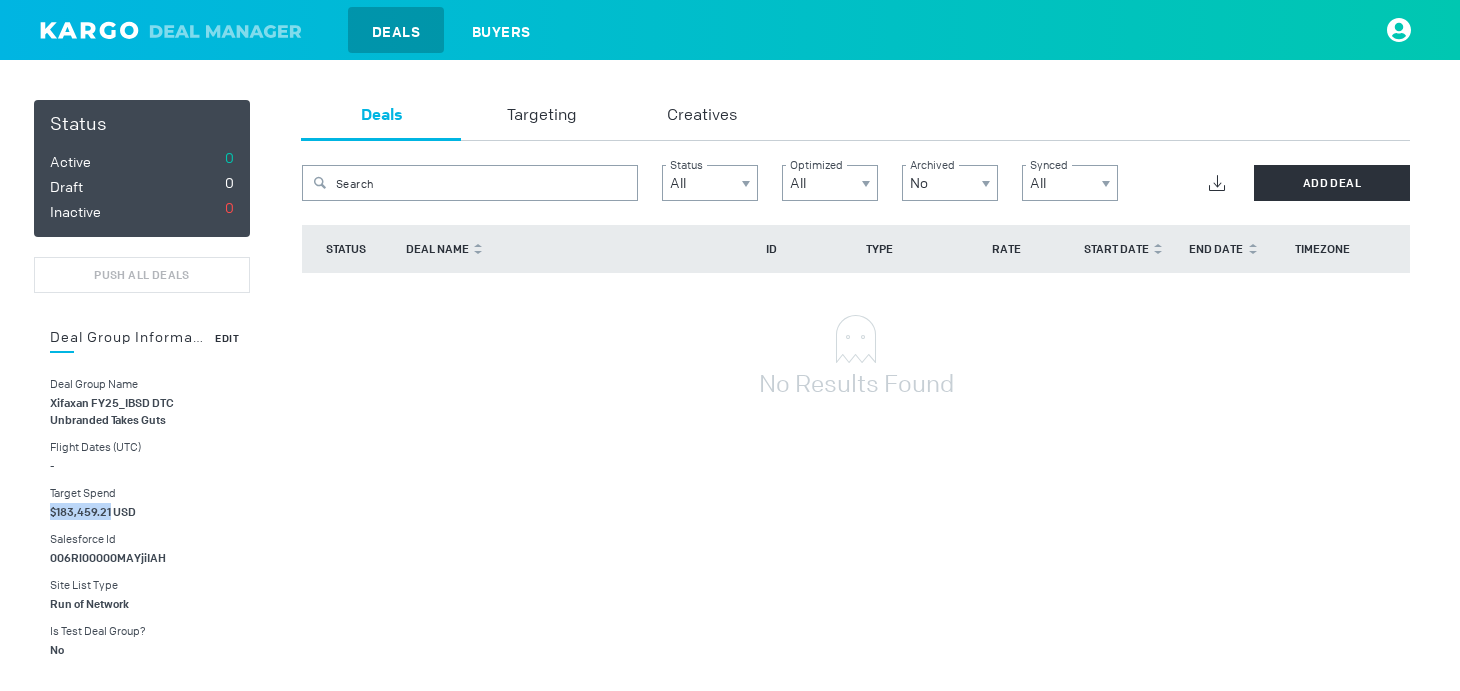 drag, startPoint x: 110, startPoint y: 511, endPoint x: 53, endPoint y: 512, distance: 57.00877 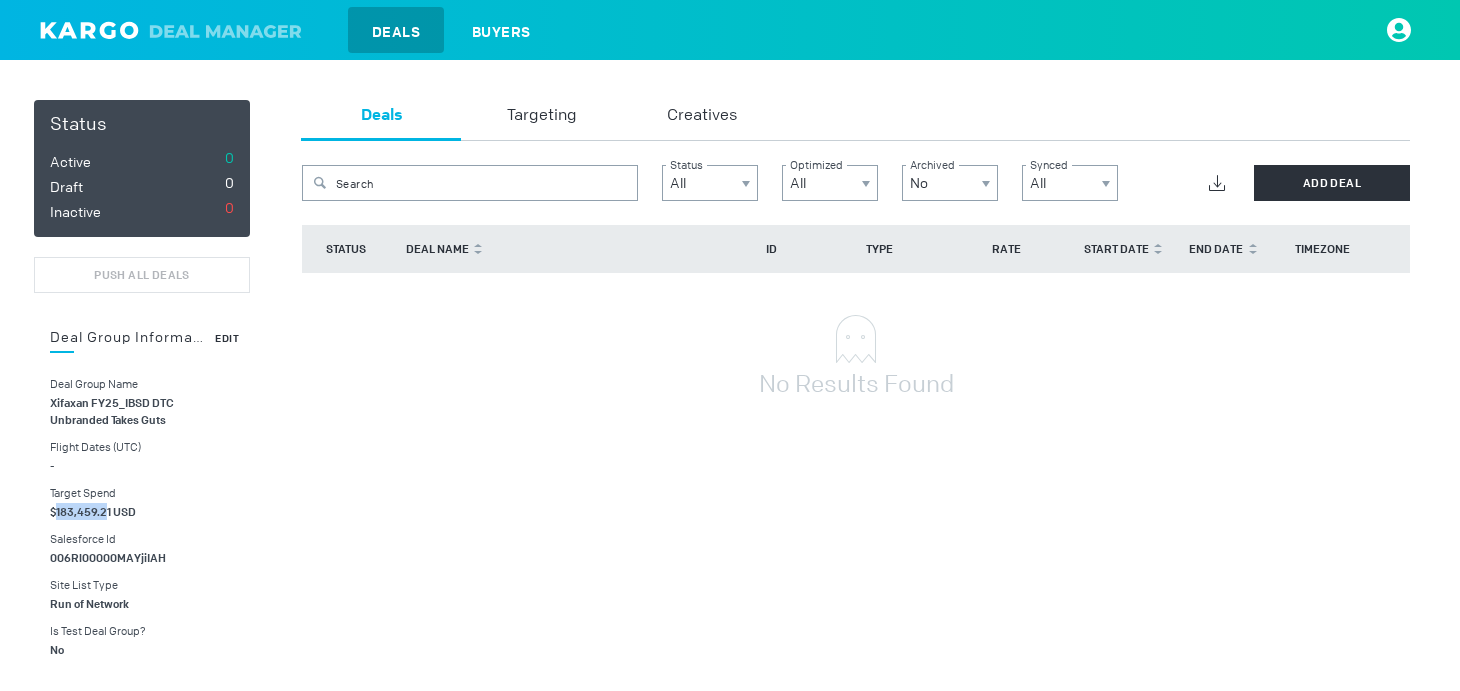 drag, startPoint x: 55, startPoint y: 512, endPoint x: 106, endPoint y: 514, distance: 51.0392 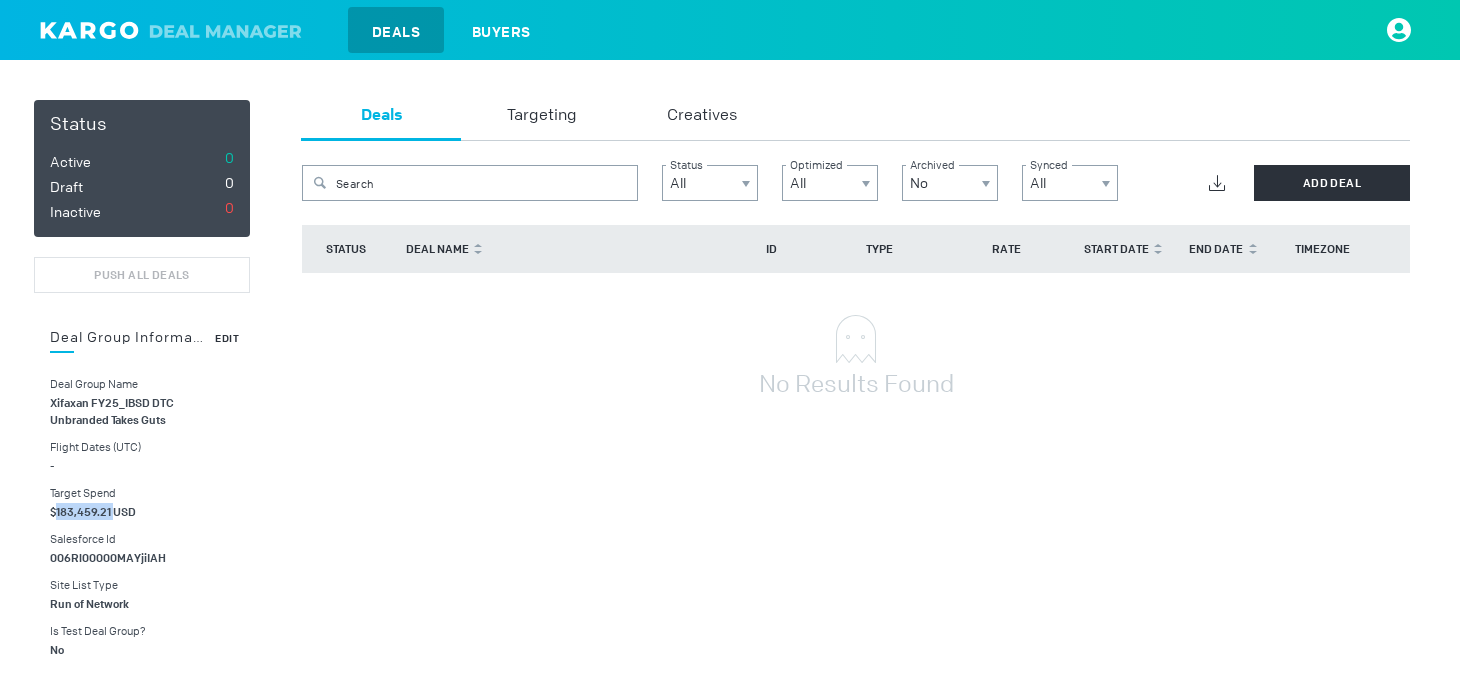 drag, startPoint x: 111, startPoint y: 509, endPoint x: 55, endPoint y: 506, distance: 56.0803 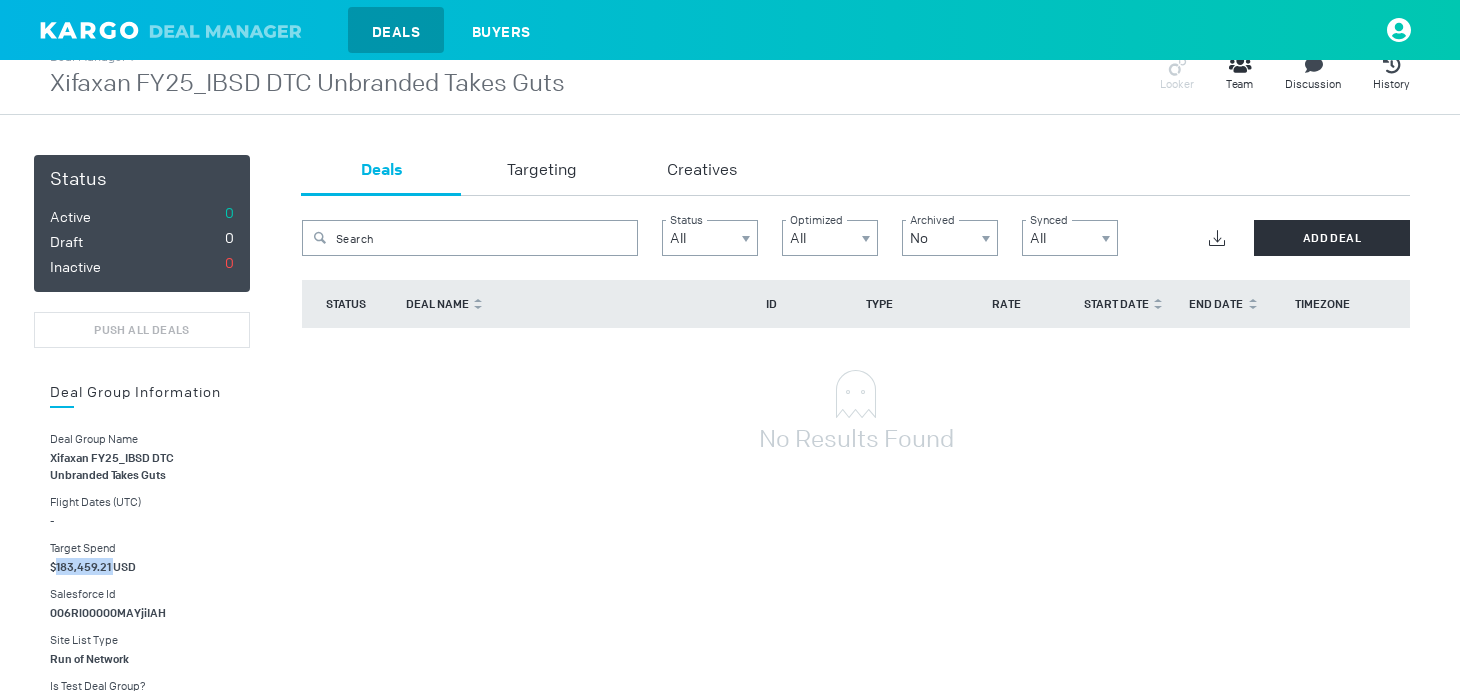 scroll, scrollTop: 0, scrollLeft: 0, axis: both 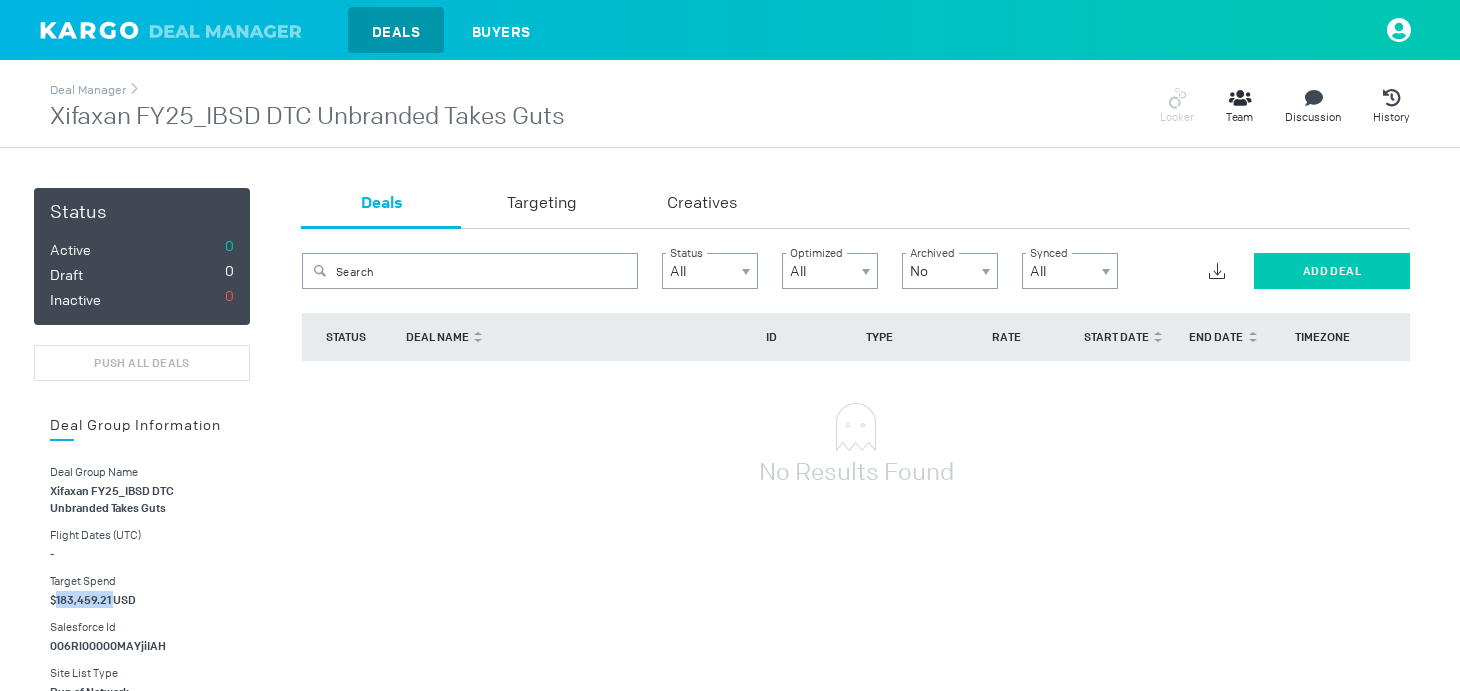 click on "Add Deal" at bounding box center [1332, 271] 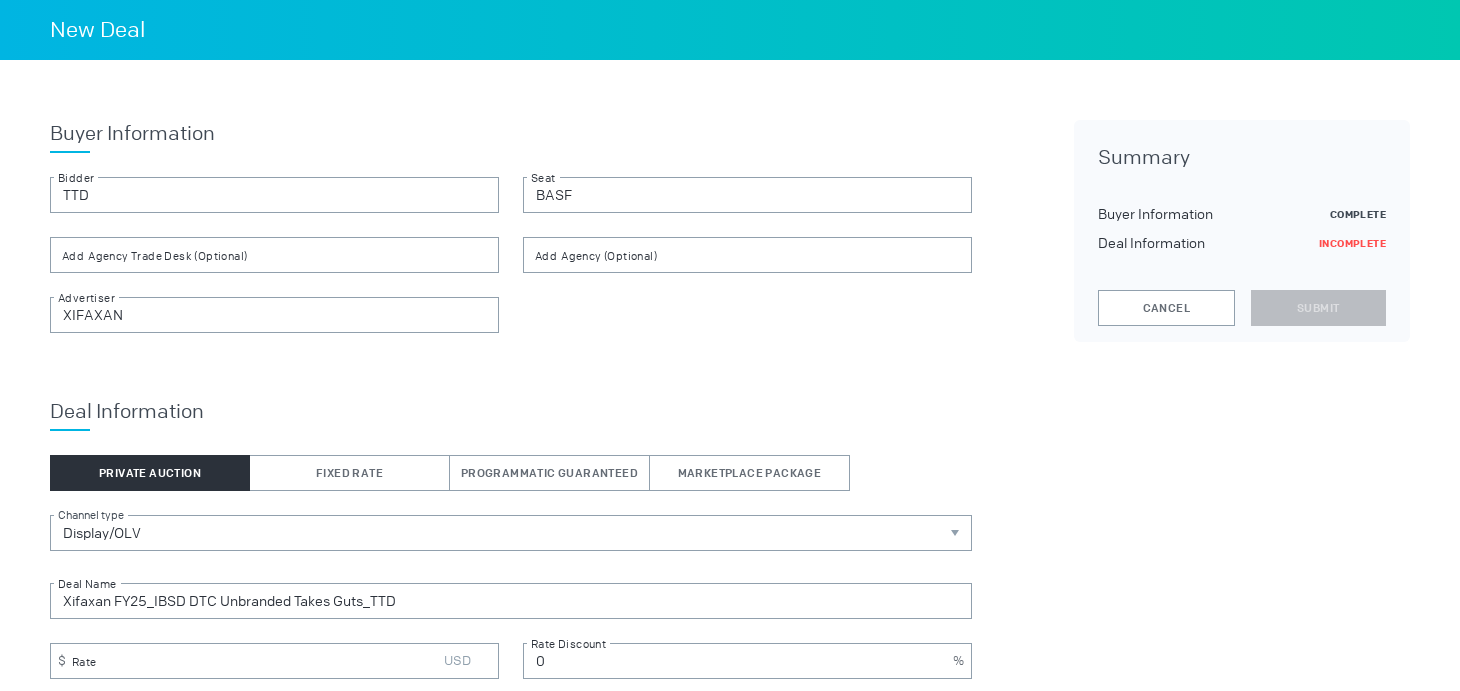 scroll, scrollTop: 121, scrollLeft: 0, axis: vertical 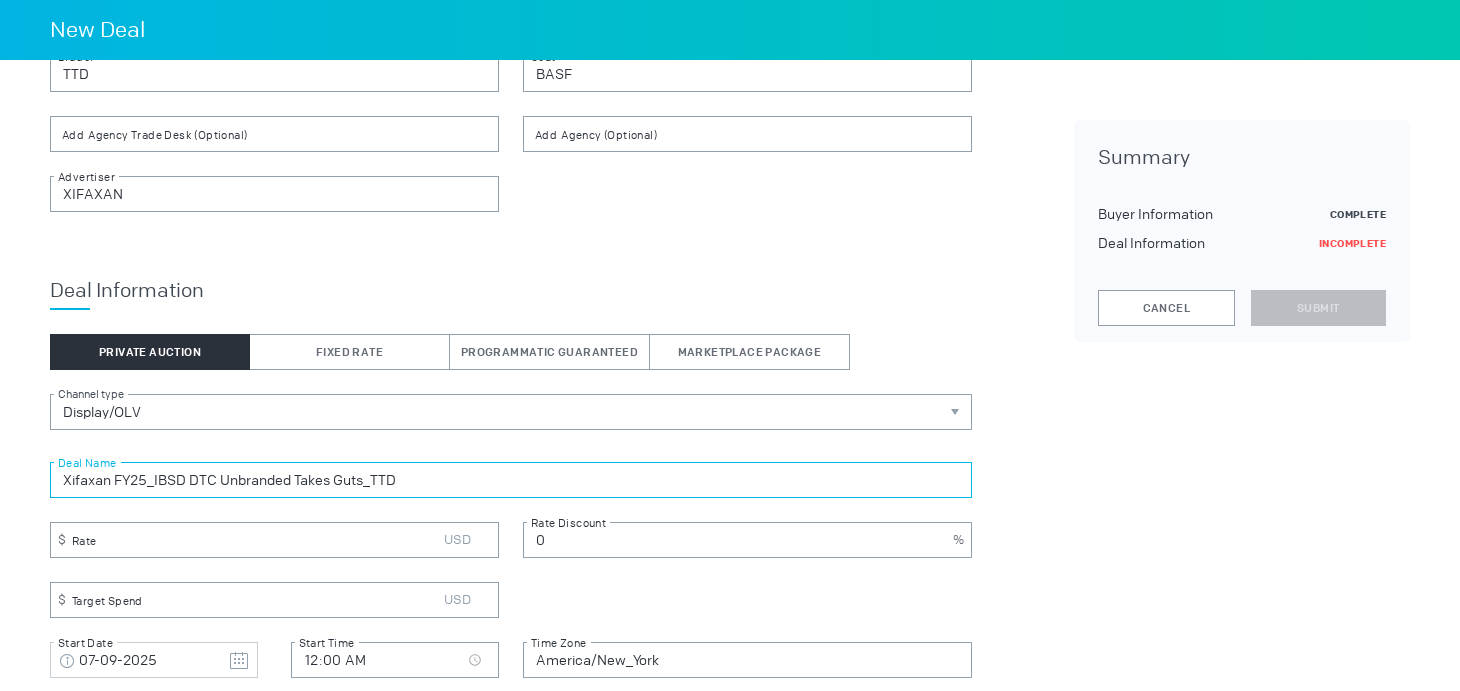 click on "Xifaxan FY25_IBSD DTC Unbranded Takes Guts_TTD" at bounding box center [511, 480] 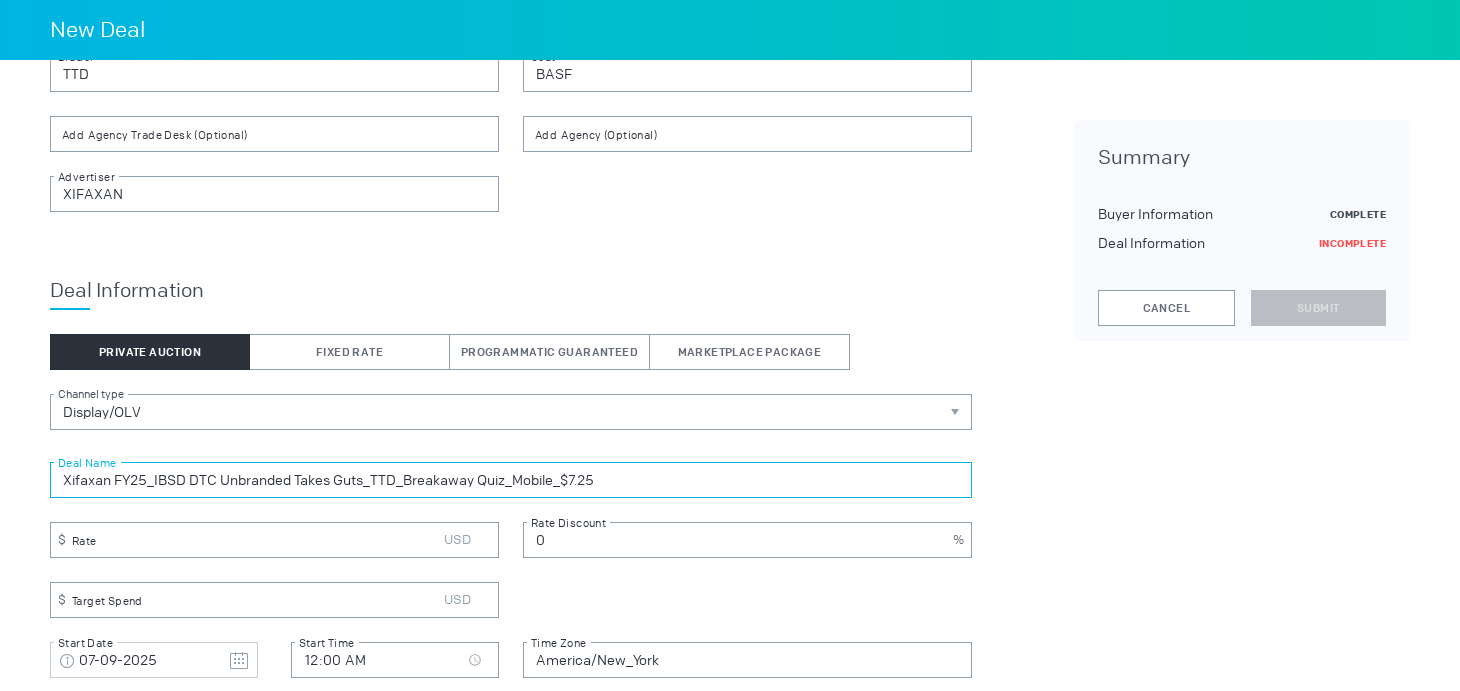 type on "Xifaxan FY25_IBSD DTC Unbranded Takes Guts_TTD_Breakaway Quiz_Mobile_$7.25" 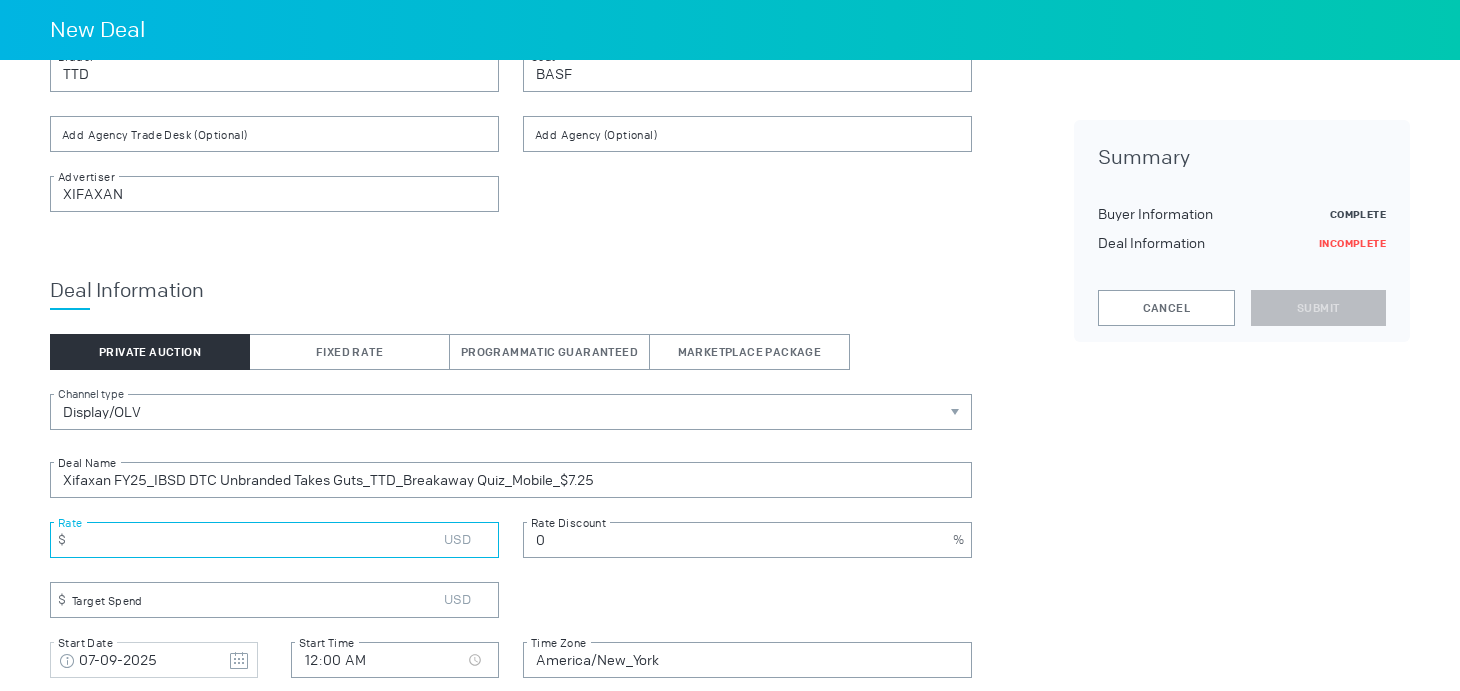 click at bounding box center [274, 540] 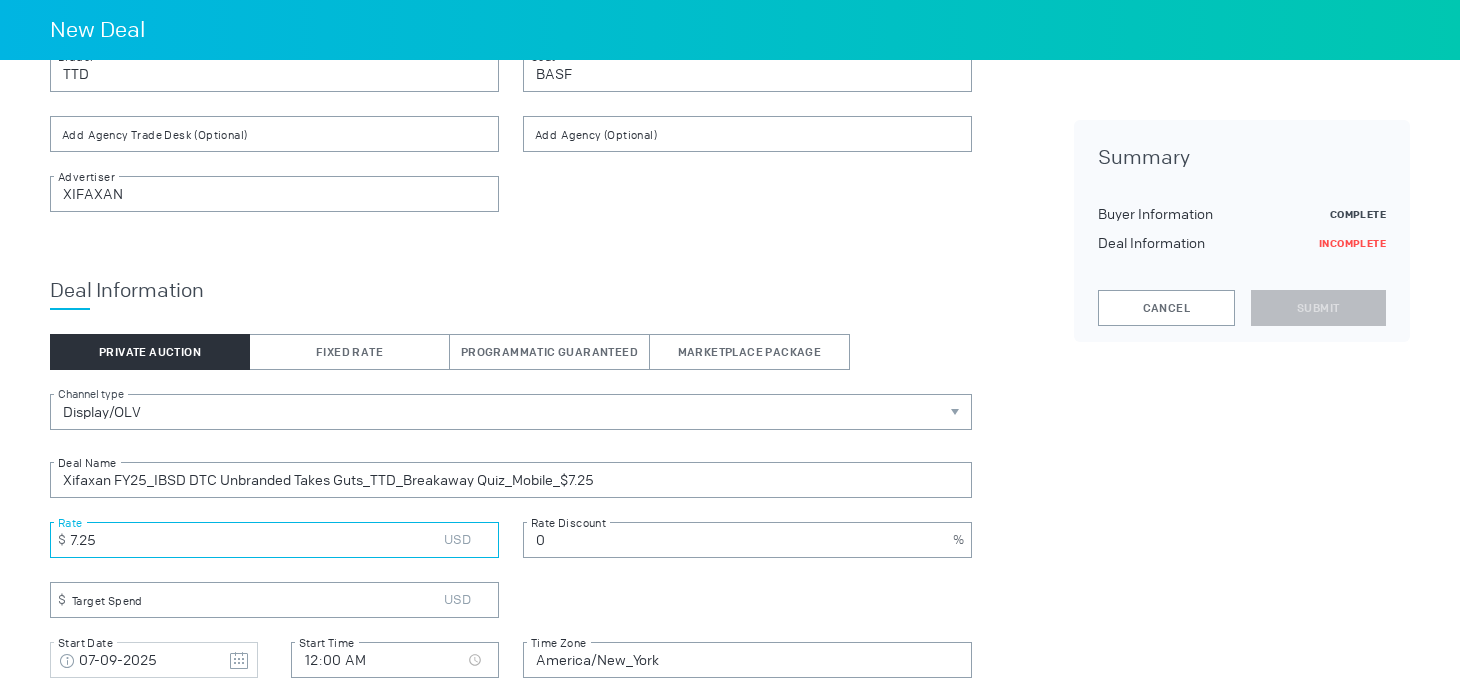 type on "7.25" 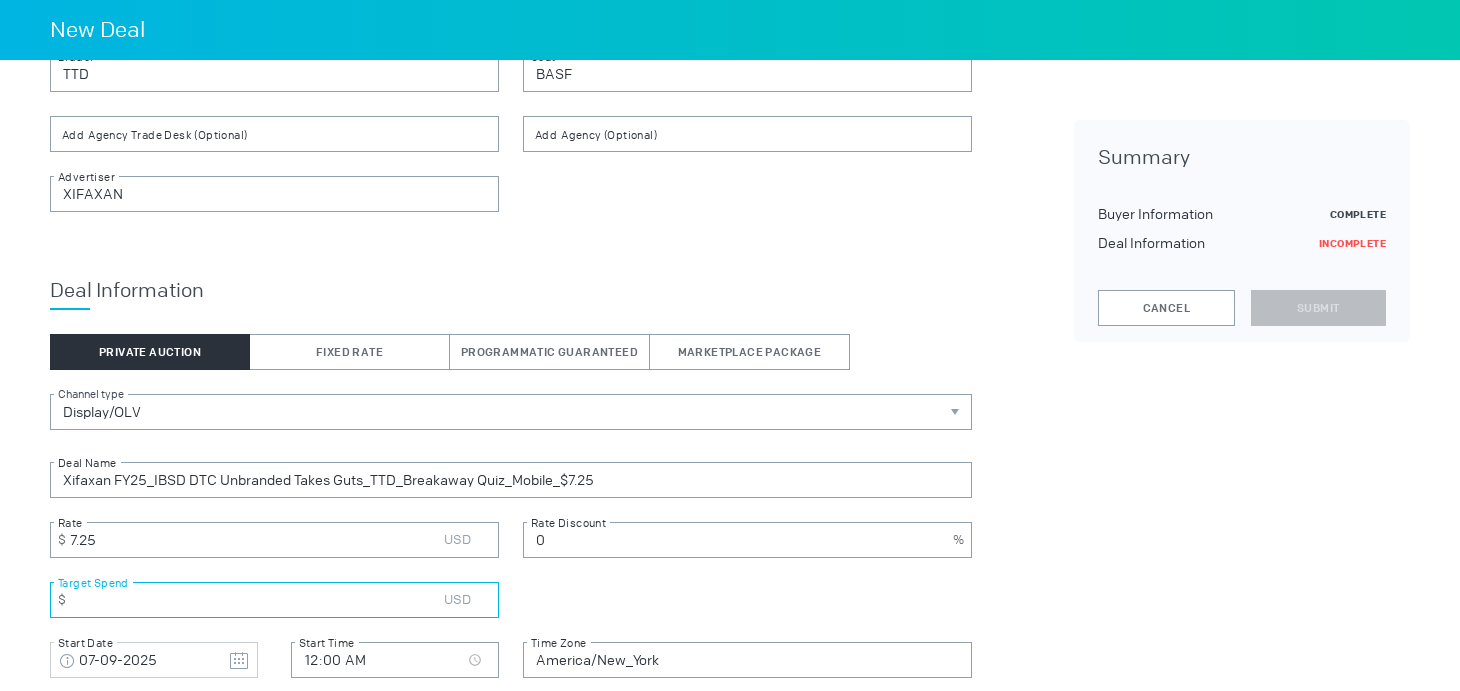 click at bounding box center [274, 600] 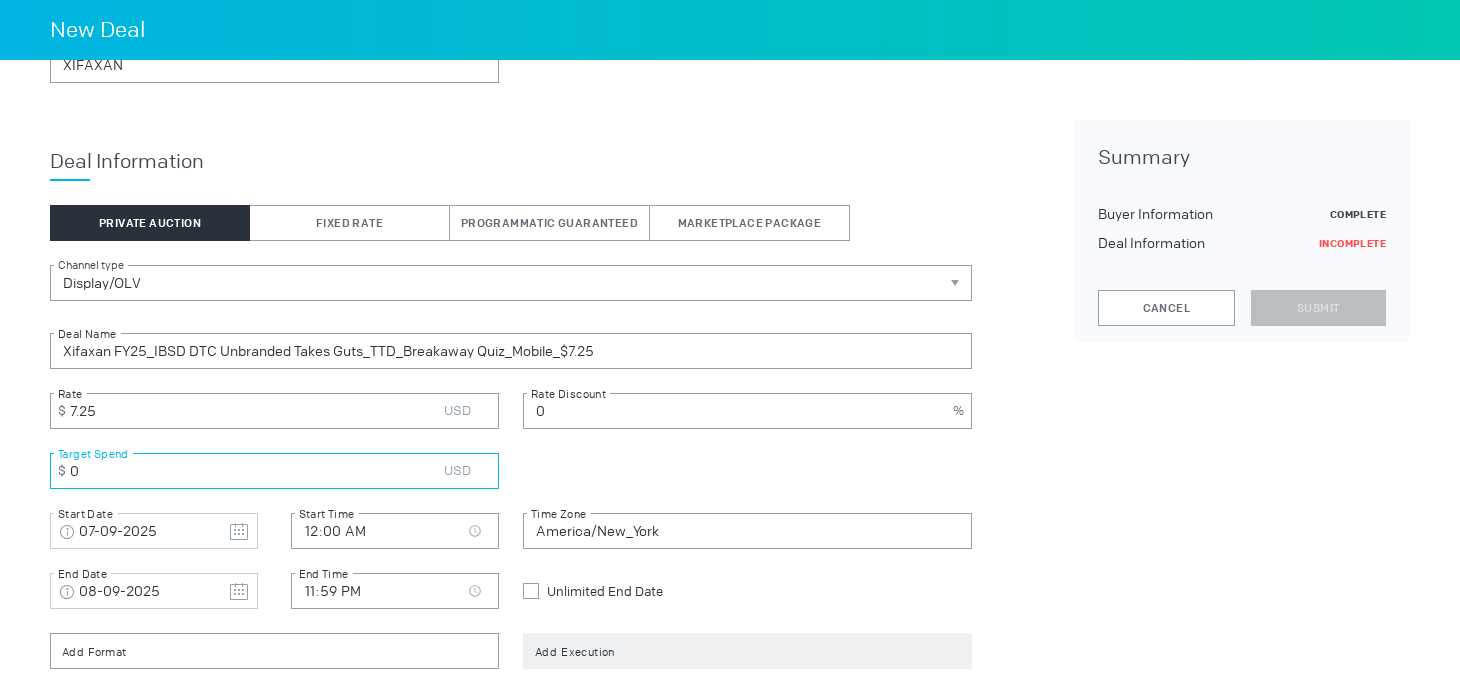 scroll, scrollTop: 253, scrollLeft: 0, axis: vertical 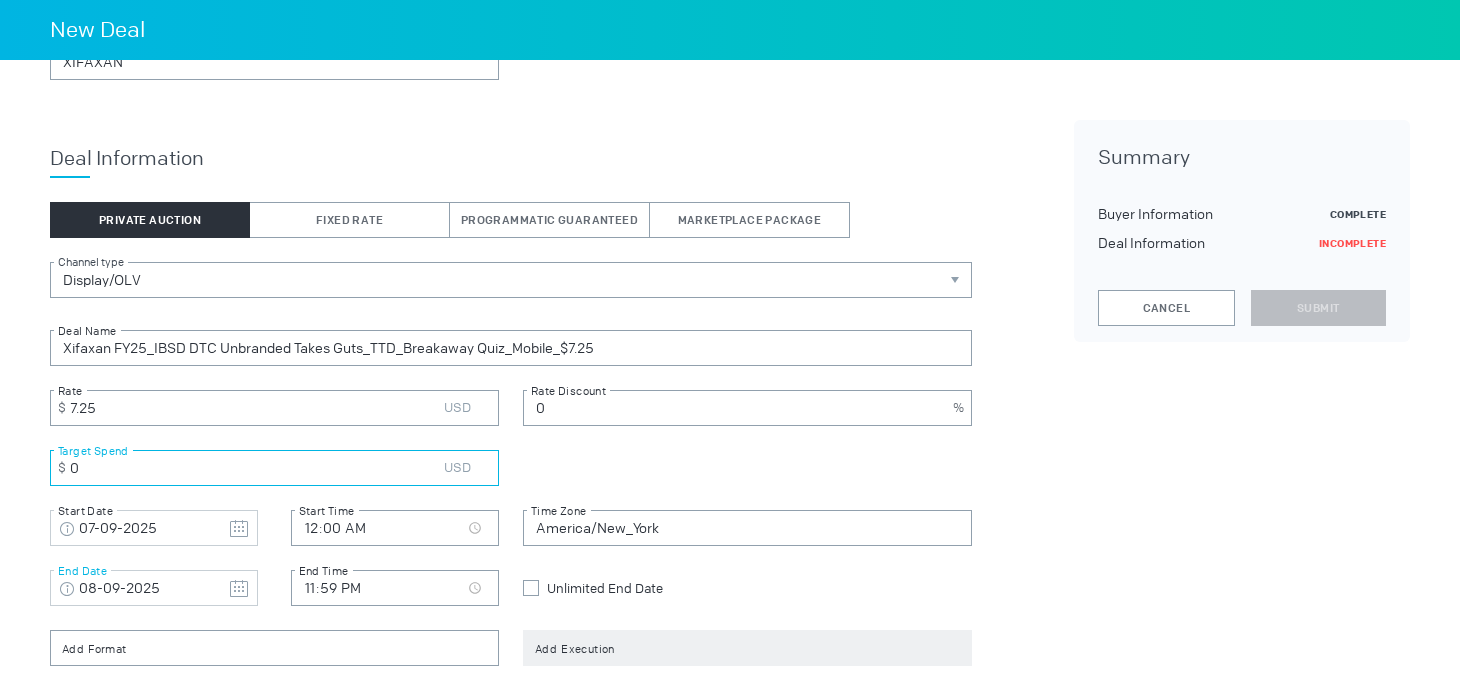 type on "0" 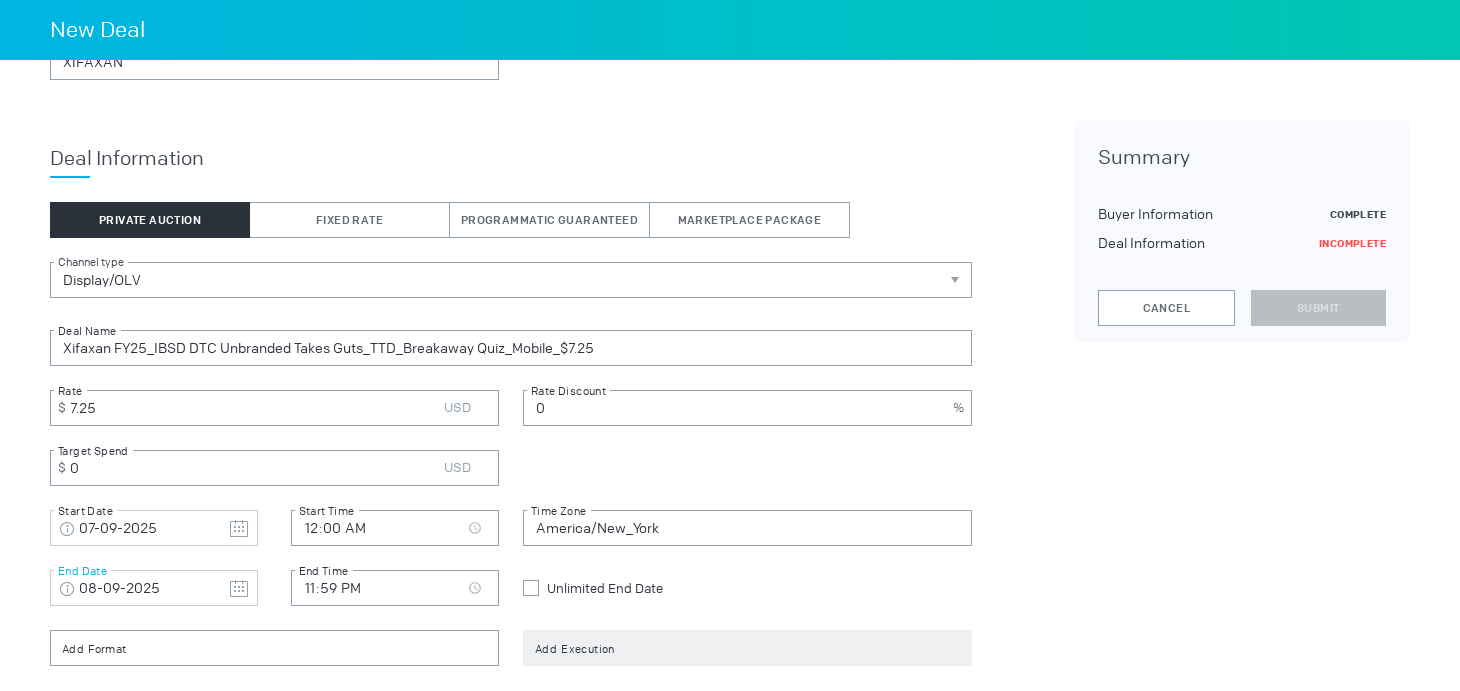 click on "08-09-2025" at bounding box center [154, 529] 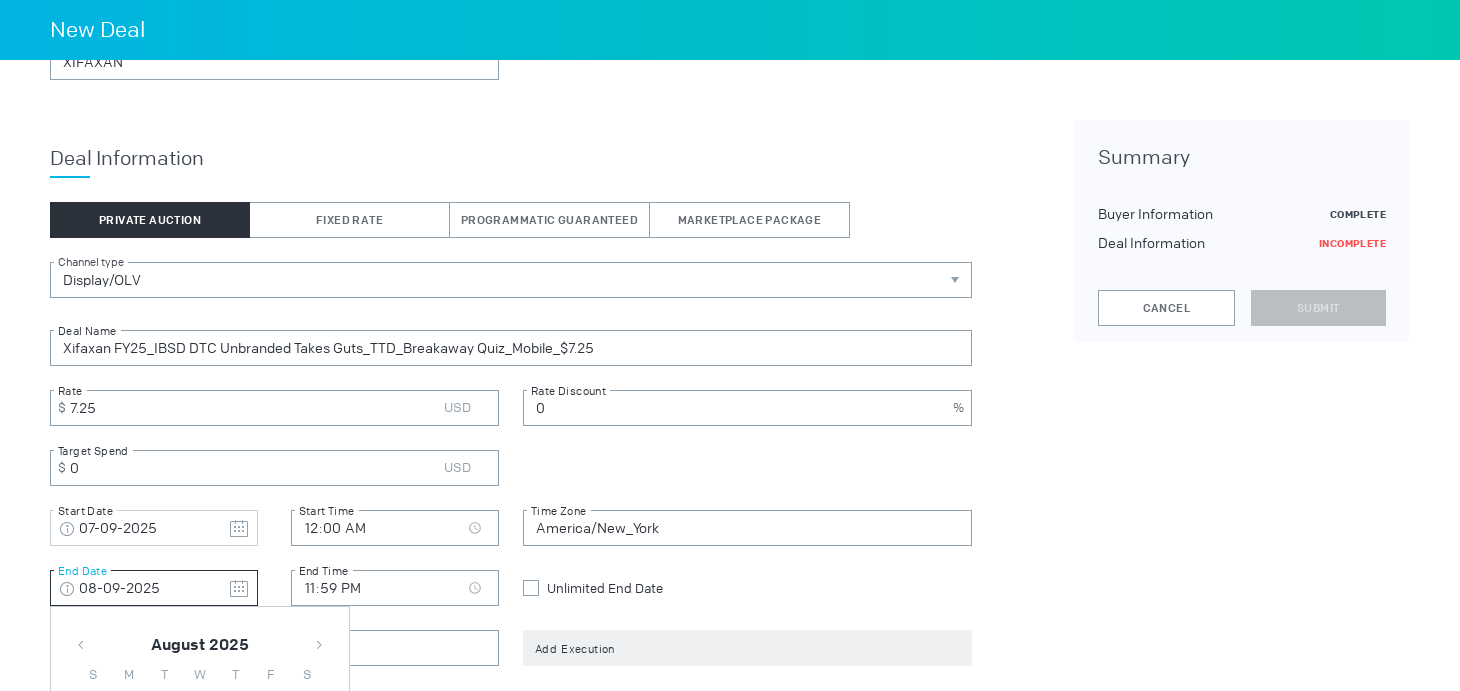 click at bounding box center (319, 645) 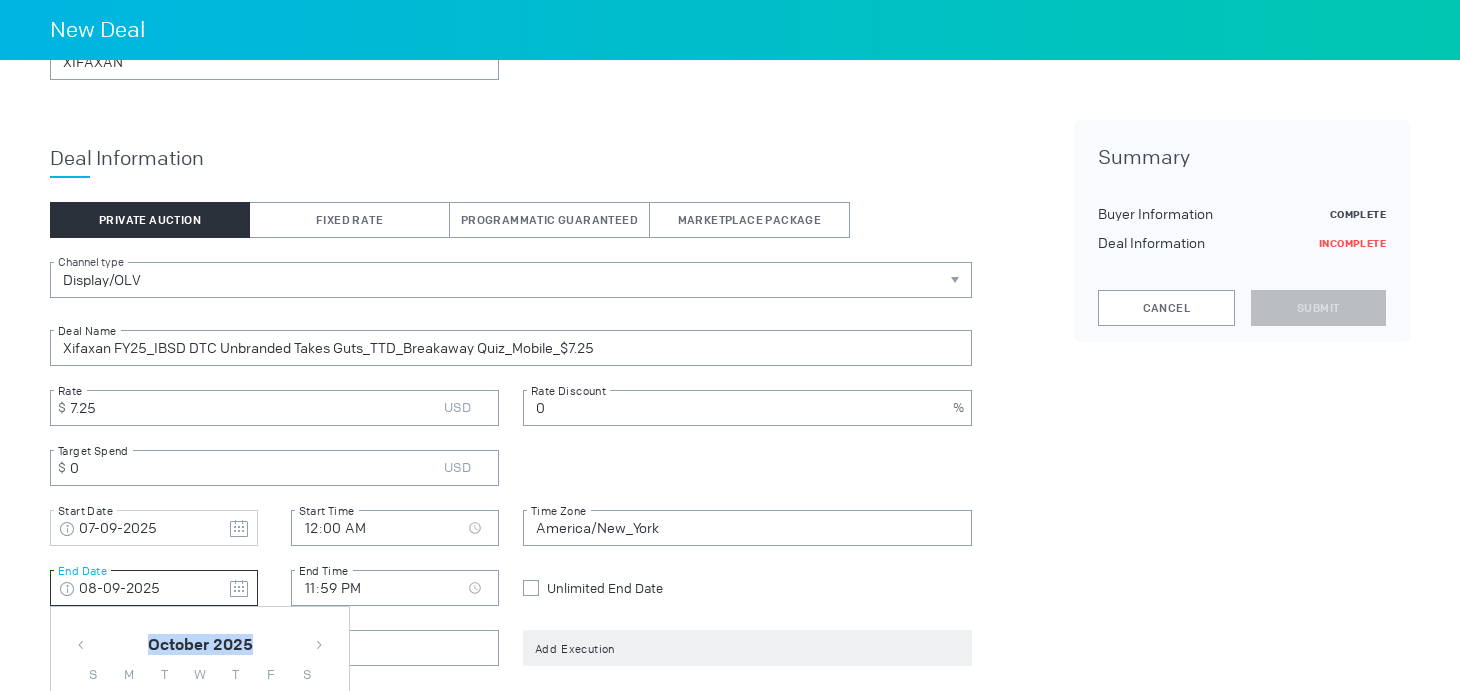 click at bounding box center [319, 645] 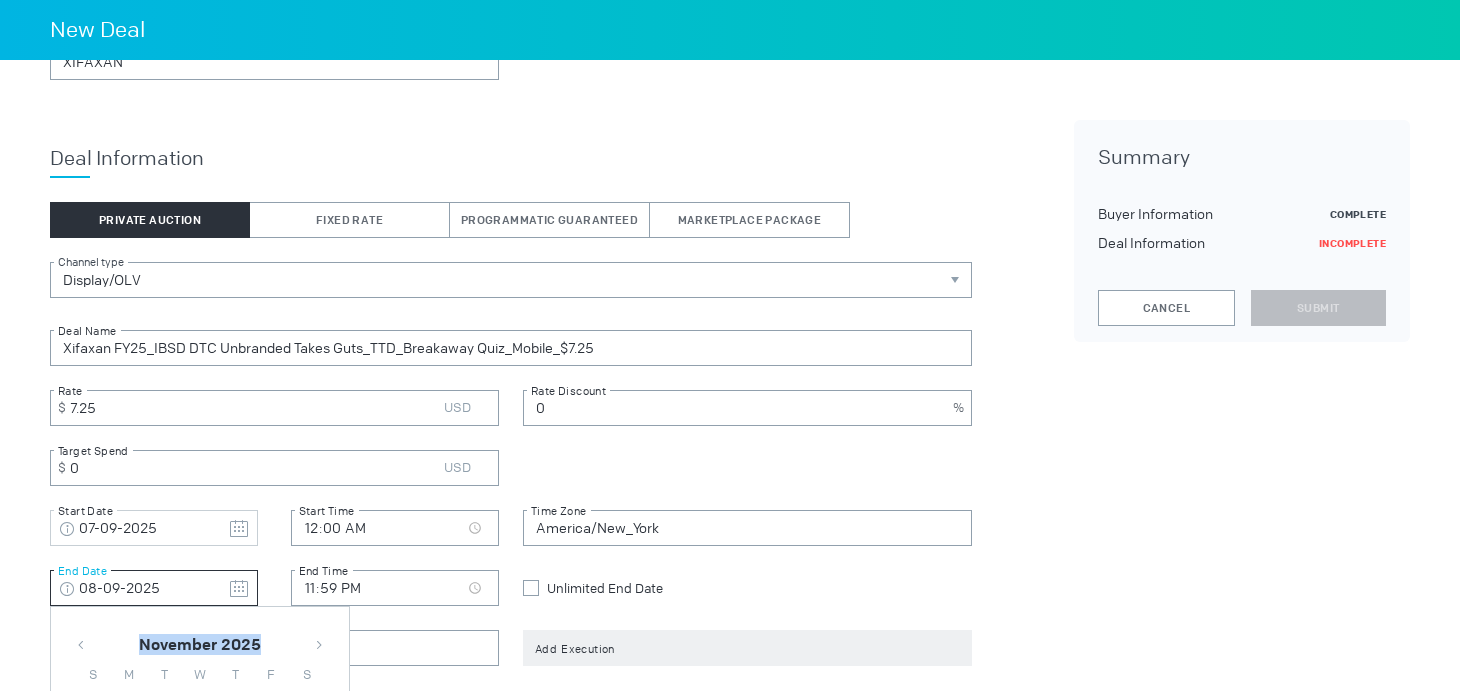 click at bounding box center (319, 645) 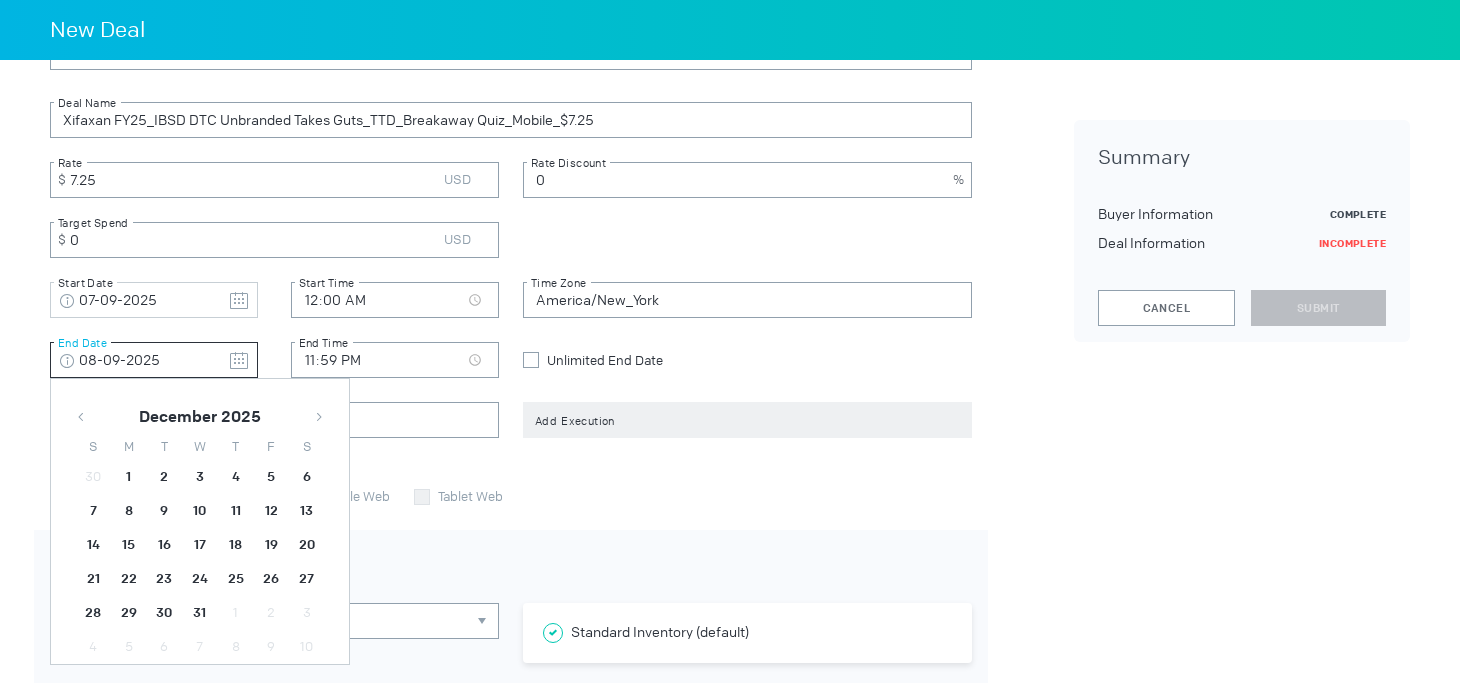 scroll, scrollTop: 482, scrollLeft: 0, axis: vertical 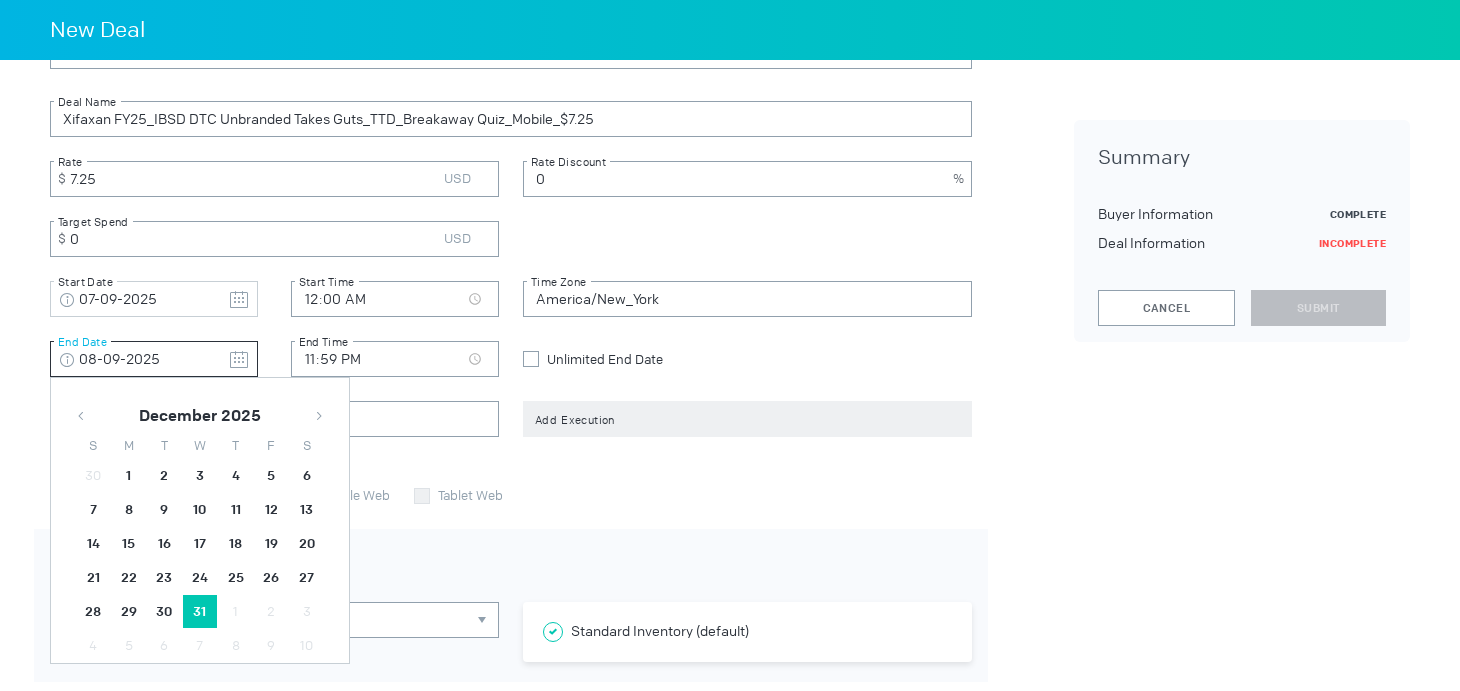 click on "31" at bounding box center [129, 476] 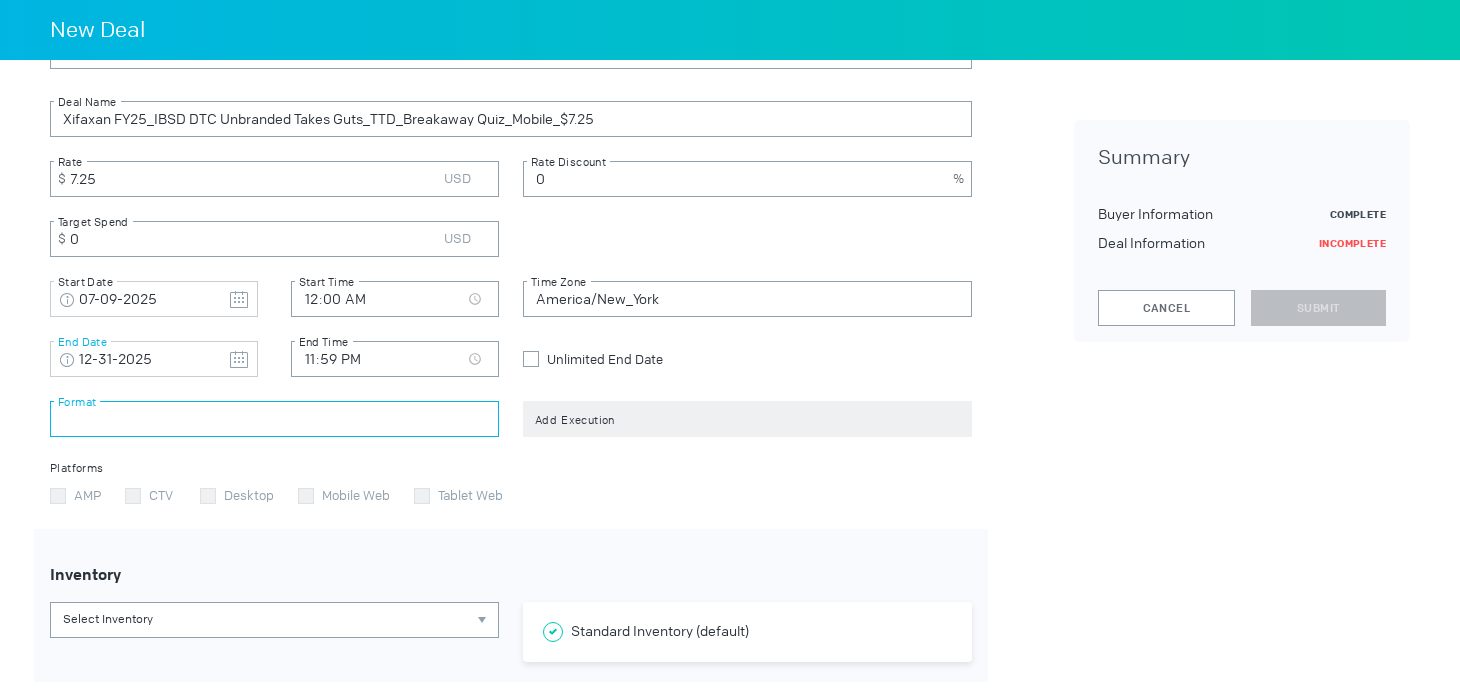 click at bounding box center (274, 419) 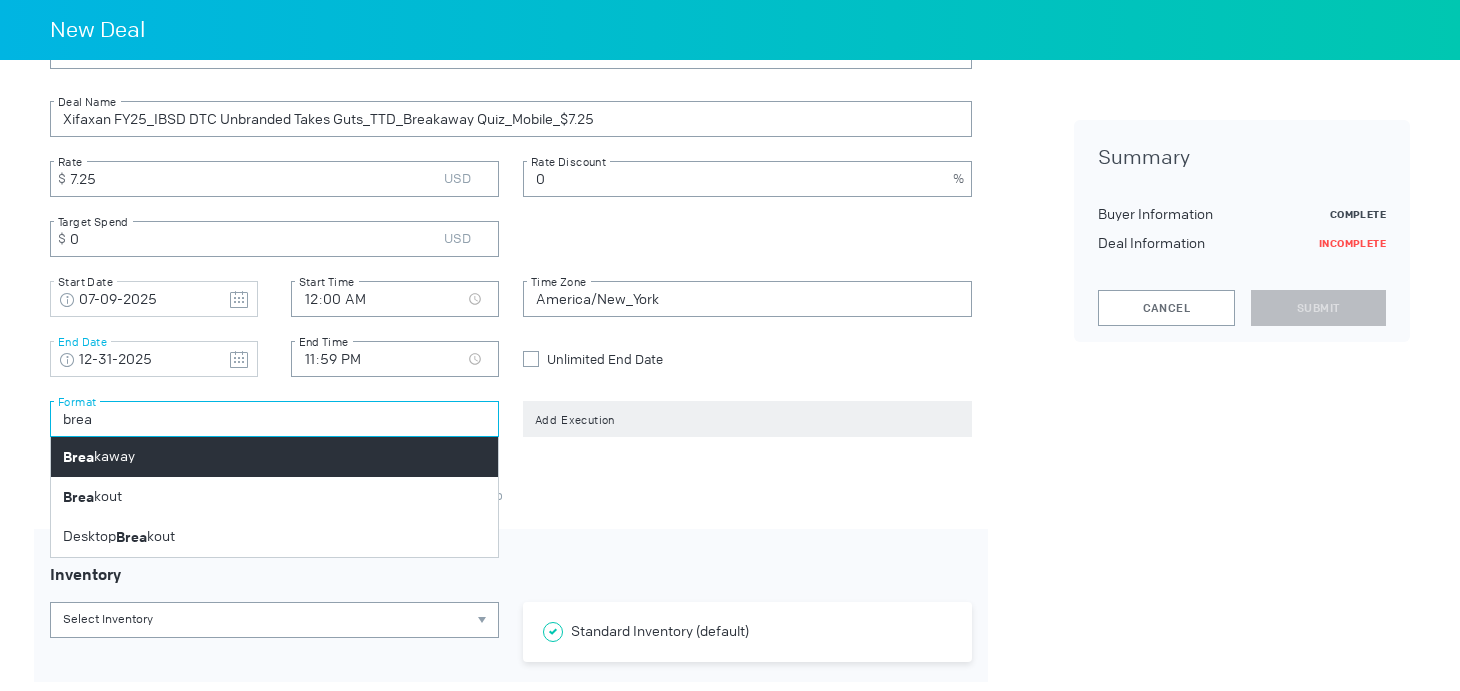 type on "brea" 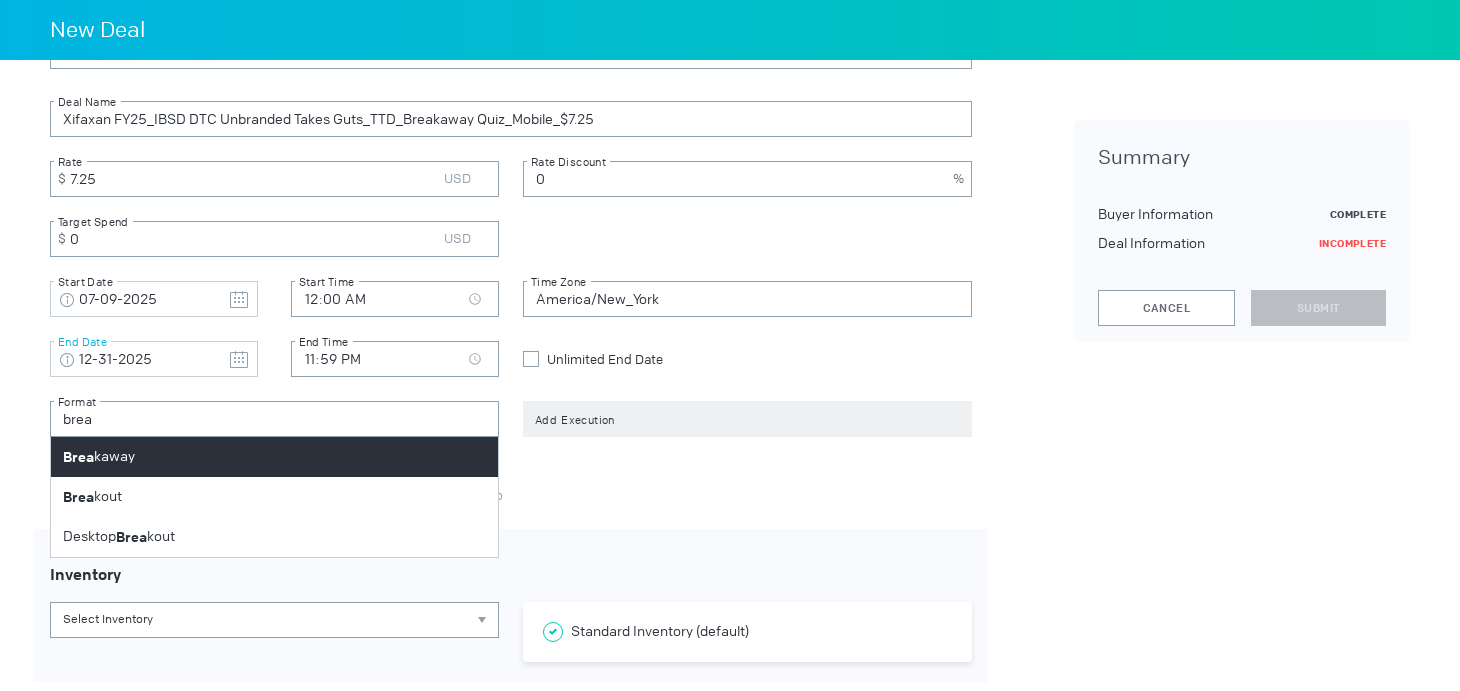 click on "Brea kaway" at bounding box center [274, 457] 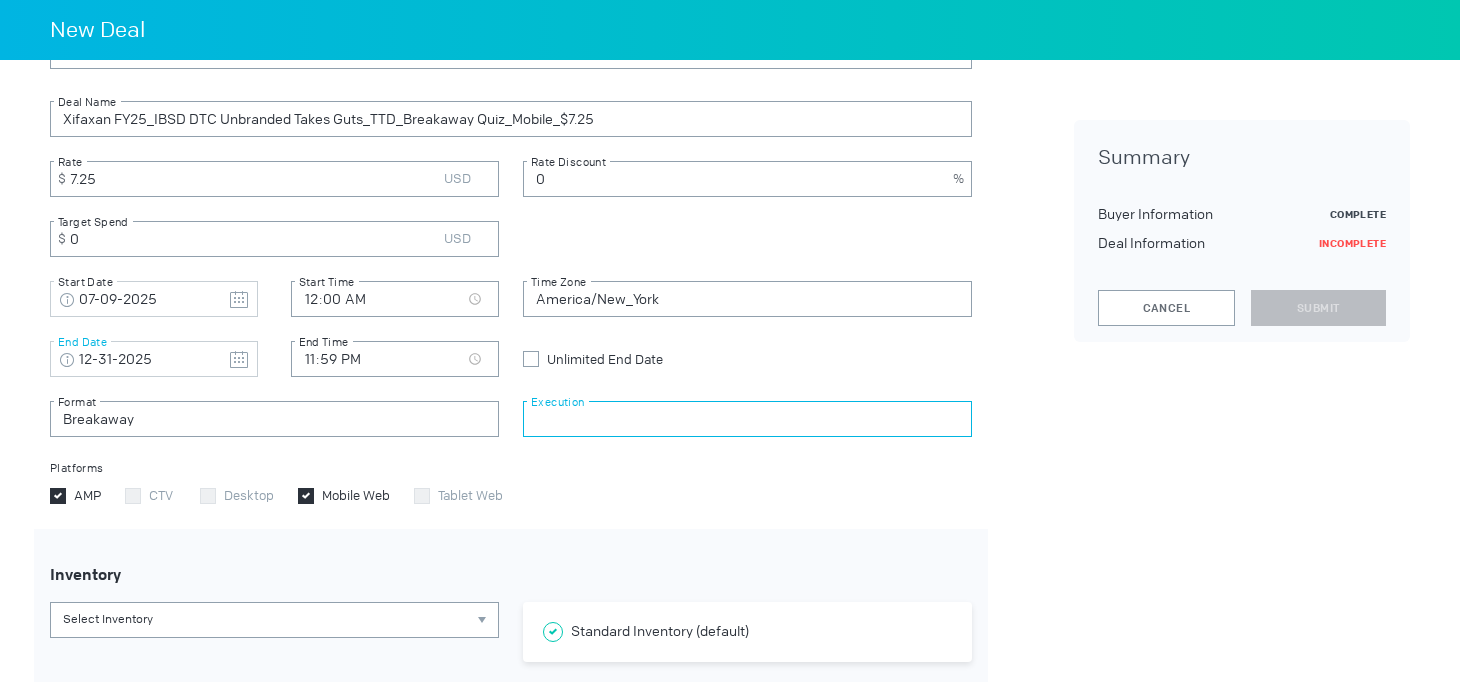 click at bounding box center [747, 419] 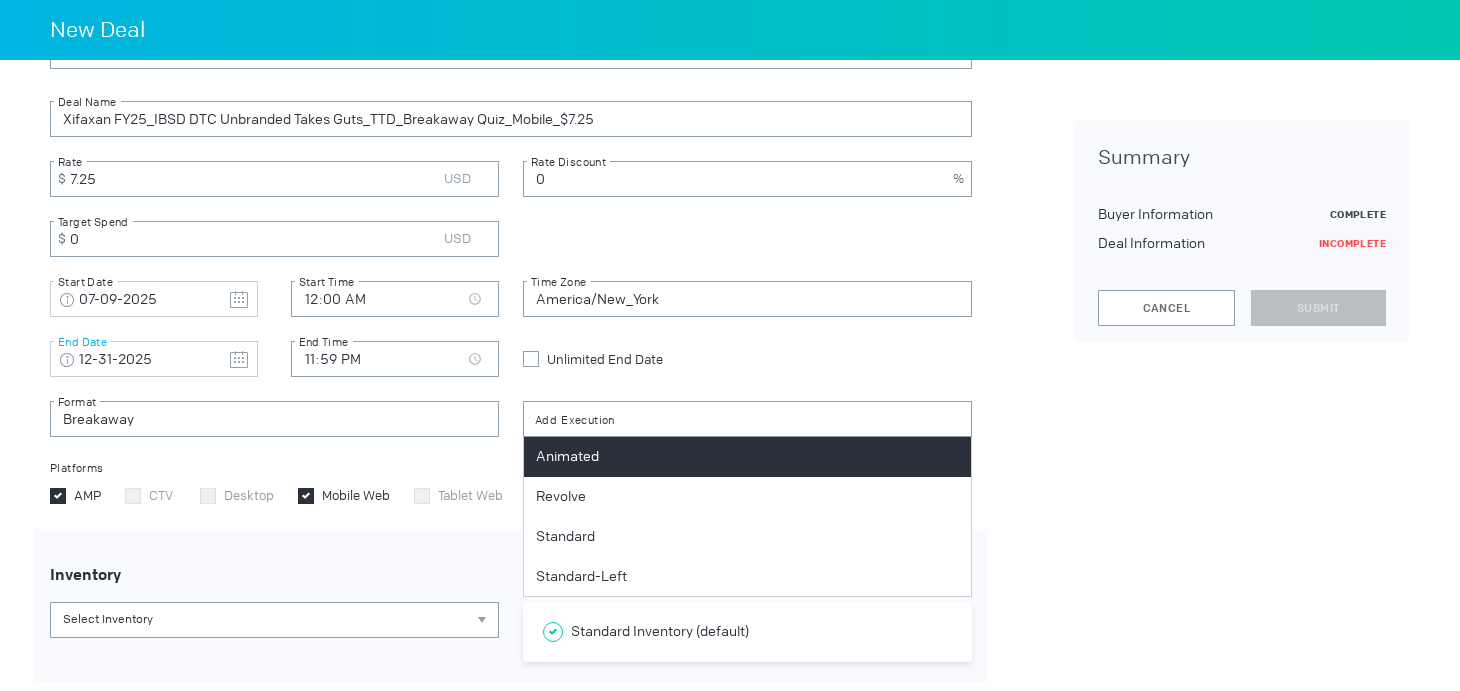 click on "Animated" at bounding box center (747, 457) 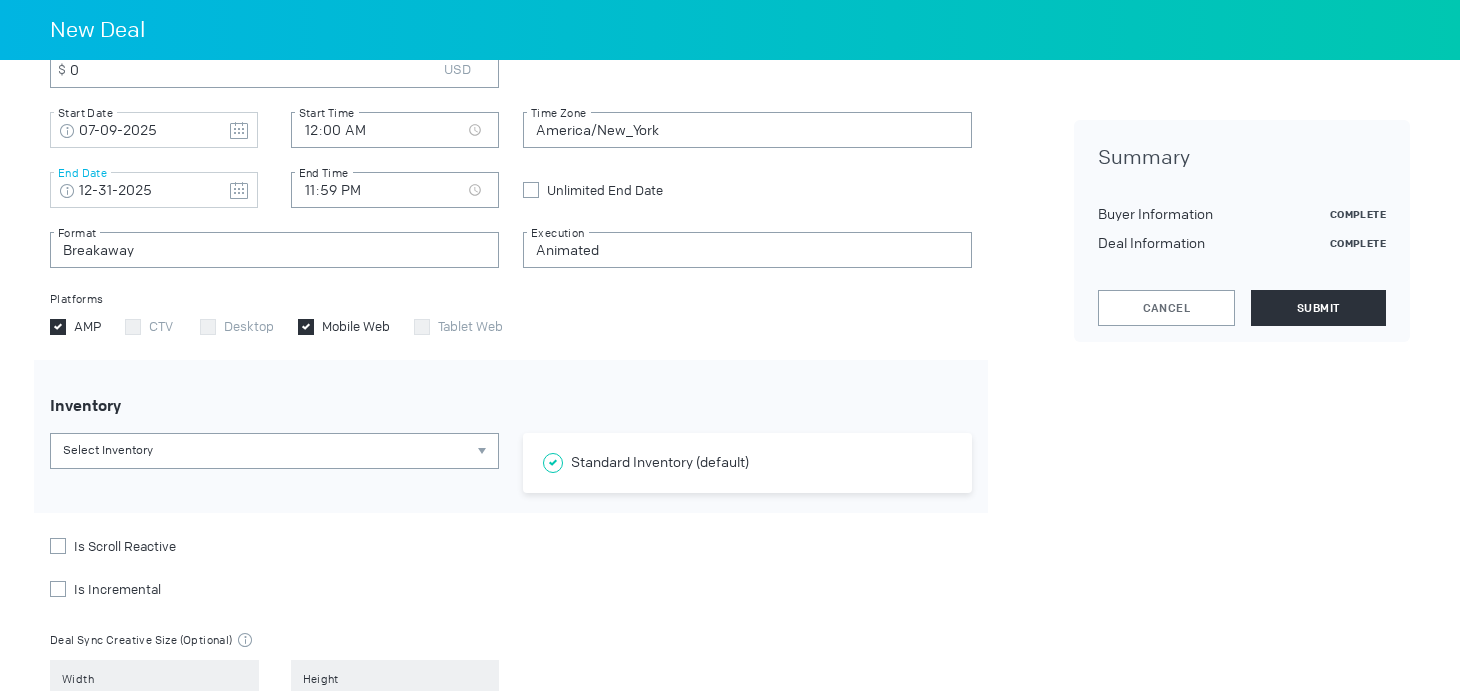 scroll, scrollTop: 0, scrollLeft: 0, axis: both 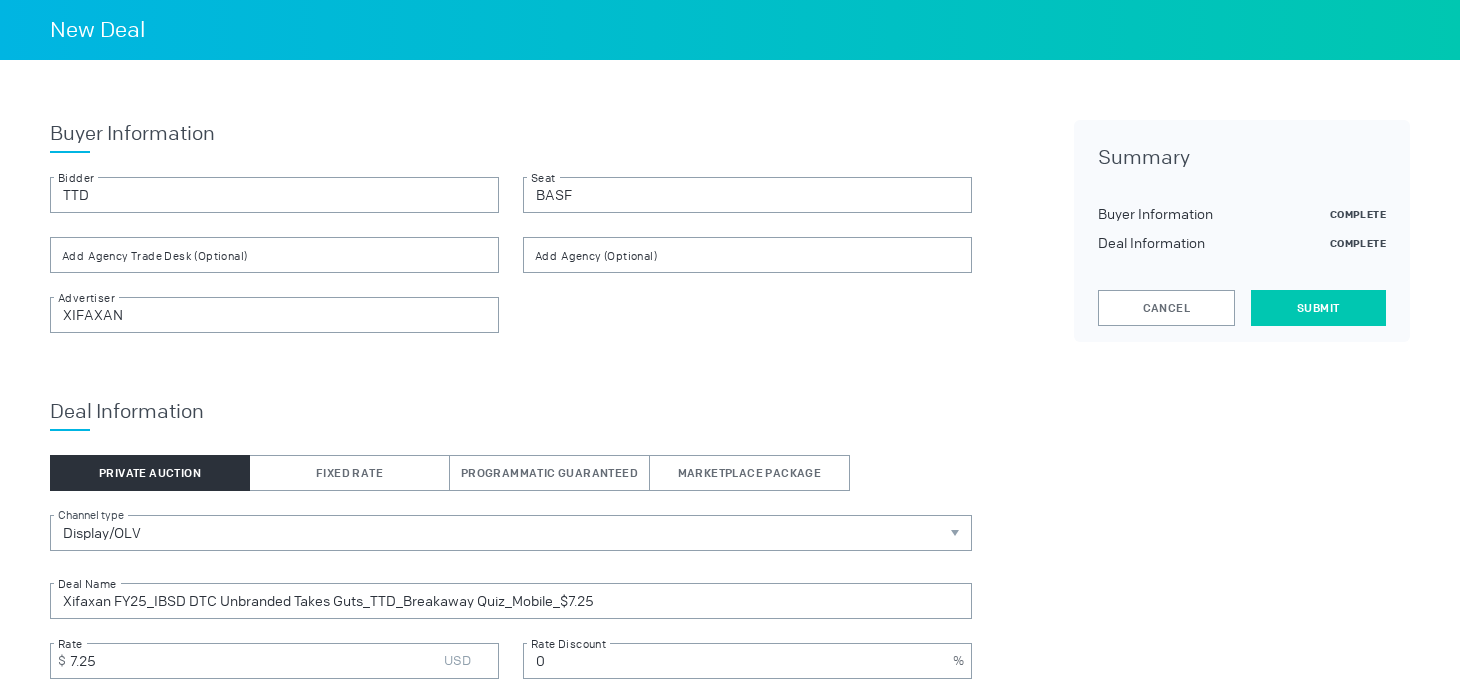 click on "Submit" at bounding box center (1318, 308) 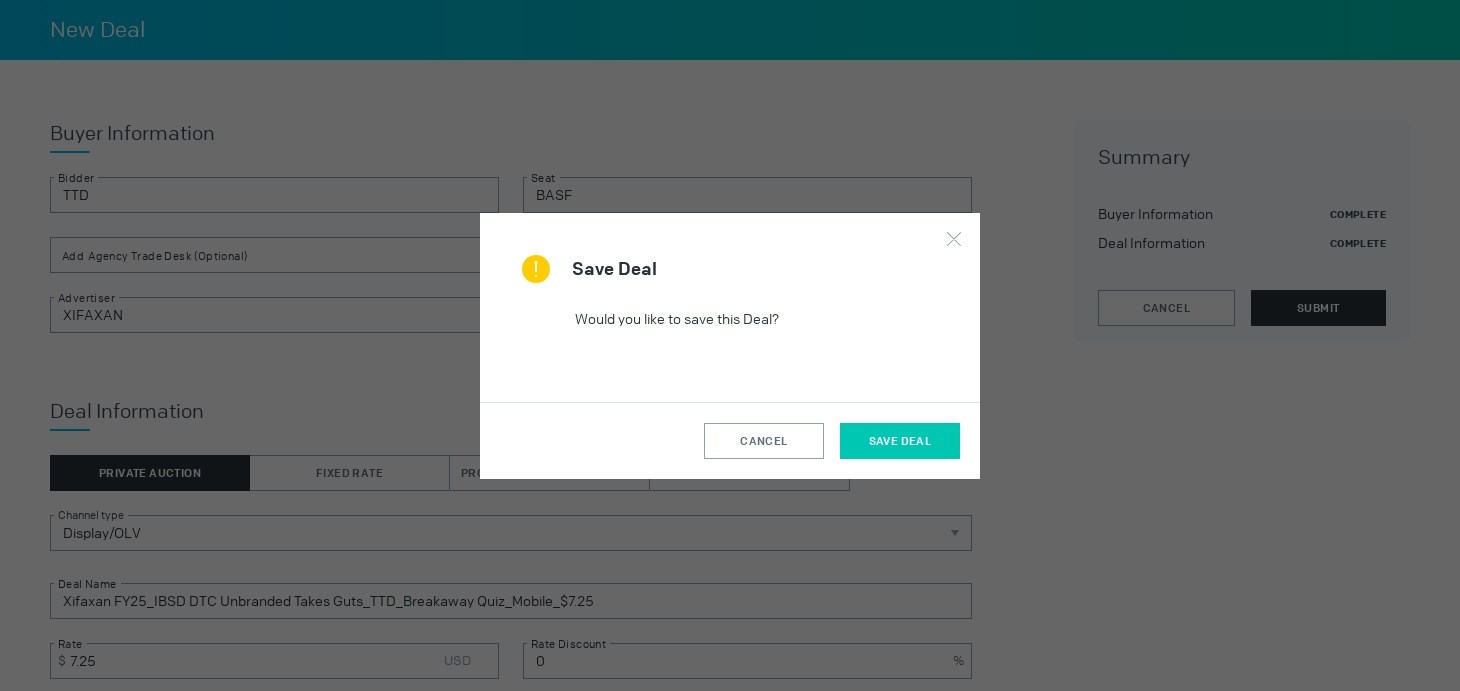 click on "Save Deal" at bounding box center (900, 441) 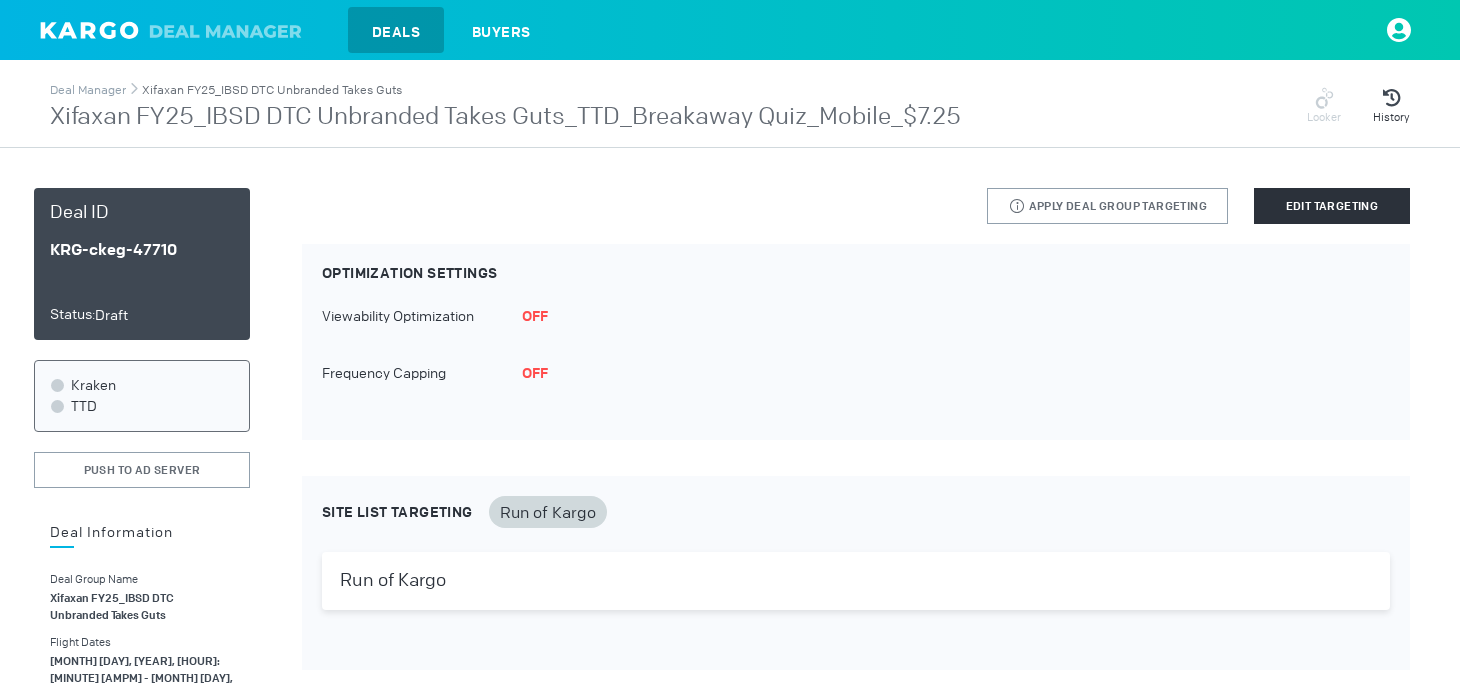click on "Xifaxan FY25_IBSD DTC Unbranded Takes Guts" at bounding box center [272, 90] 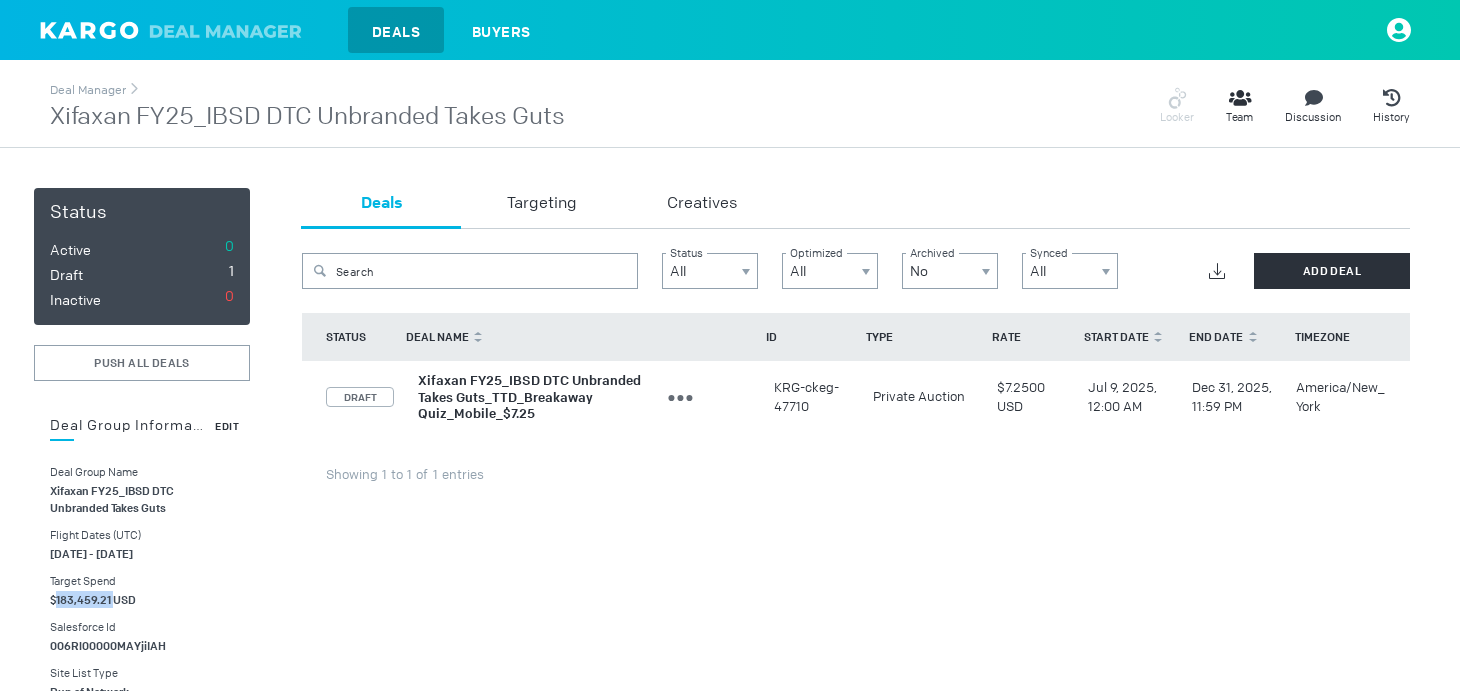 drag, startPoint x: 111, startPoint y: 597, endPoint x: 57, endPoint y: 595, distance: 54.037025 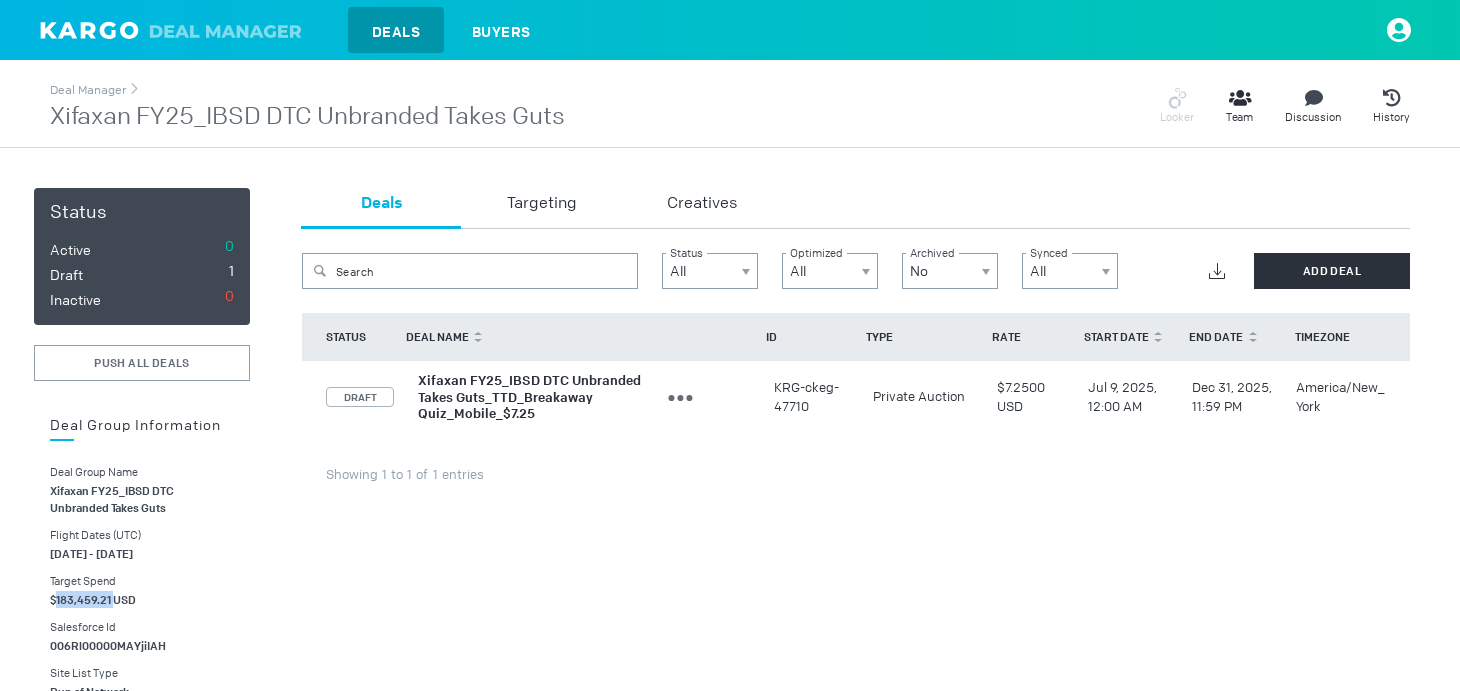 copy on "[NUMBER]" 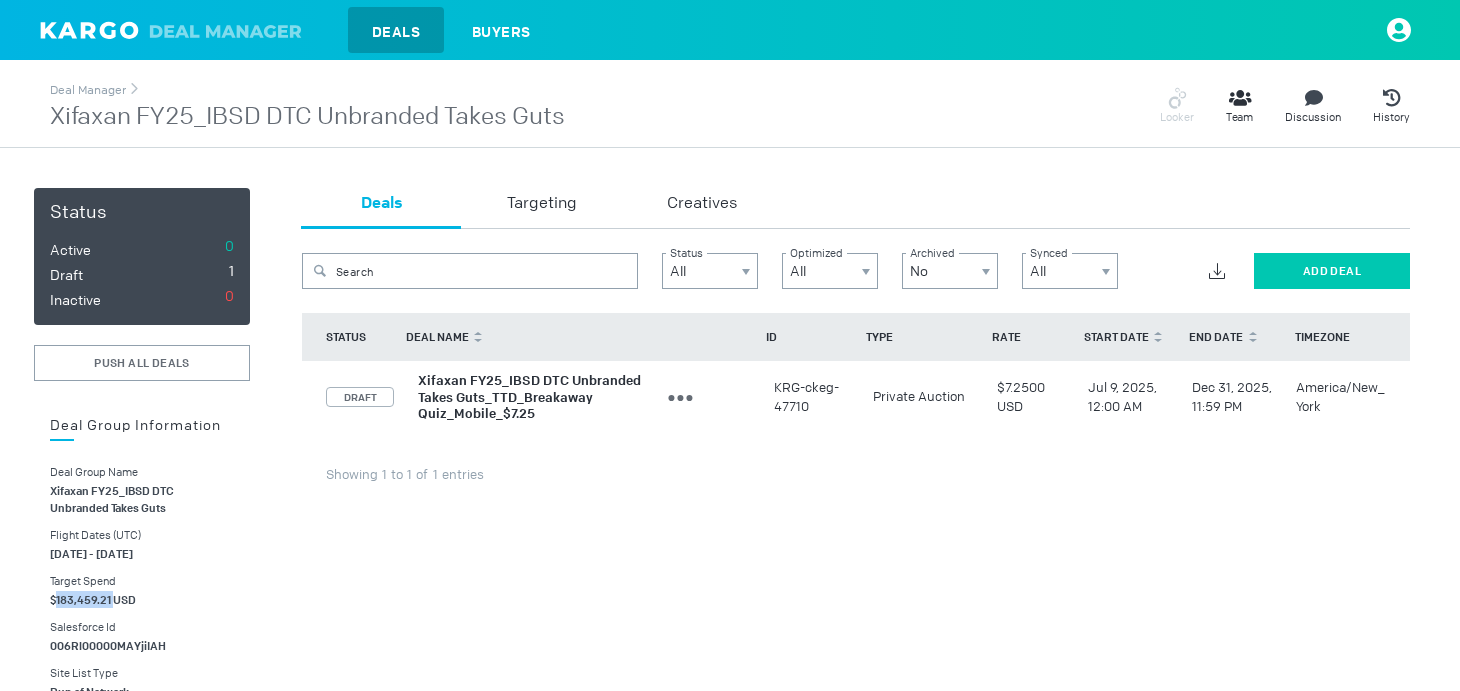 click on "Add Deal" at bounding box center [1332, 271] 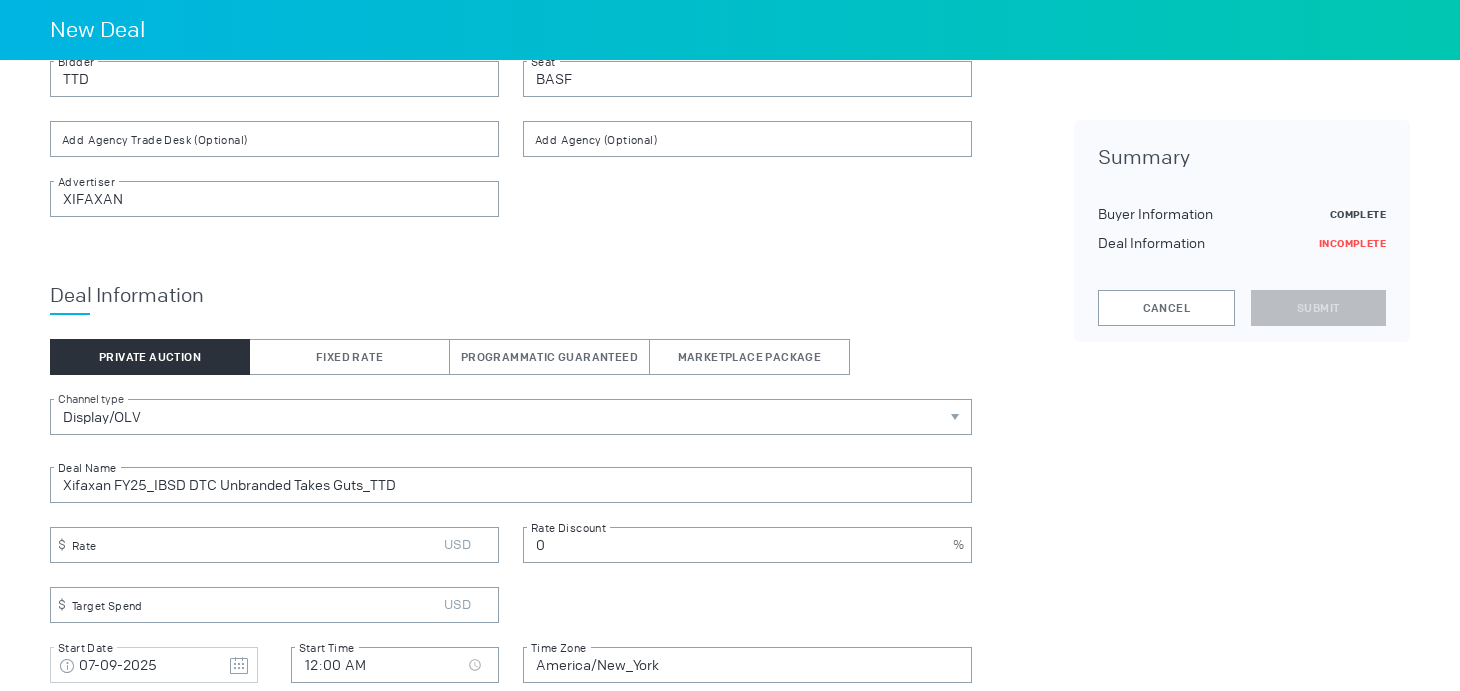 scroll, scrollTop: 149, scrollLeft: 0, axis: vertical 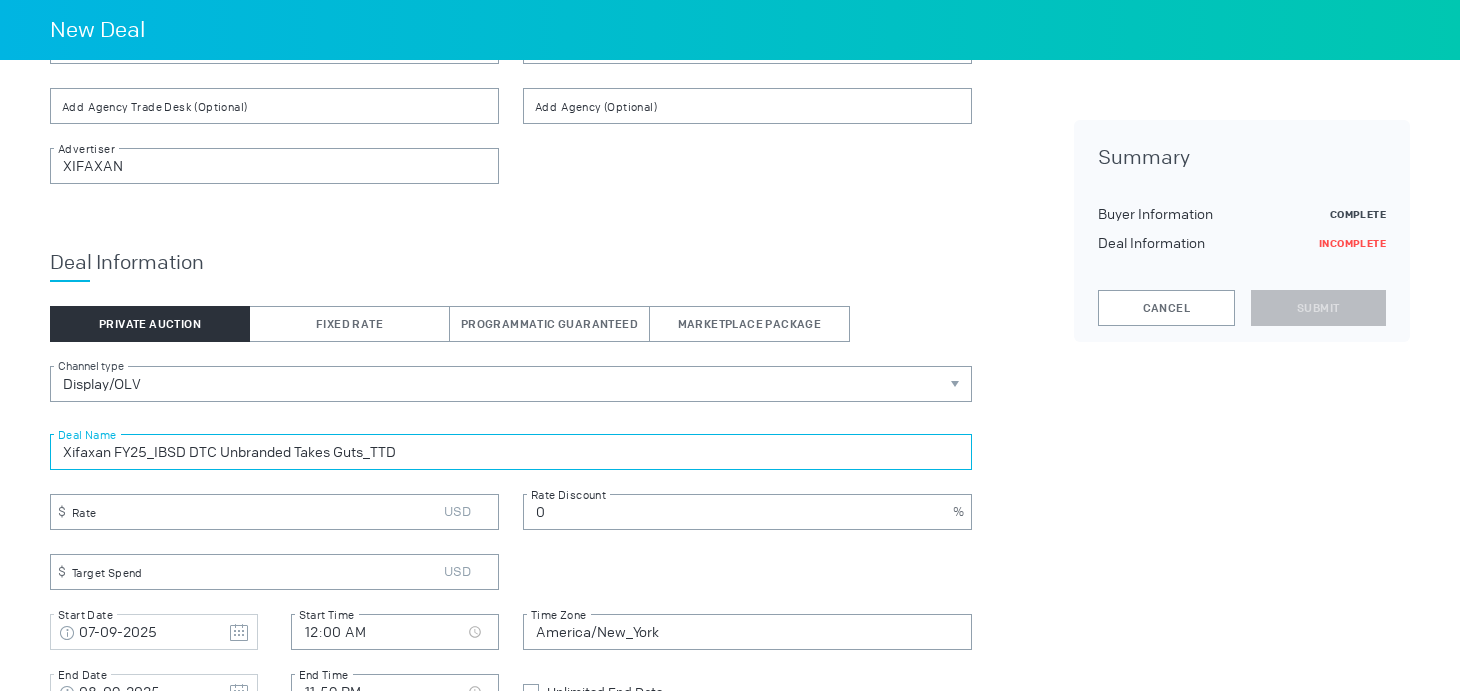 click on "Xifaxan FY25_IBSD DTC Unbranded Takes Guts_TTD" at bounding box center [511, 452] 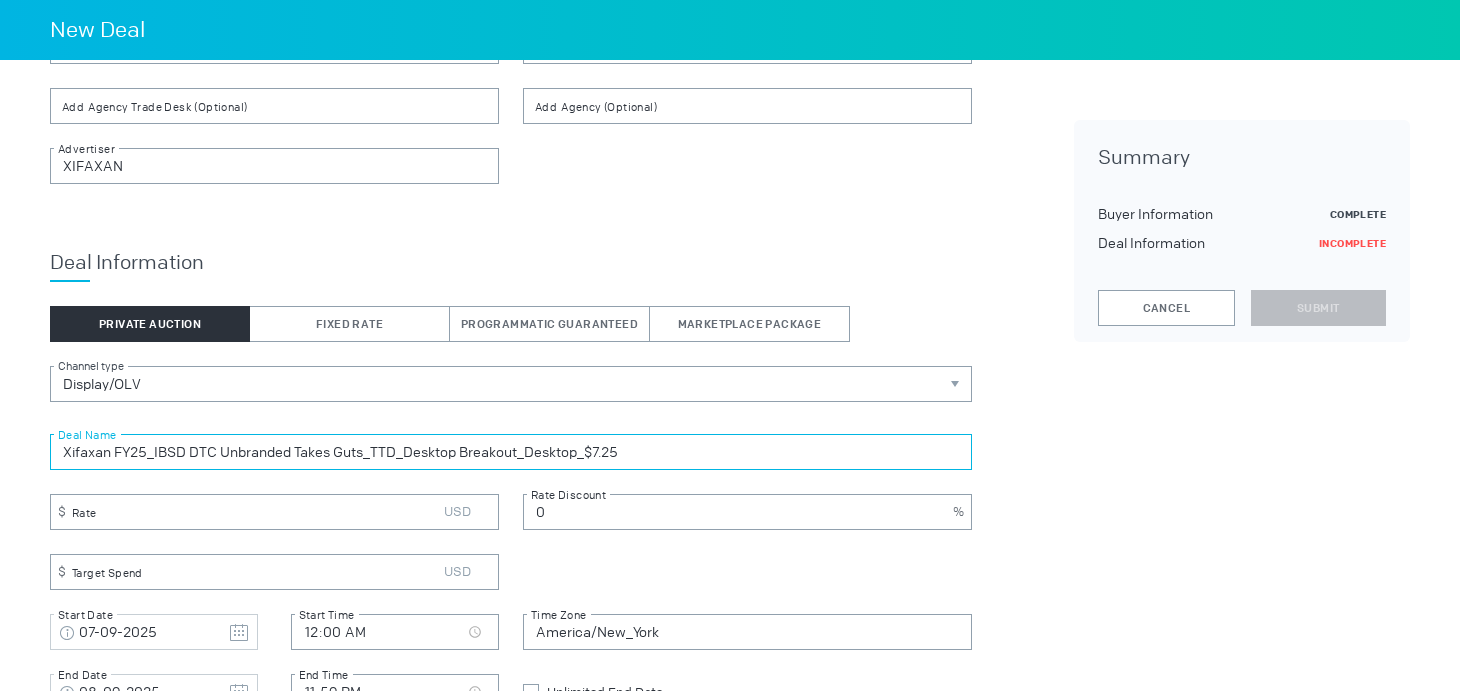 type on "Xifaxan FY25_IBSD DTC Unbranded Takes Guts_TTD_Desktop Breakout_Desktop_$7.25" 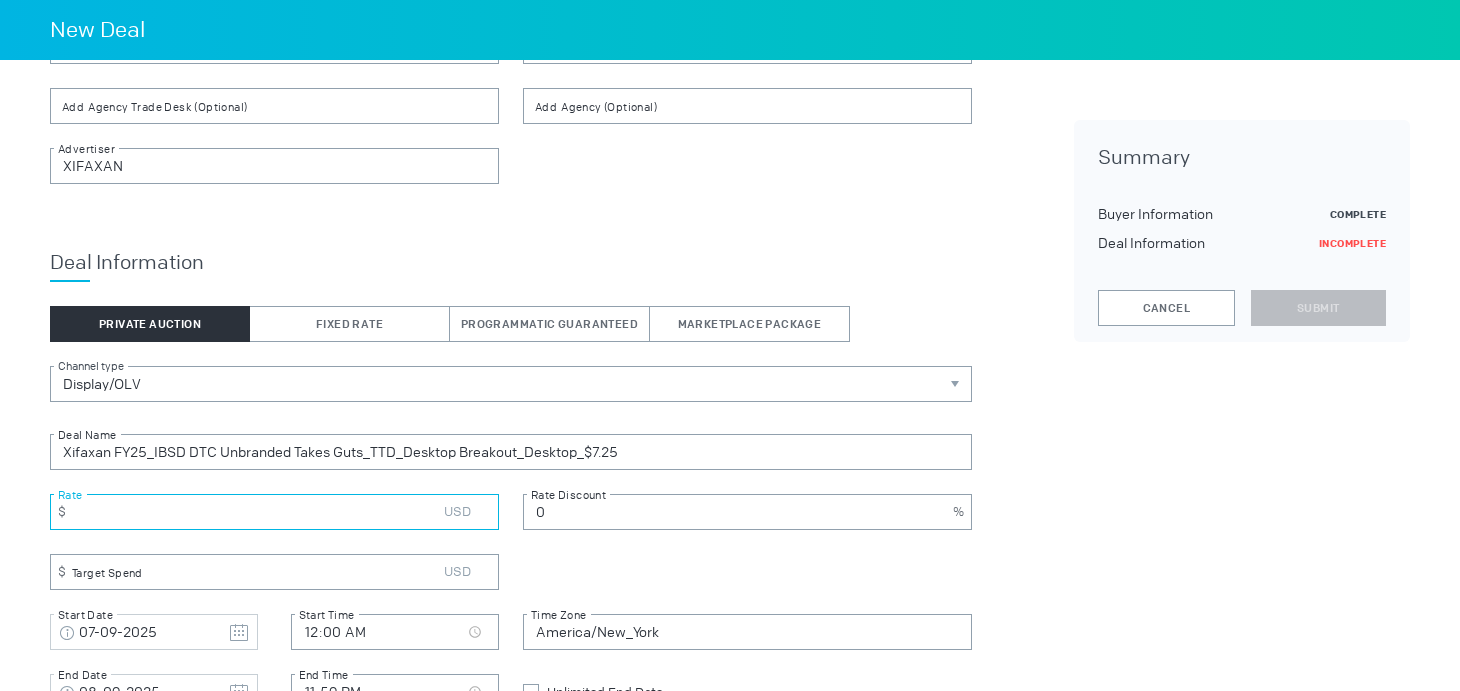 click at bounding box center [274, 512] 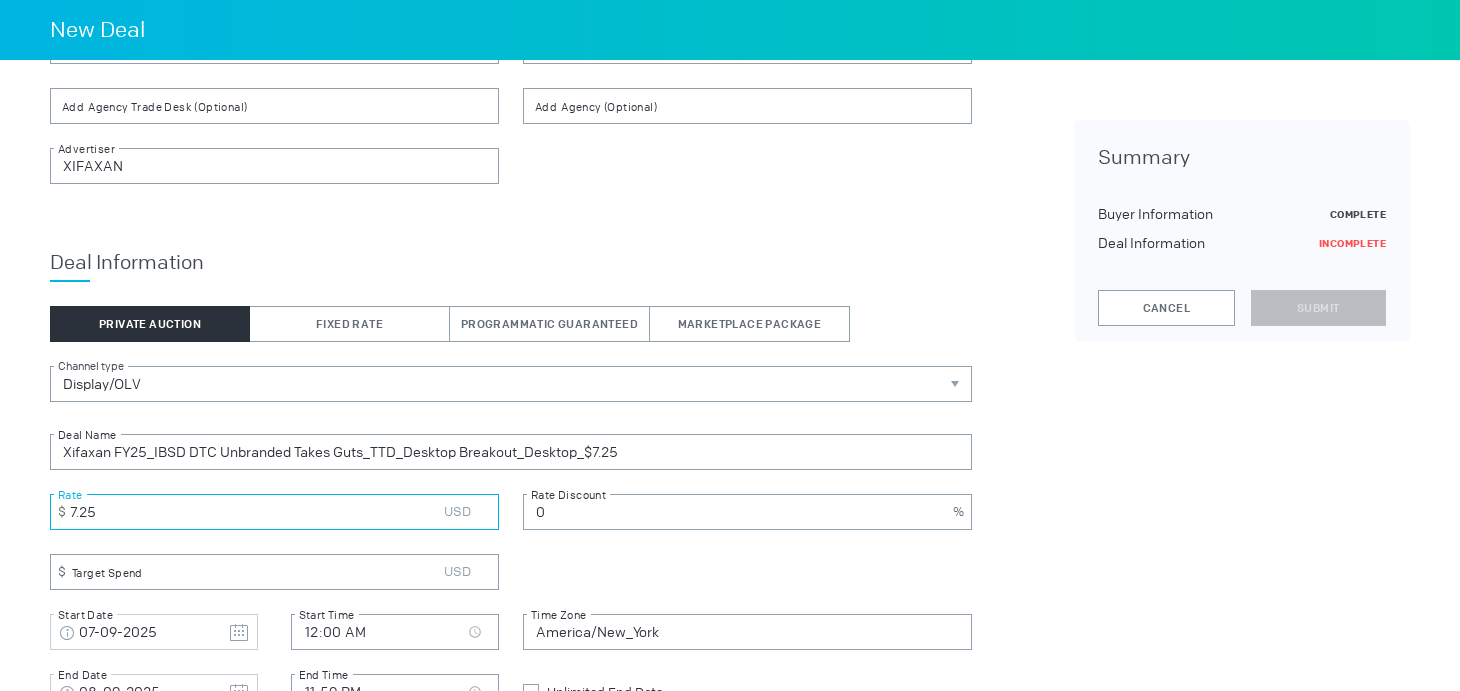 type on "7.25" 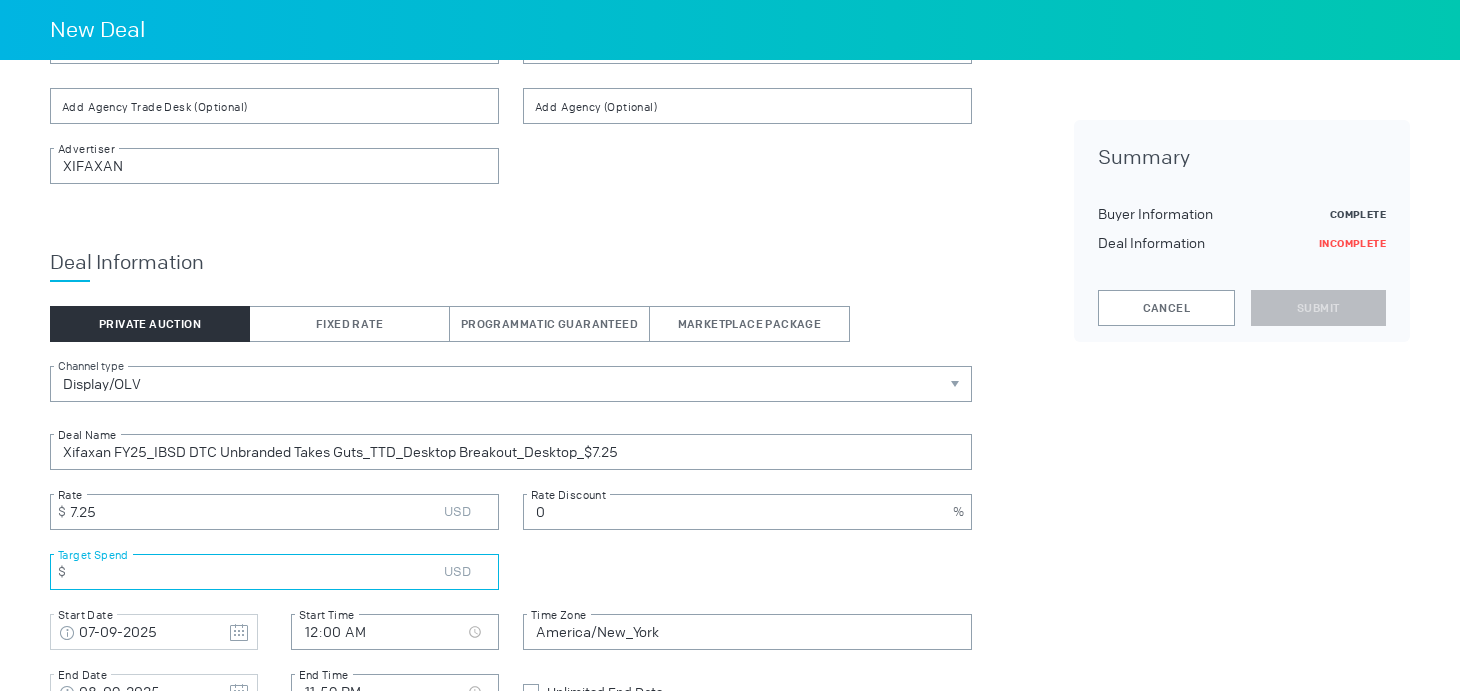 click at bounding box center [274, 572] 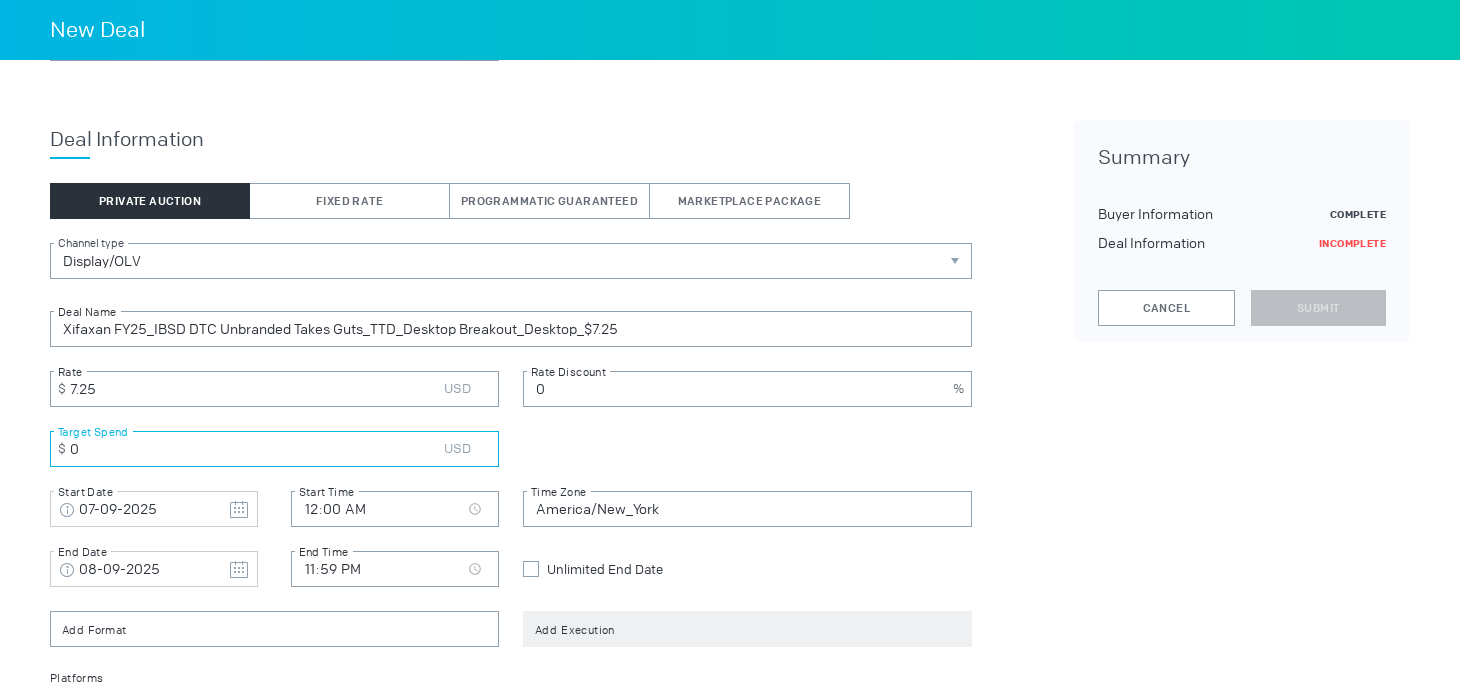 scroll, scrollTop: 301, scrollLeft: 0, axis: vertical 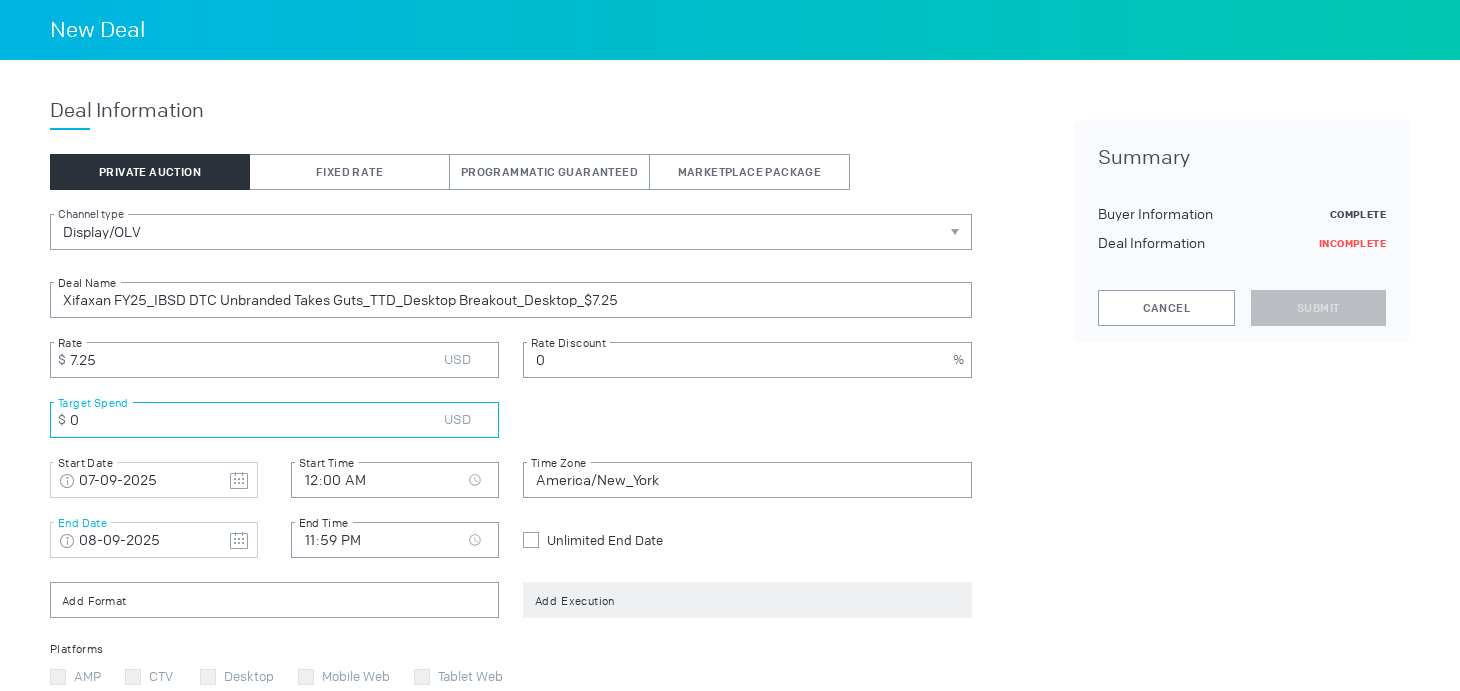 type on "0" 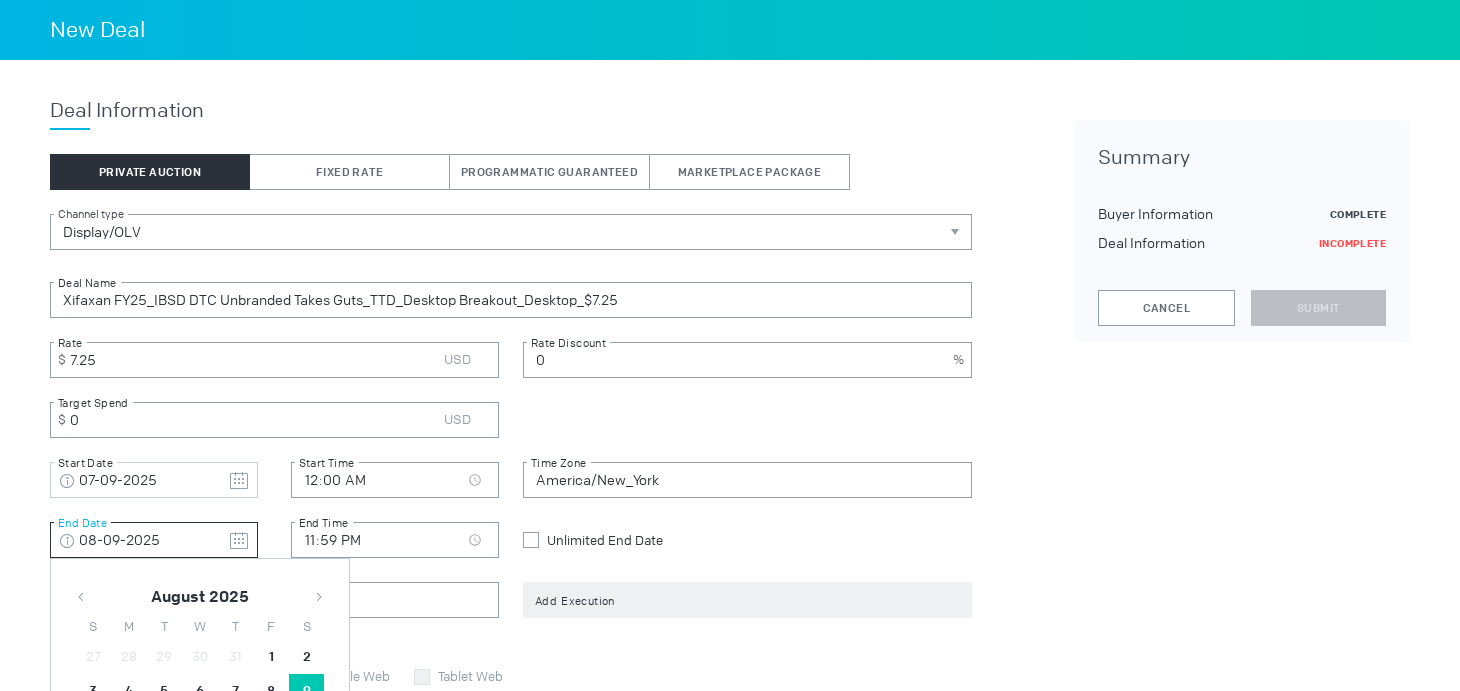 click on "08-09-2025" at bounding box center (154, 541) 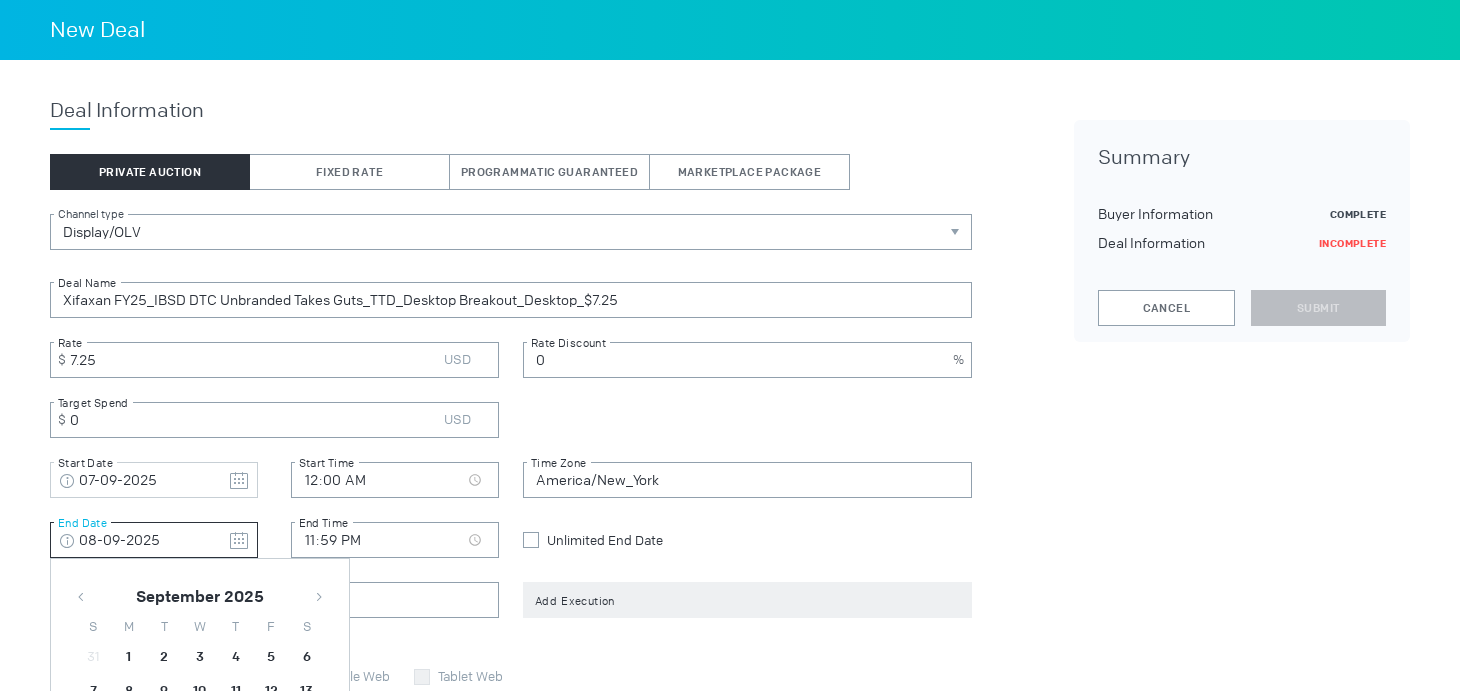 click at bounding box center (319, 597) 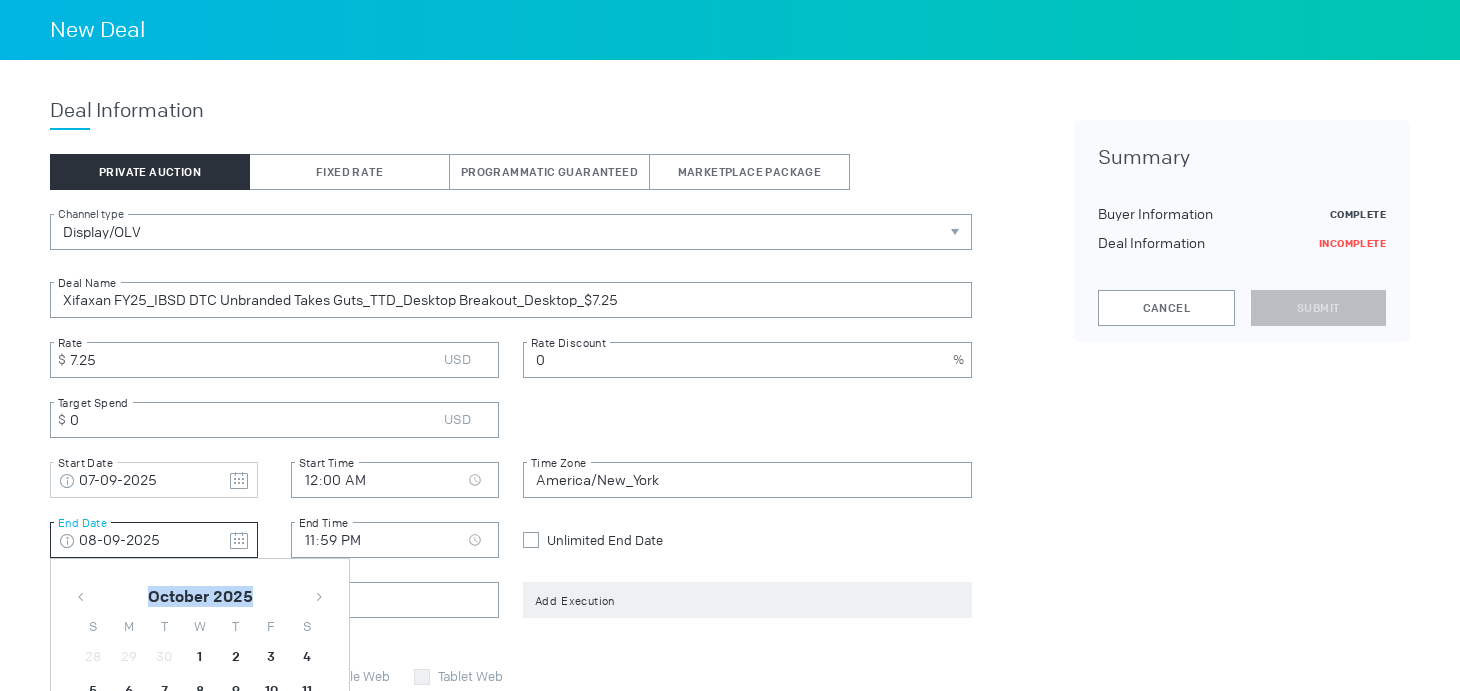 click at bounding box center (319, 597) 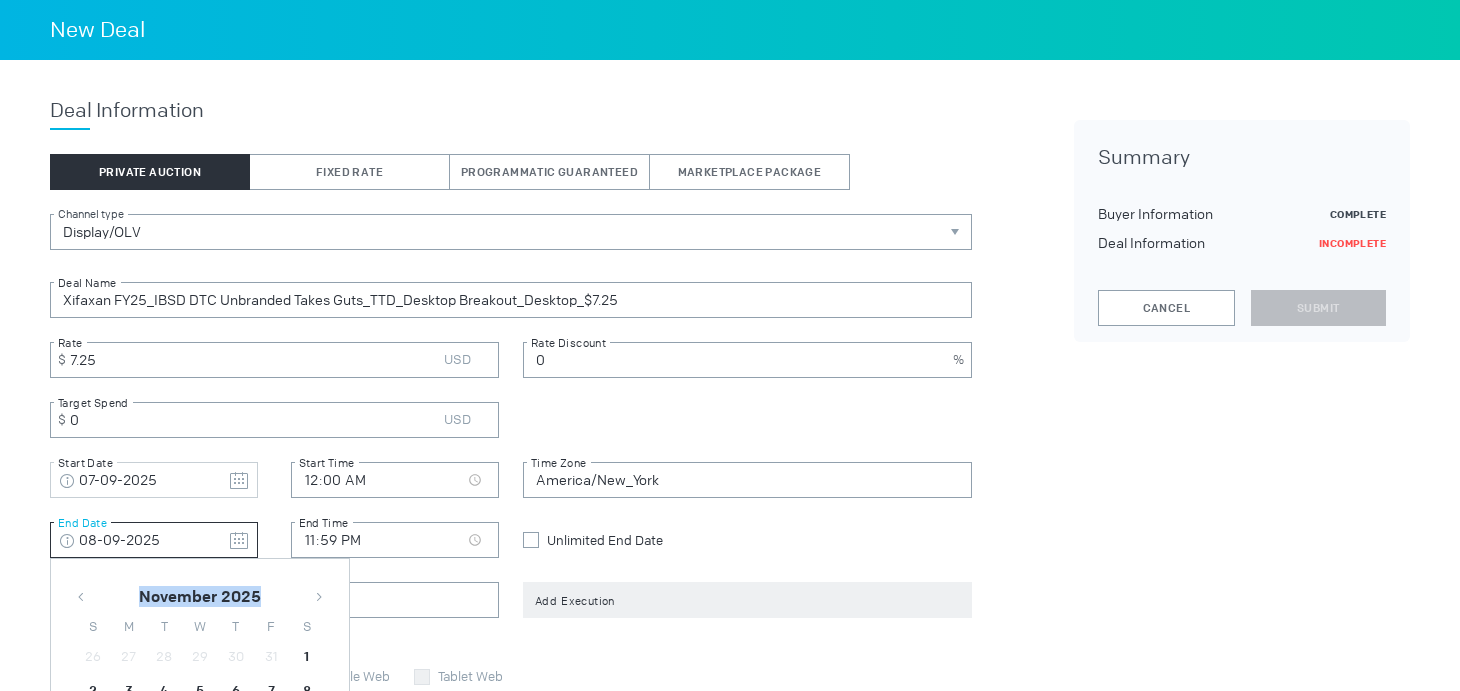 click at bounding box center [319, 597] 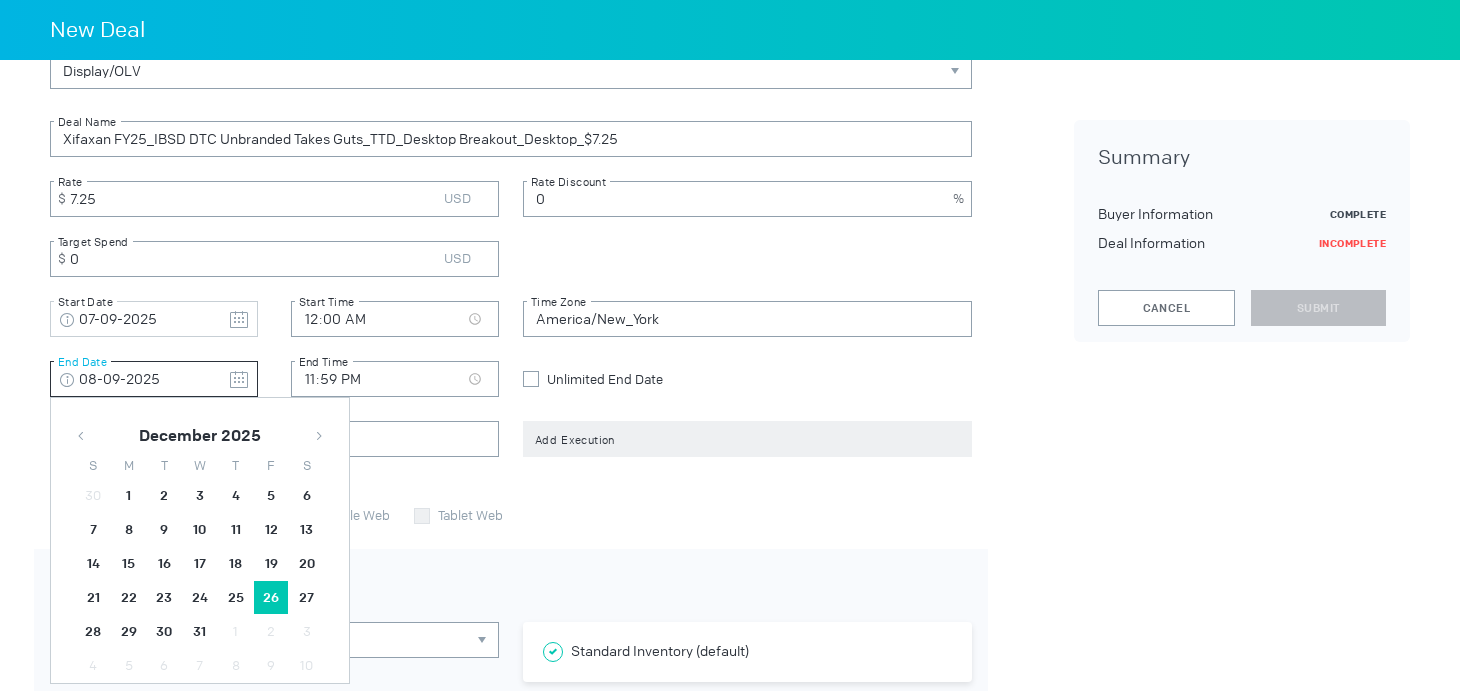 scroll, scrollTop: 471, scrollLeft: 0, axis: vertical 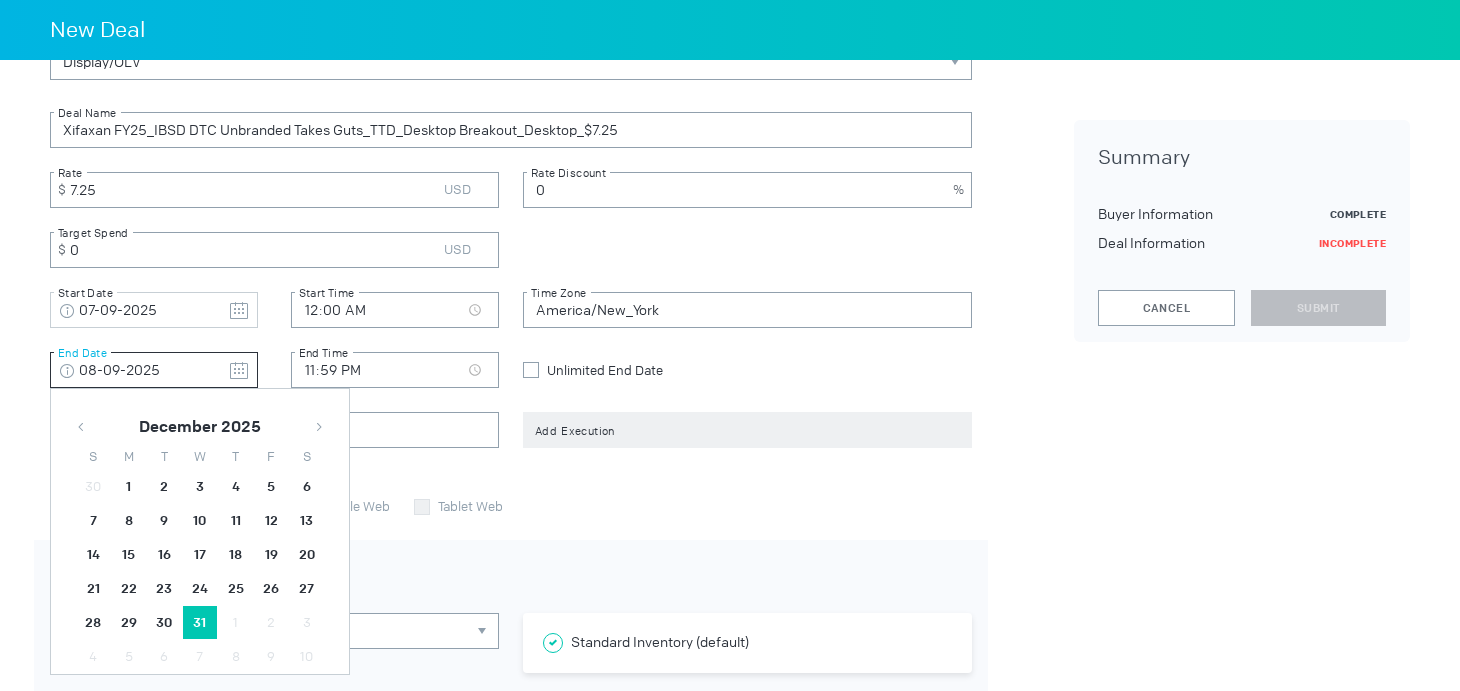 click on "31" at bounding box center (200, 487) 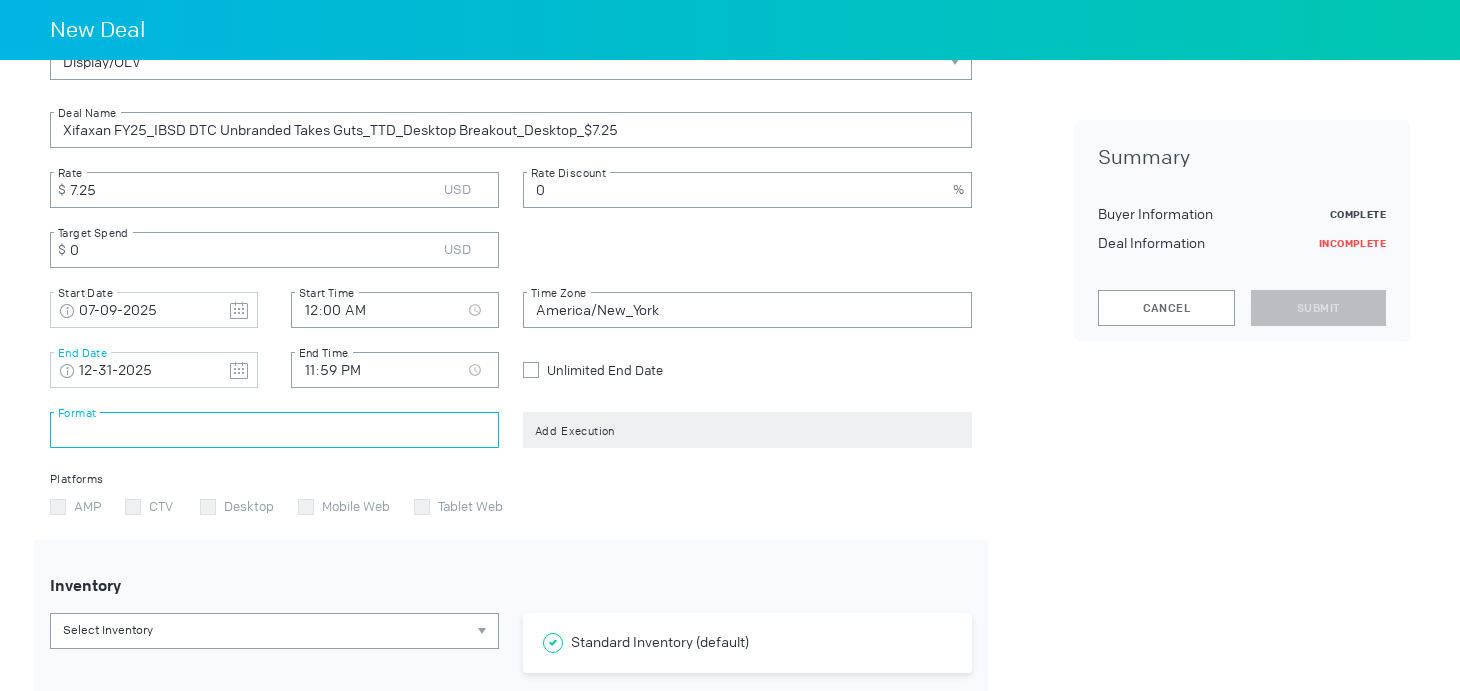 click at bounding box center [274, 430] 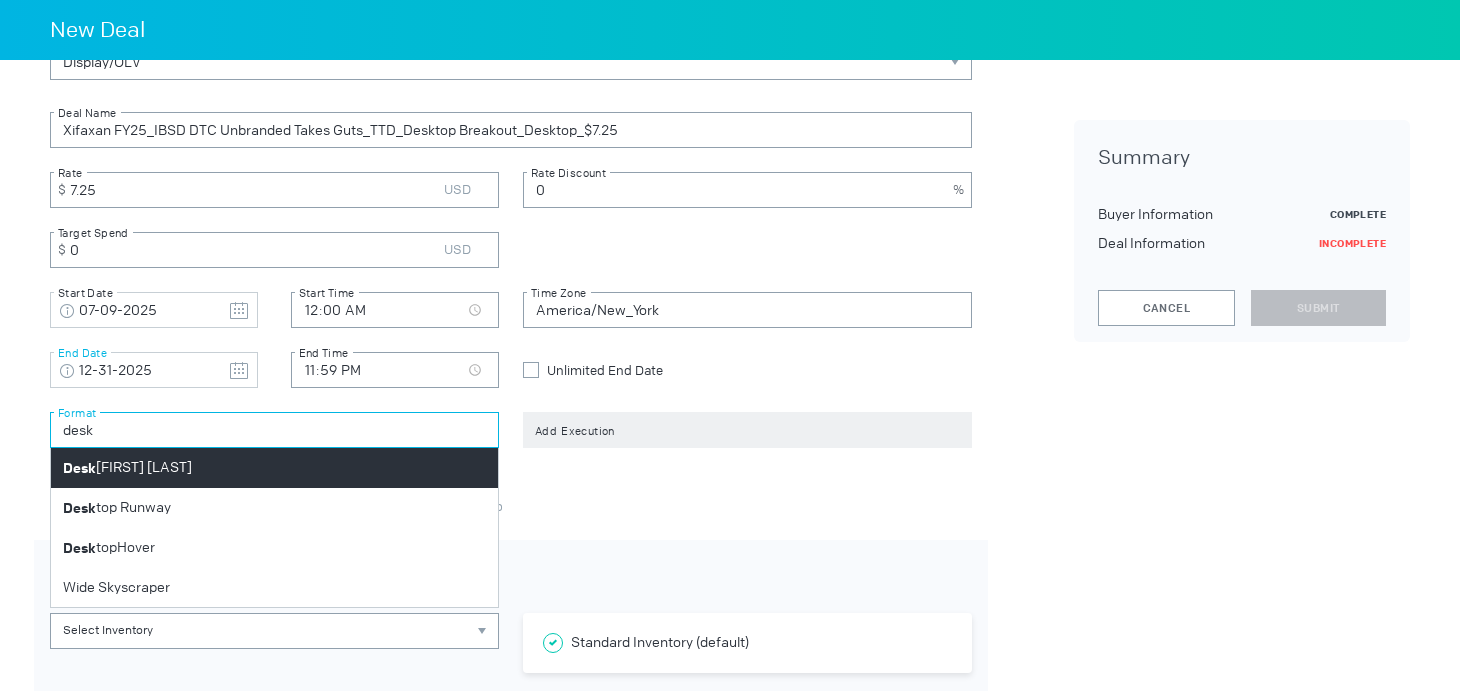 type on "desk" 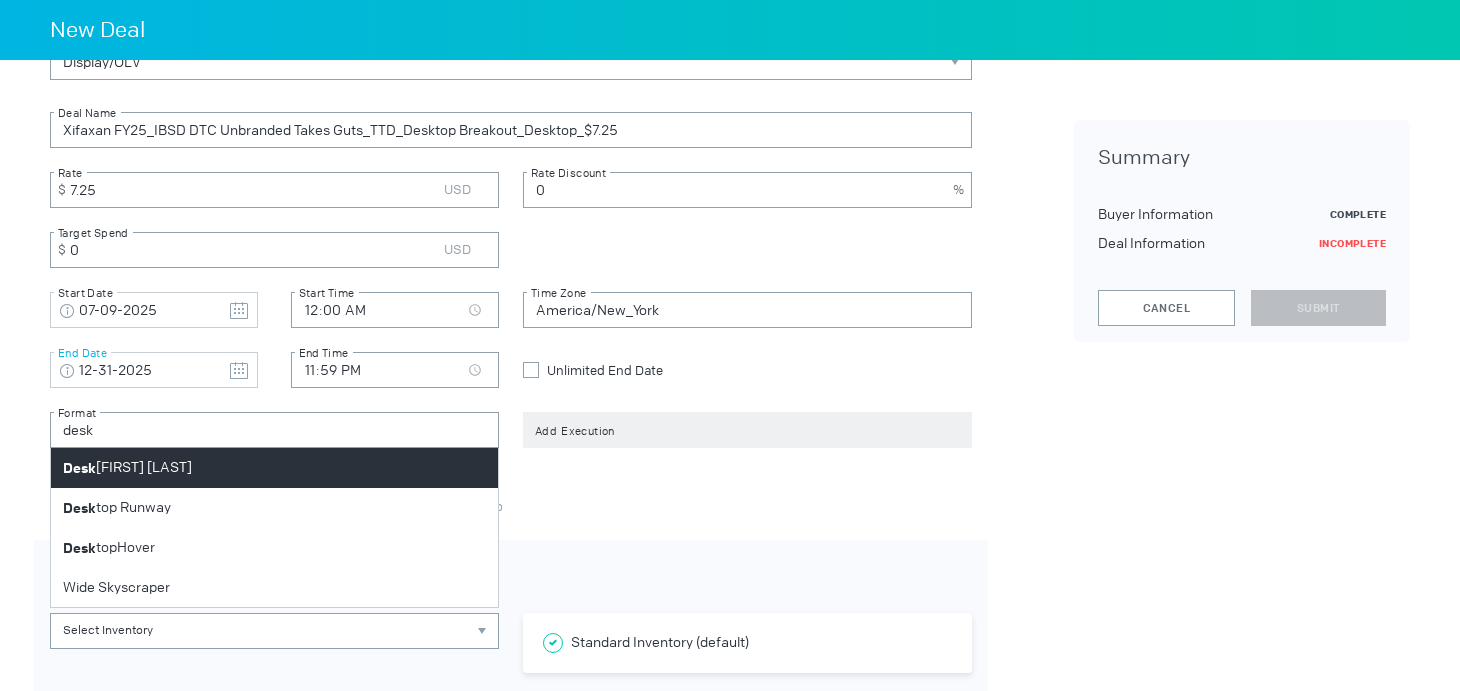 click on "Desk top Breakout" at bounding box center (274, 468) 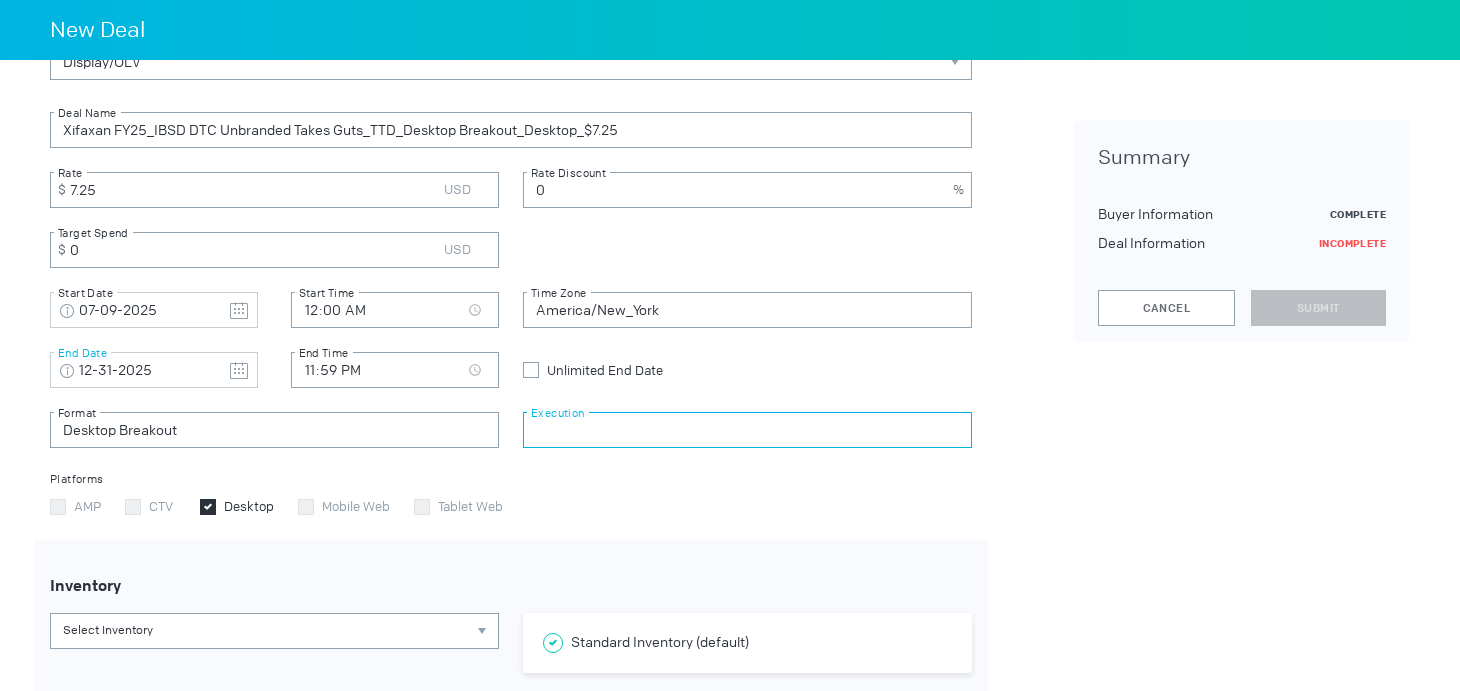 click at bounding box center (747, 430) 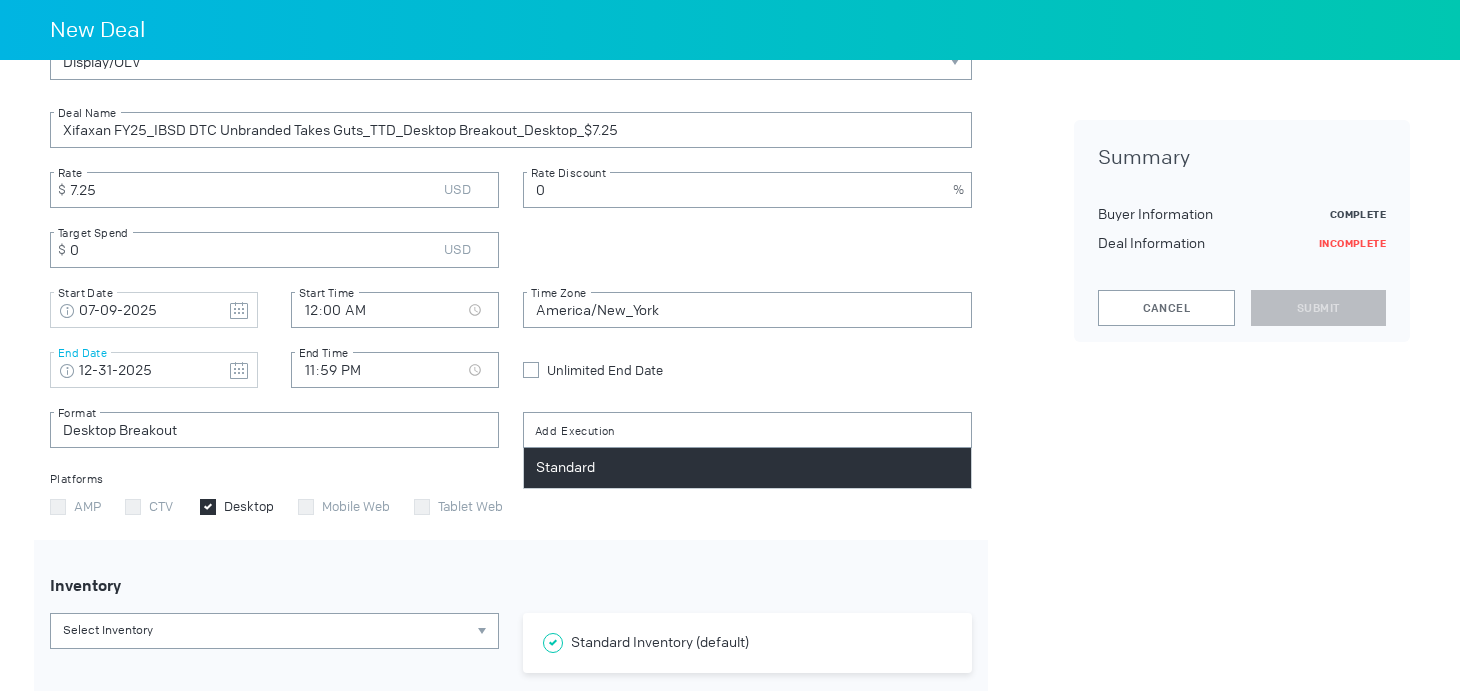 click on "Standard" at bounding box center [747, 468] 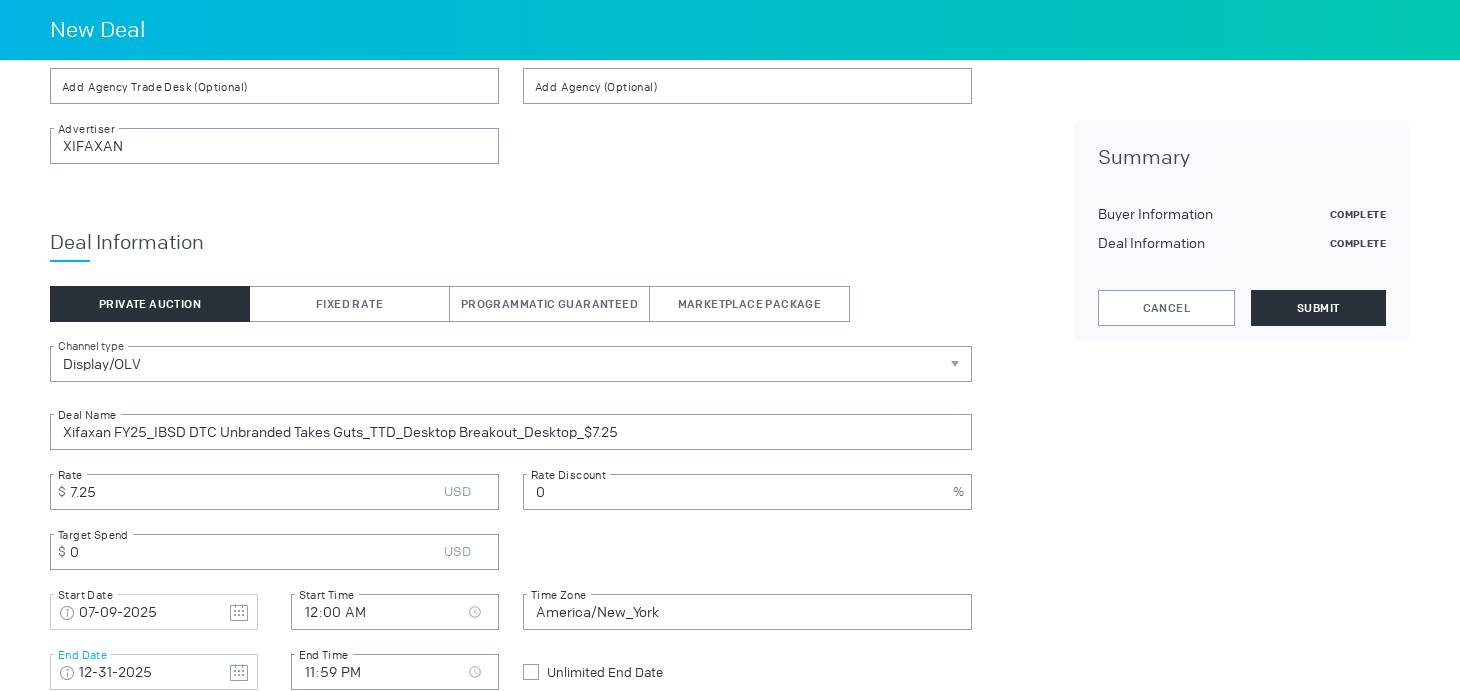 scroll, scrollTop: 64, scrollLeft: 0, axis: vertical 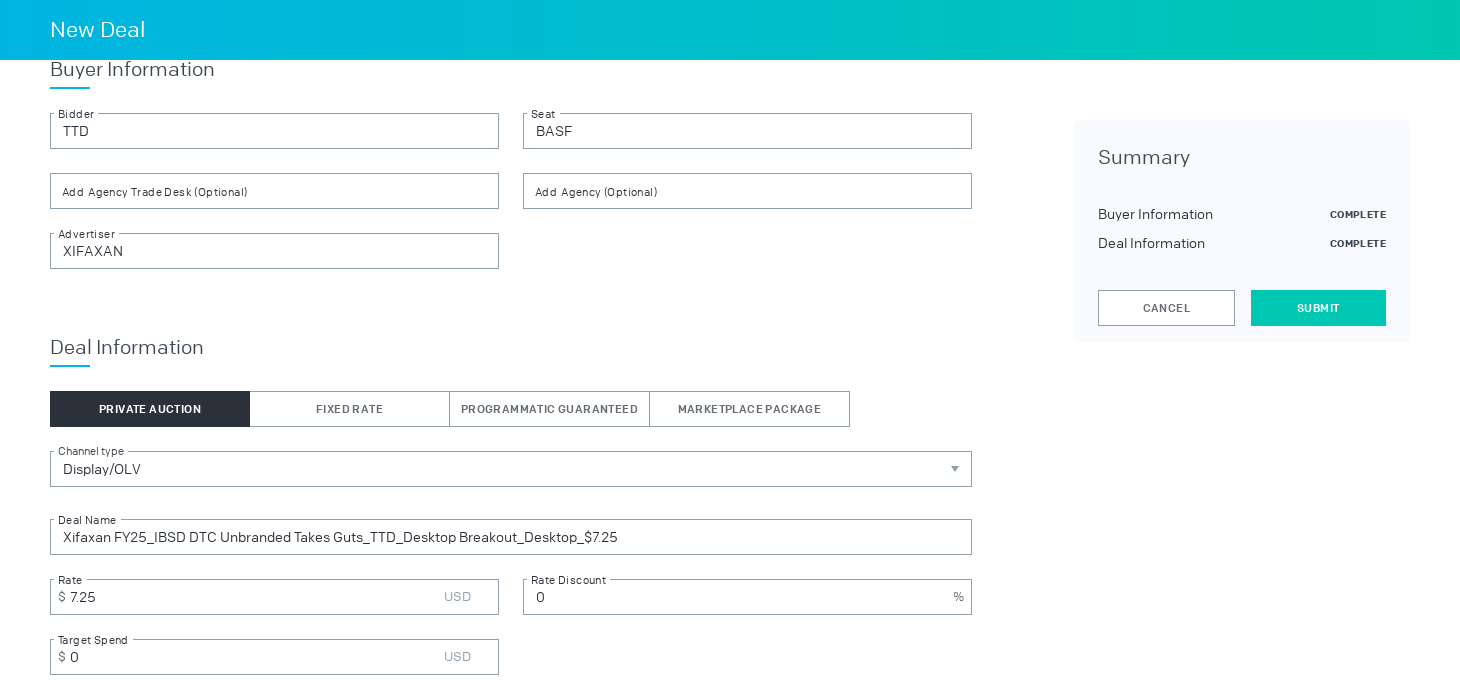 click on "Submit" at bounding box center [1318, 308] 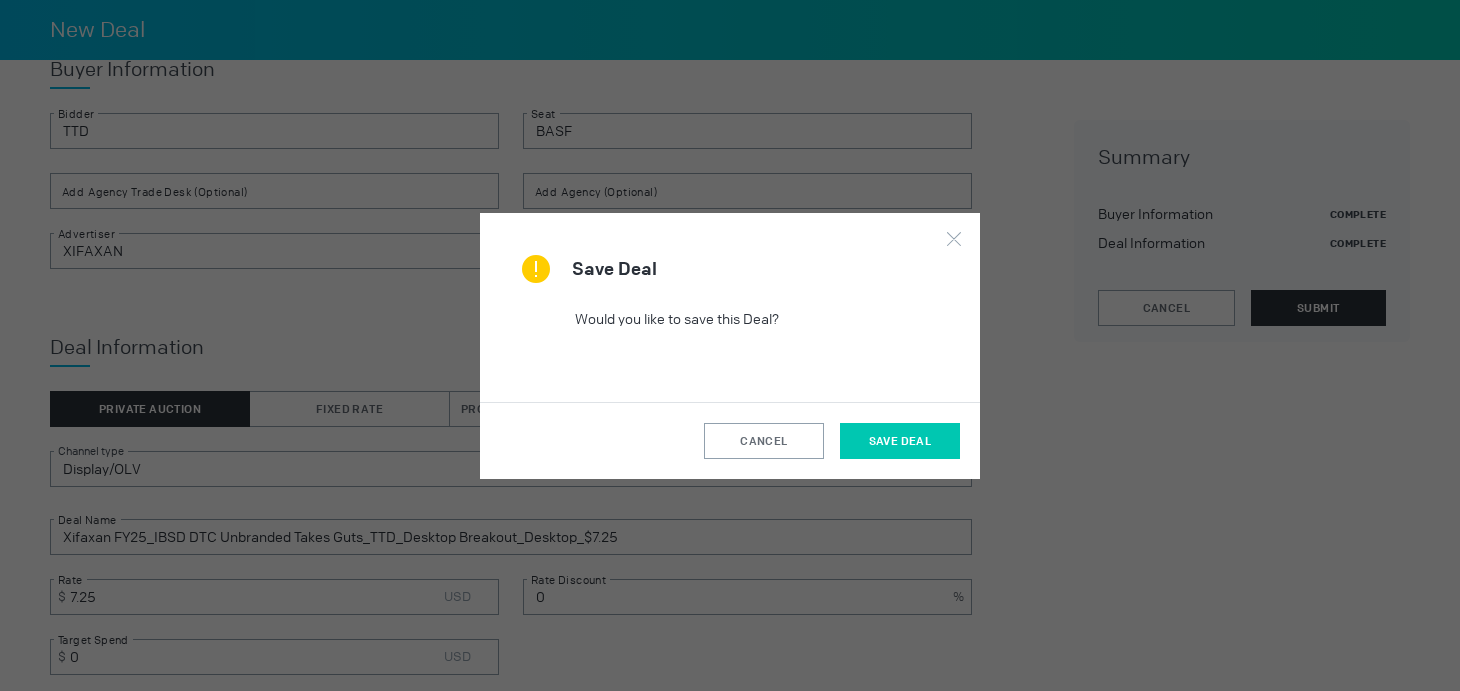 click on "Save Deal" at bounding box center [900, 441] 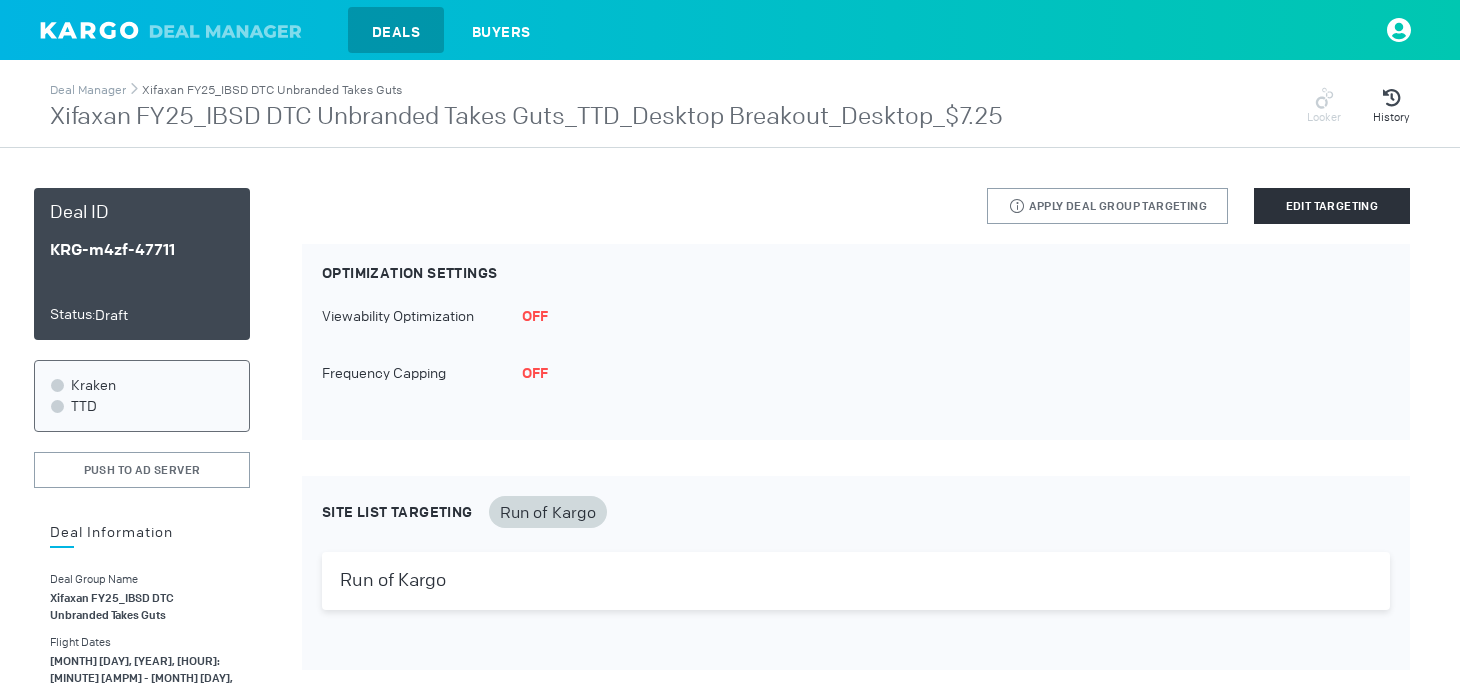 click on "Xifaxan FY25_IBSD DTC Unbranded Takes Guts" at bounding box center (272, 90) 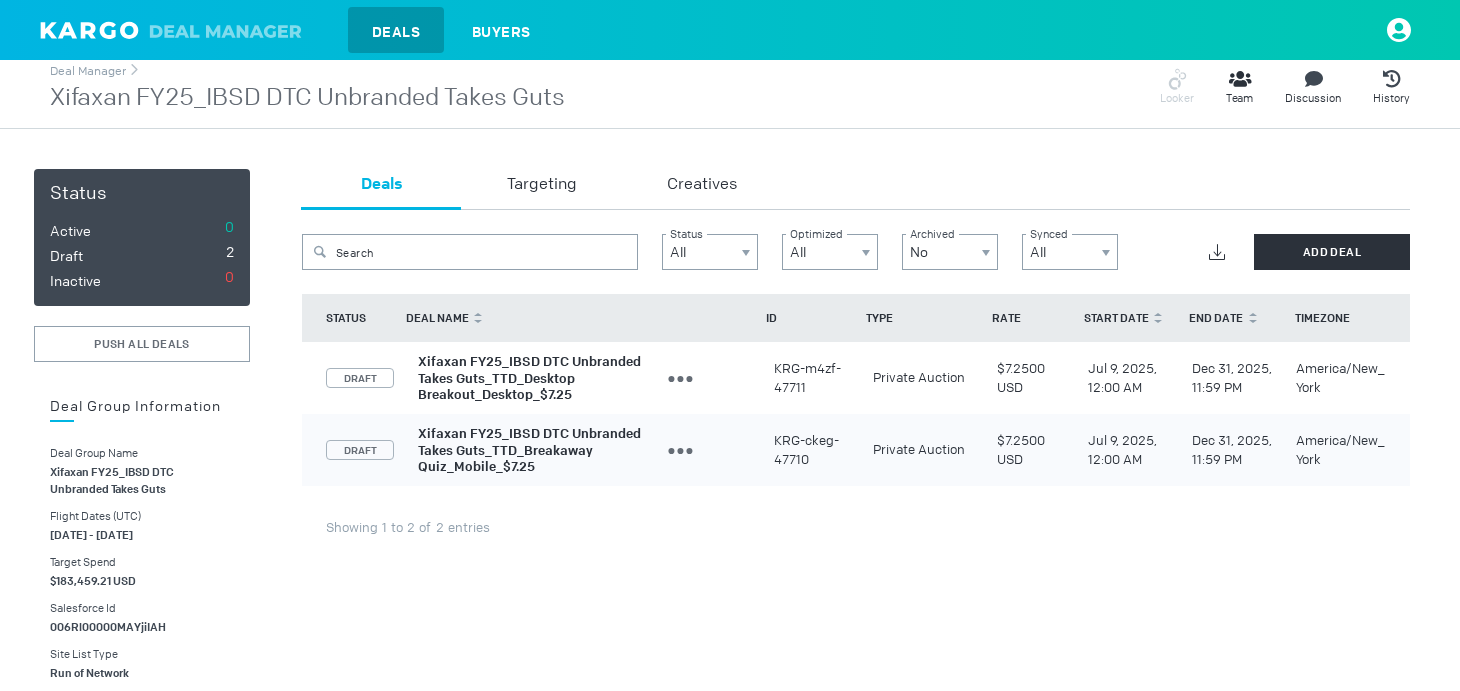 scroll, scrollTop: 0, scrollLeft: 0, axis: both 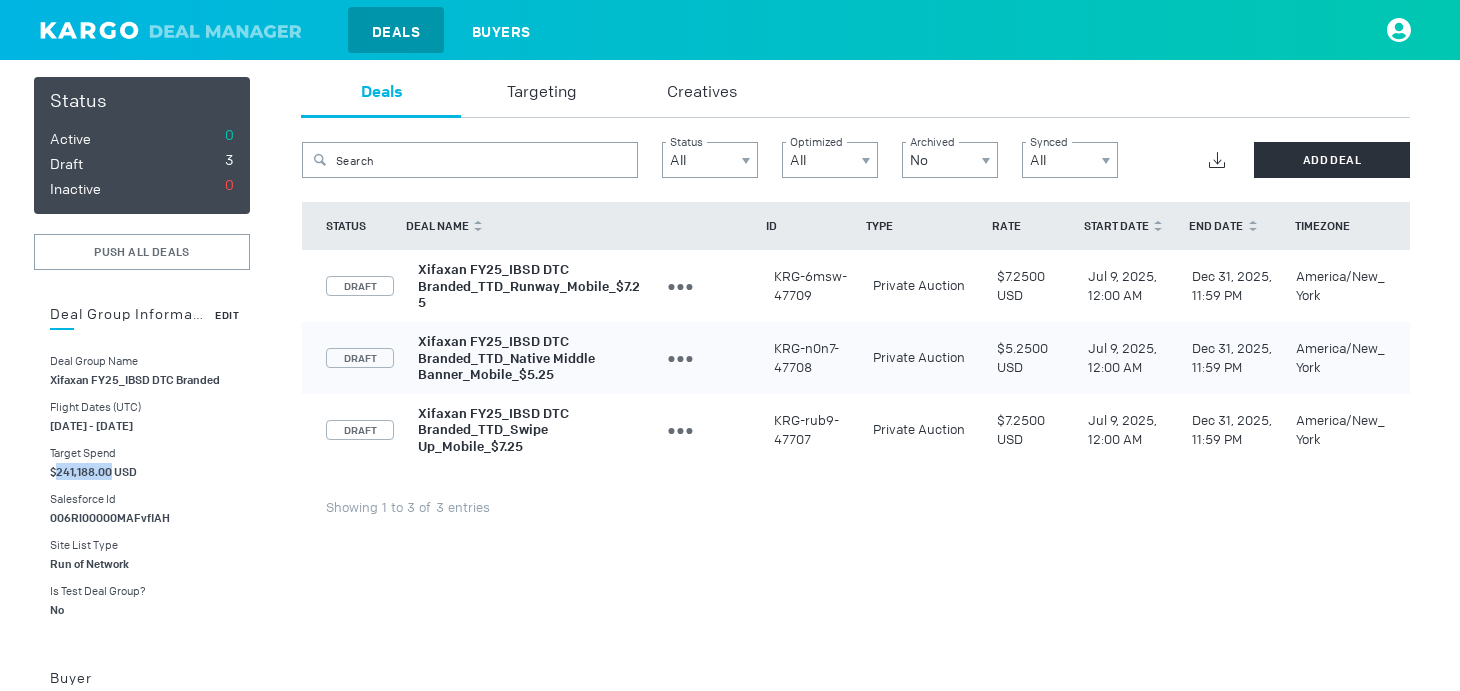 drag, startPoint x: 110, startPoint y: 468, endPoint x: 55, endPoint y: 464, distance: 55.145264 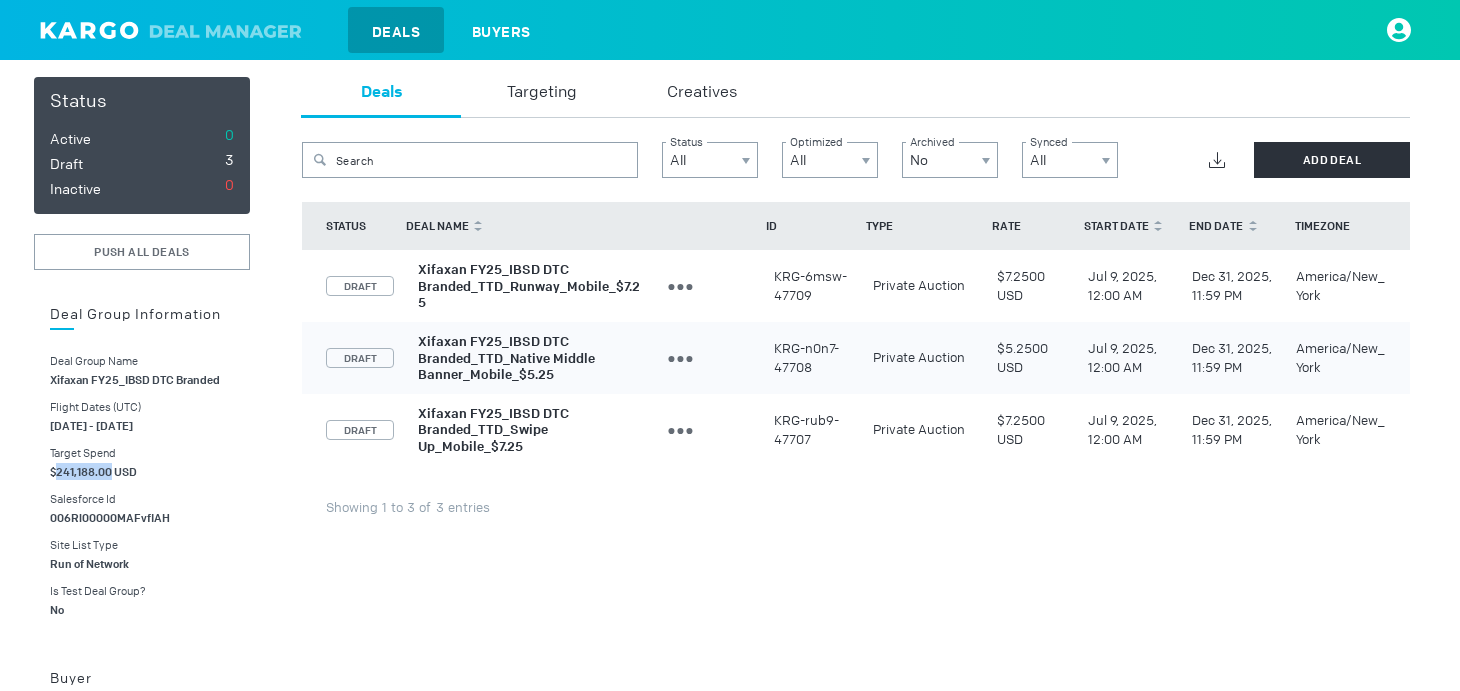 copy on "241,188.00" 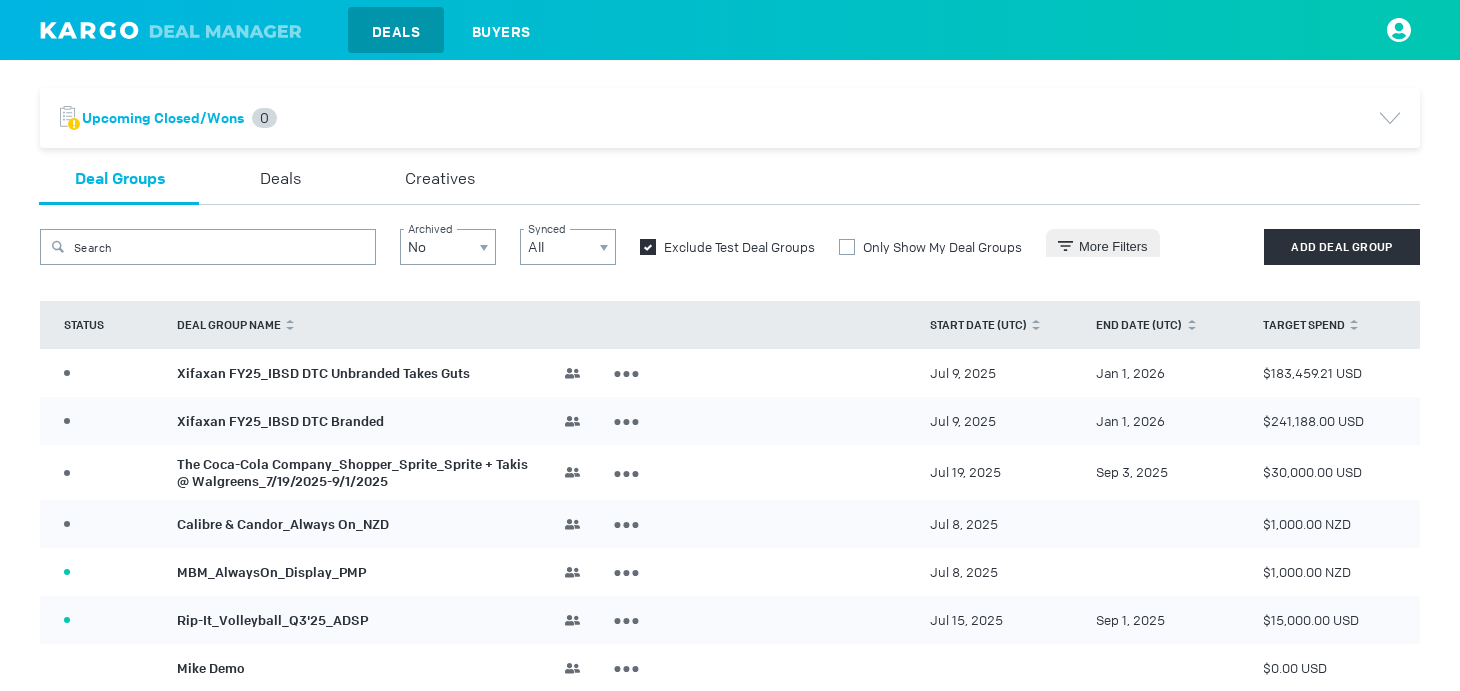 scroll, scrollTop: 0, scrollLeft: 0, axis: both 